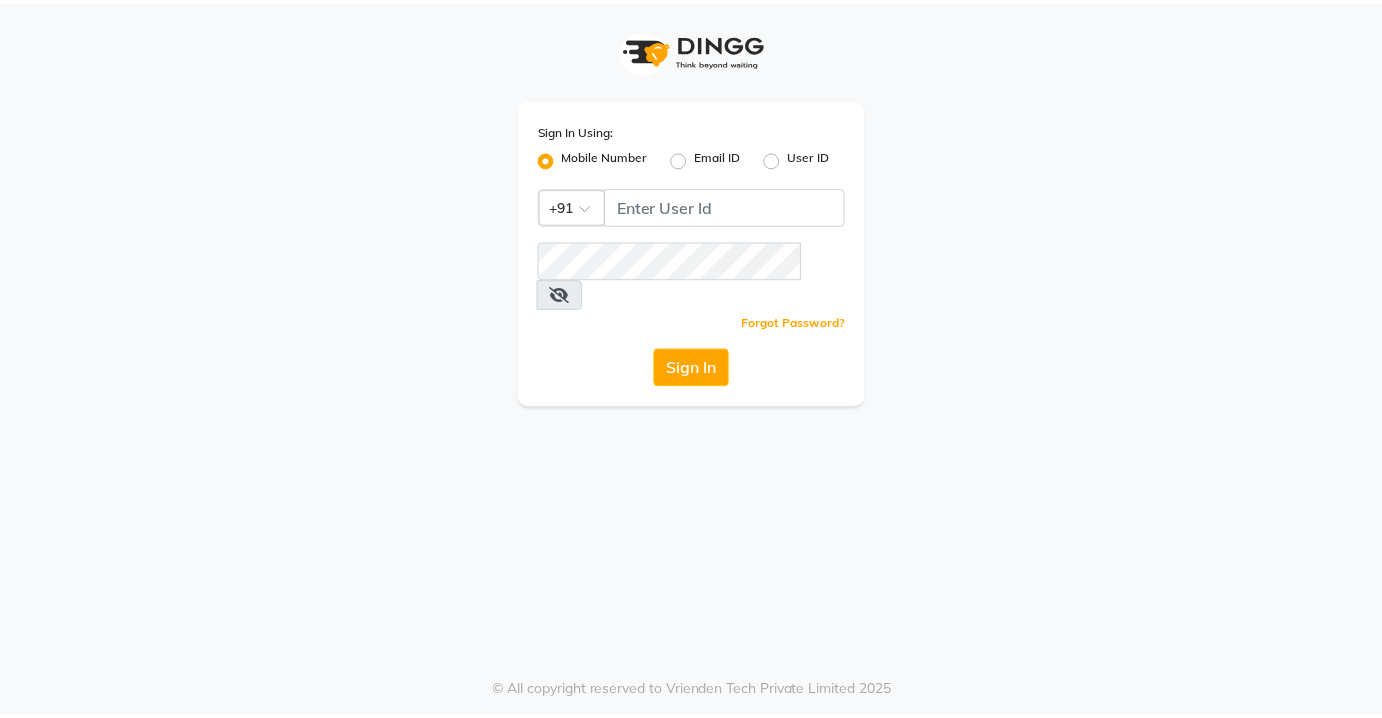 scroll, scrollTop: 0, scrollLeft: 0, axis: both 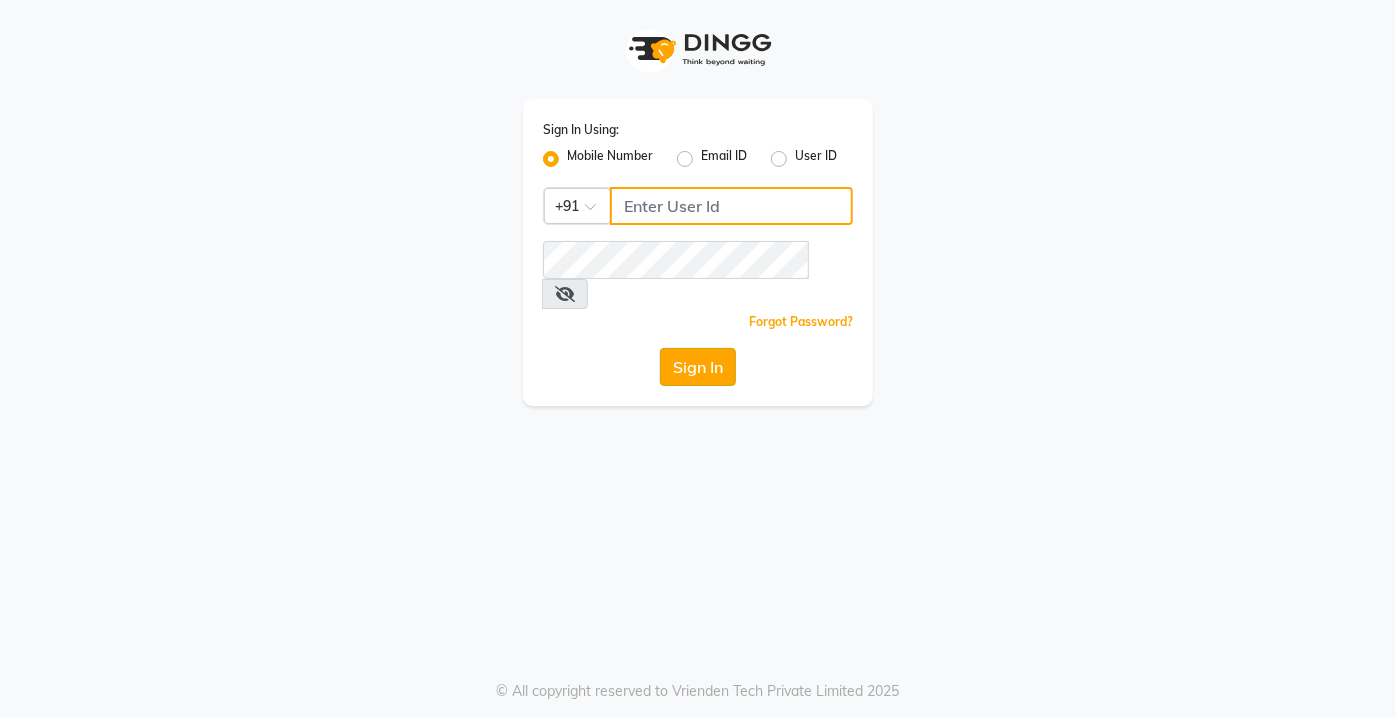 type on "9599343200" 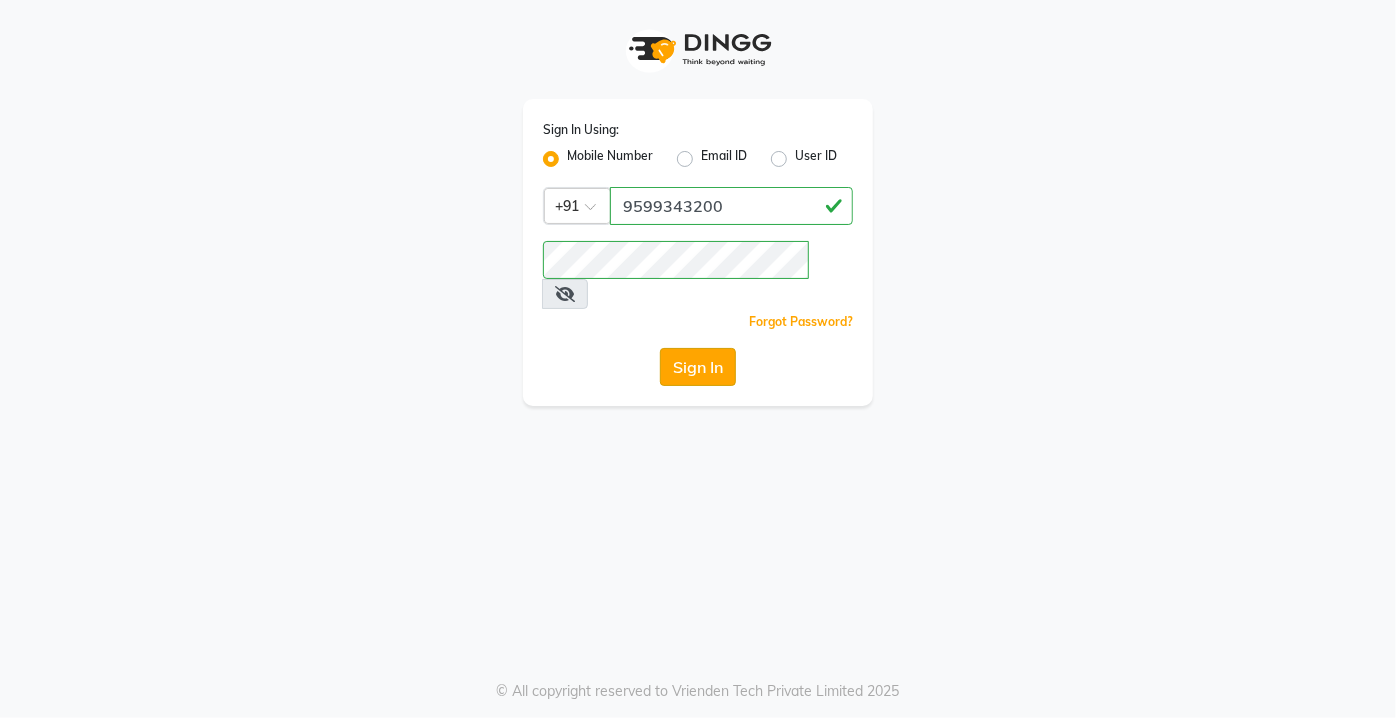 click on "Sign In" 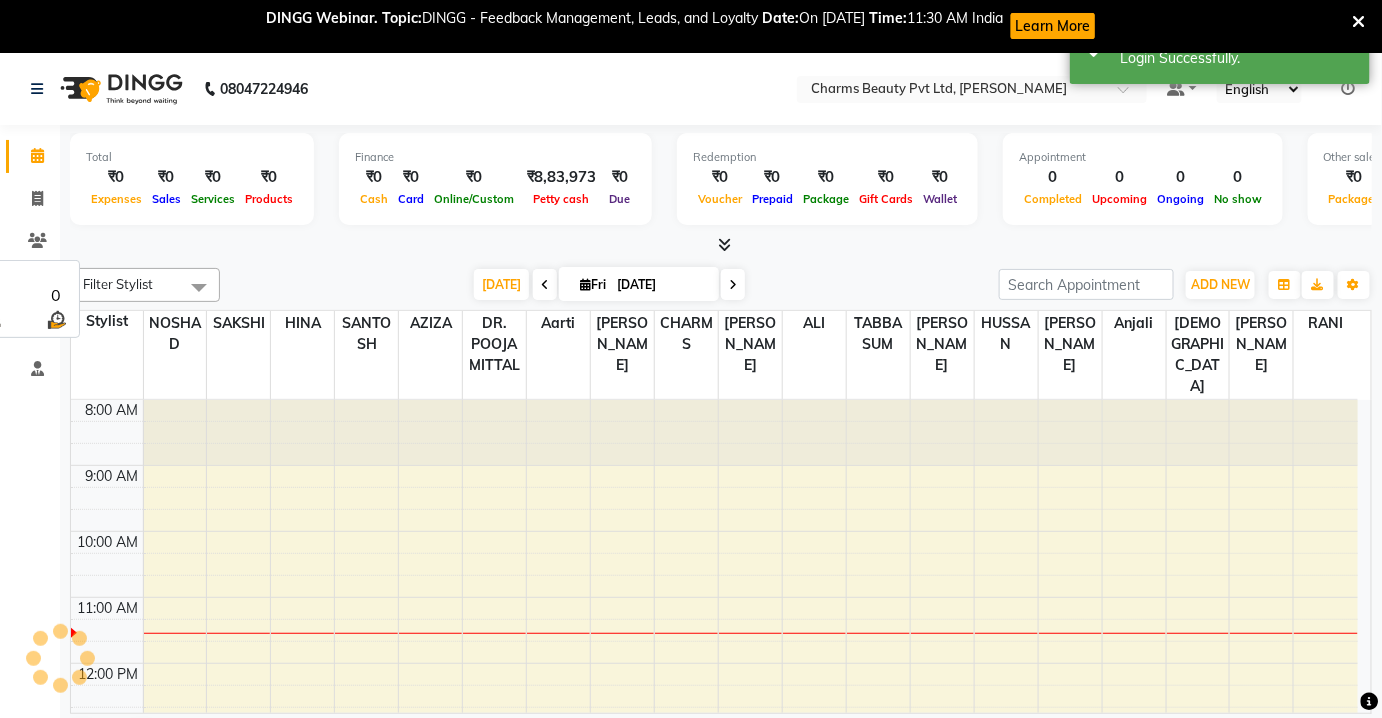 scroll, scrollTop: 0, scrollLeft: 0, axis: both 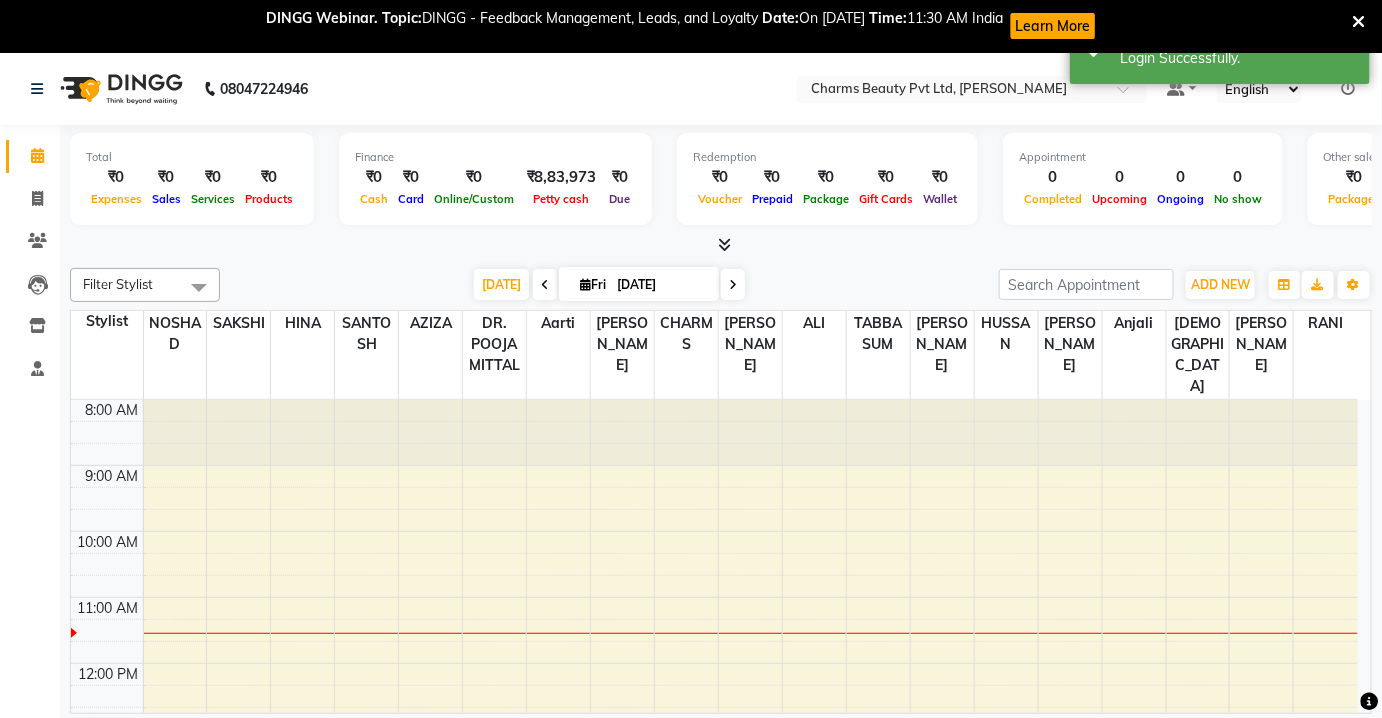 click at bounding box center (1359, 22) 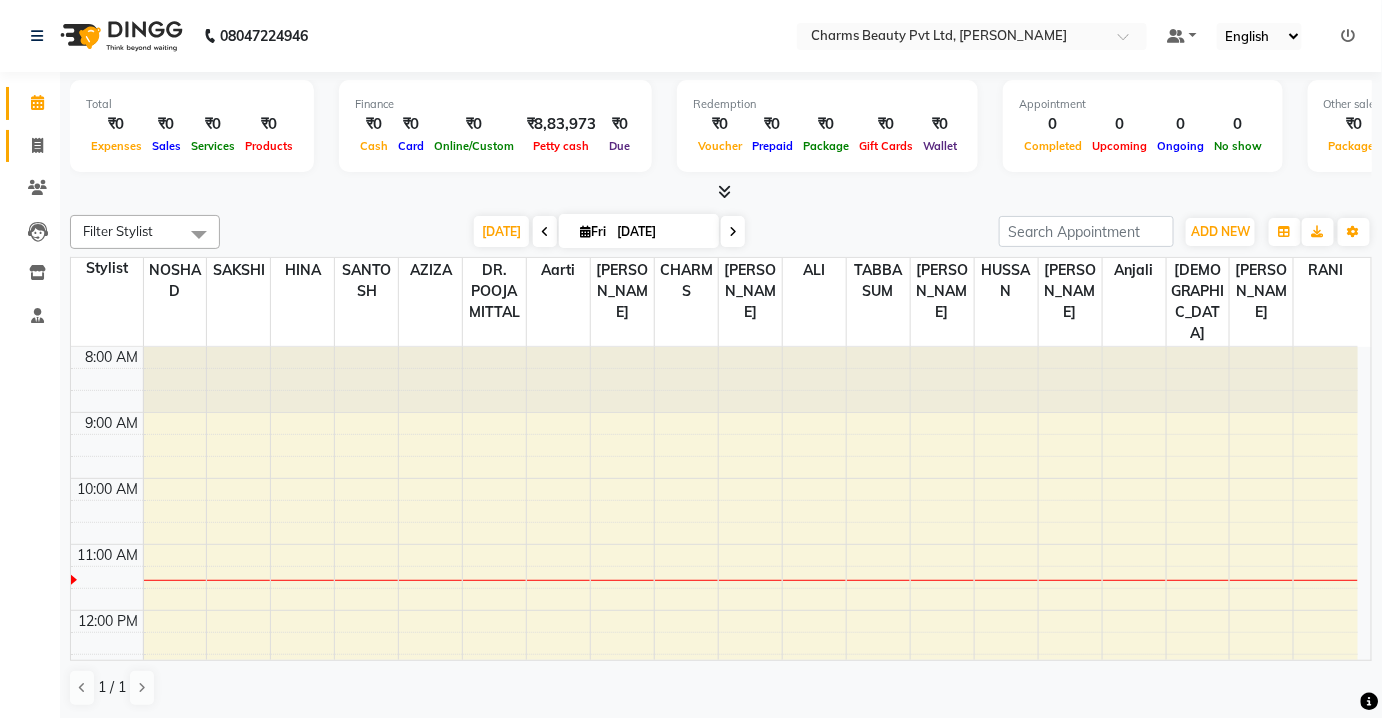 click on "Invoice" 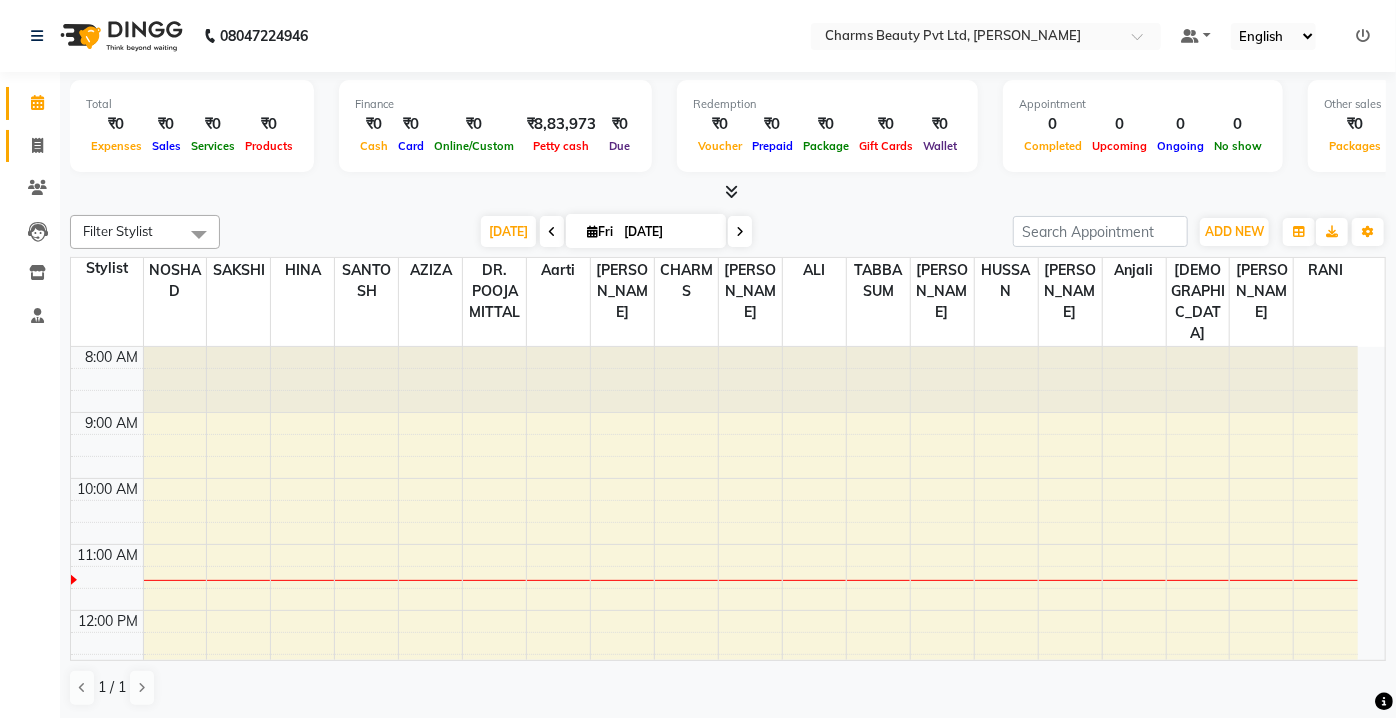 select on "service" 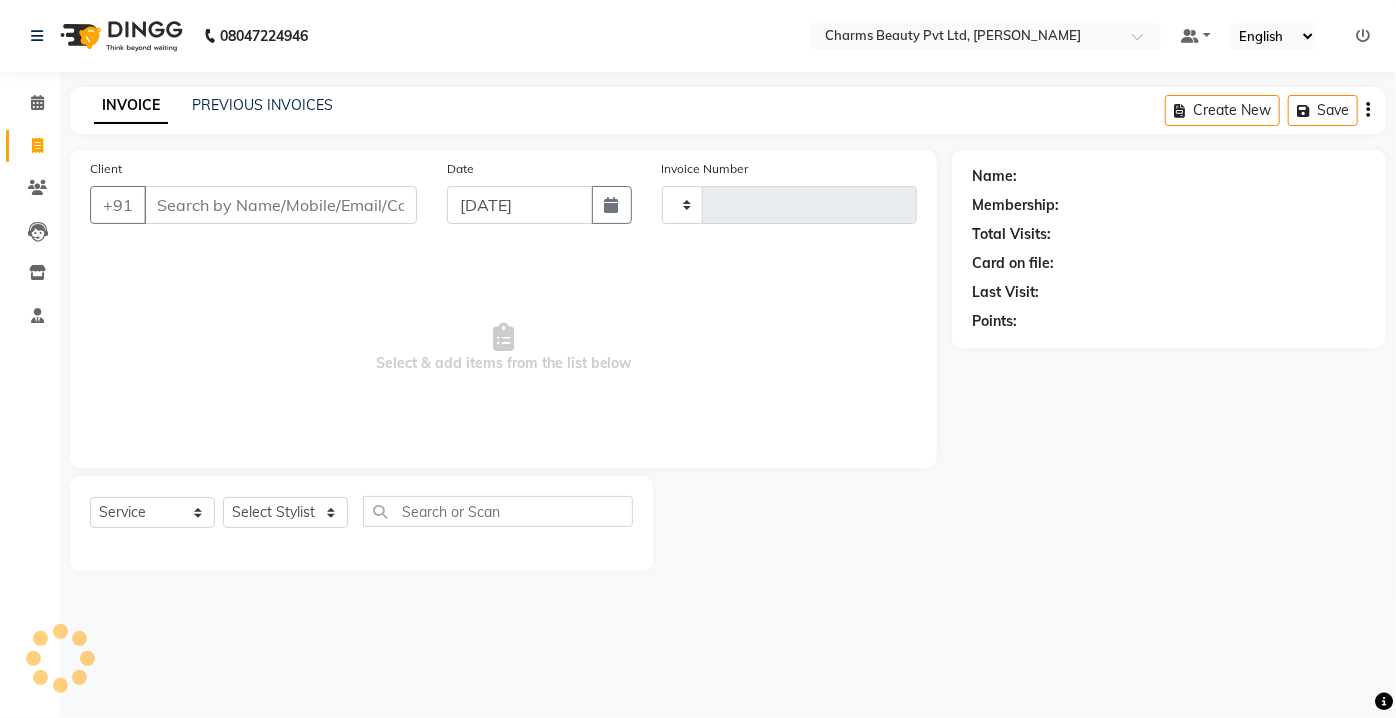 type on "1520" 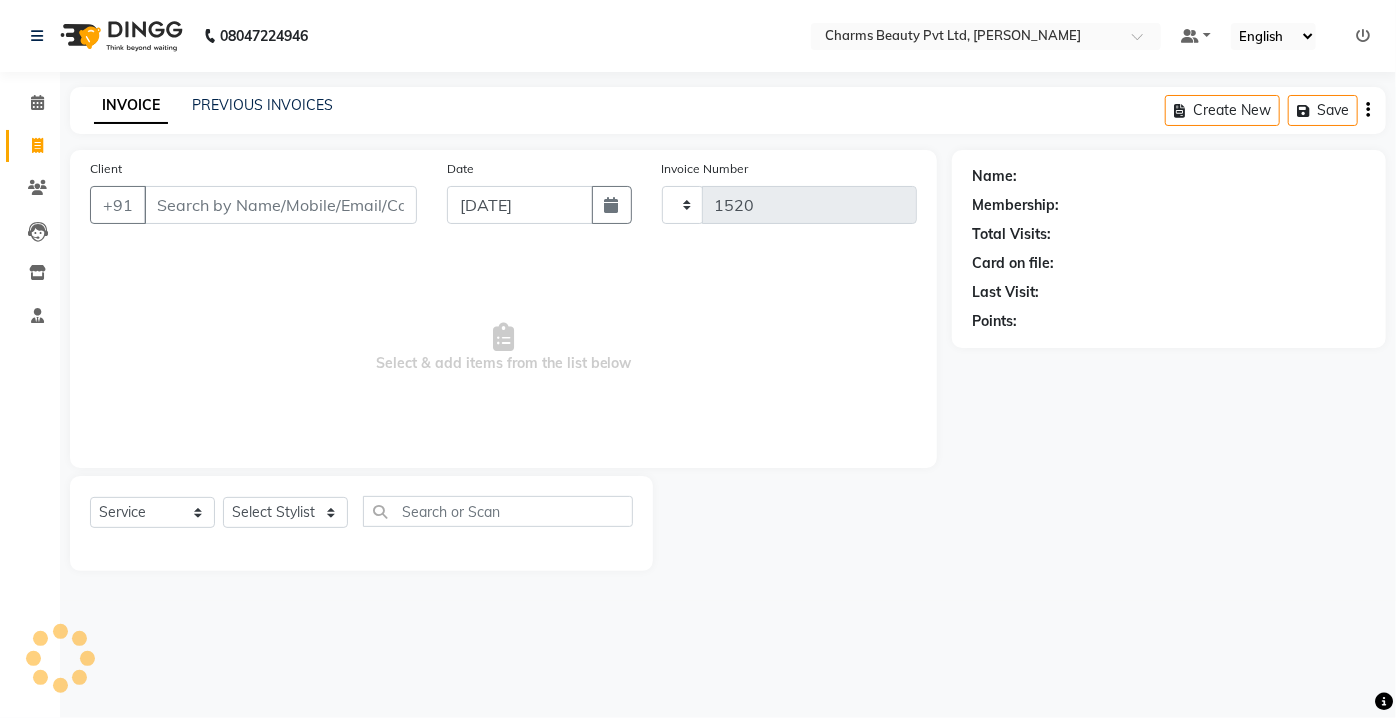 select on "3743" 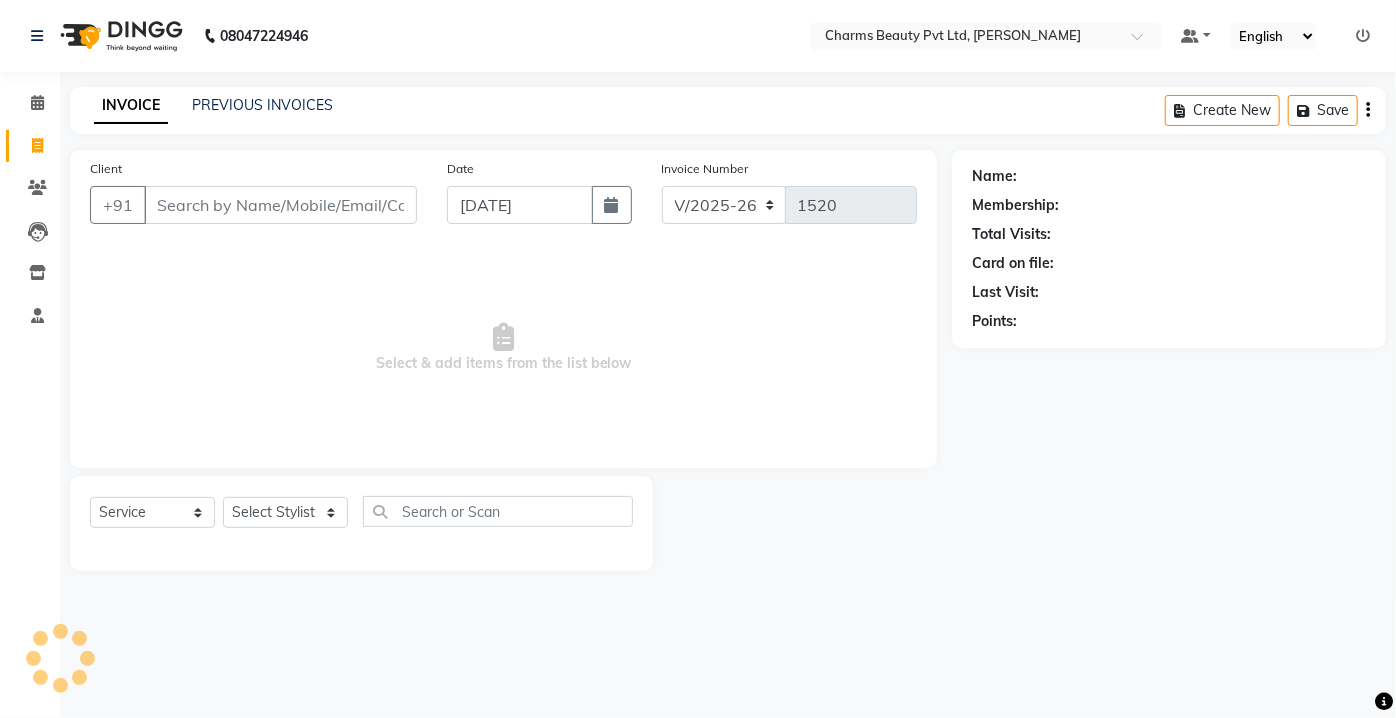 click on "Client" at bounding box center (280, 205) 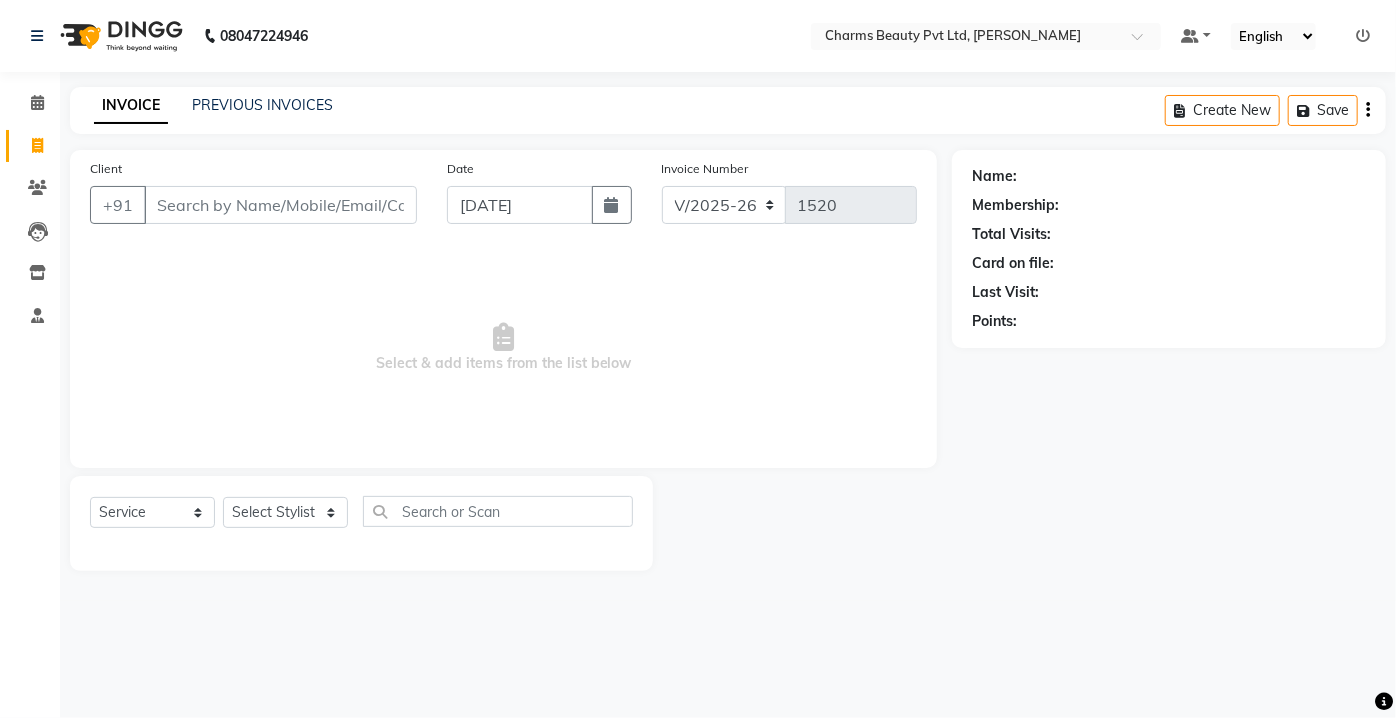 click on "Client" at bounding box center (280, 205) 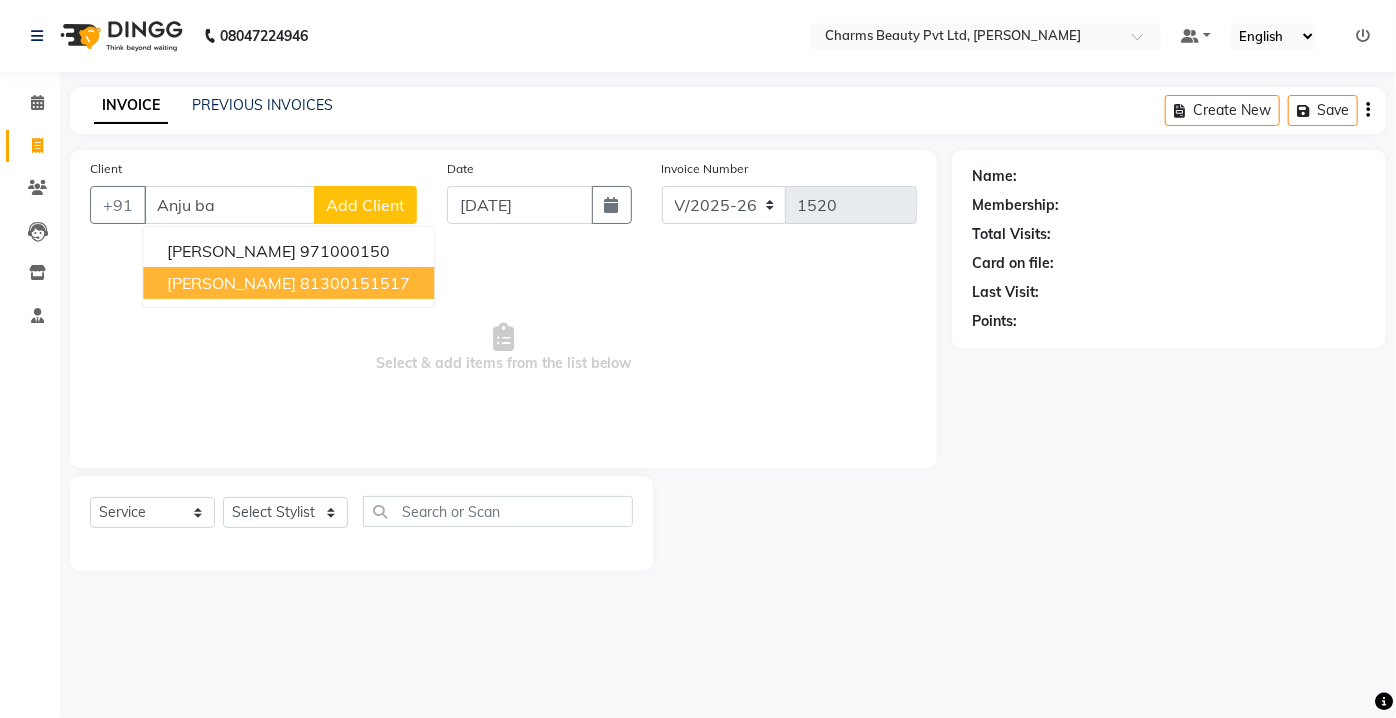 click on "81300151517" at bounding box center [355, 283] 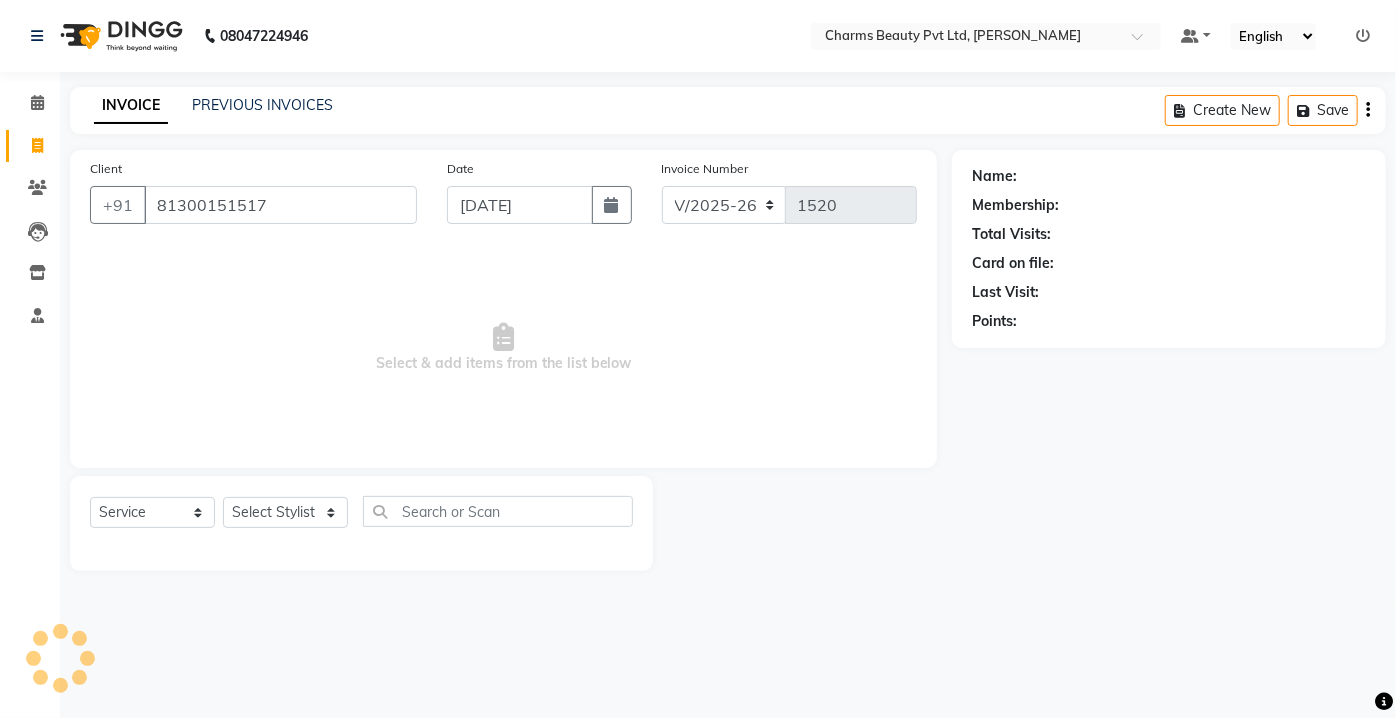 type on "81300151517" 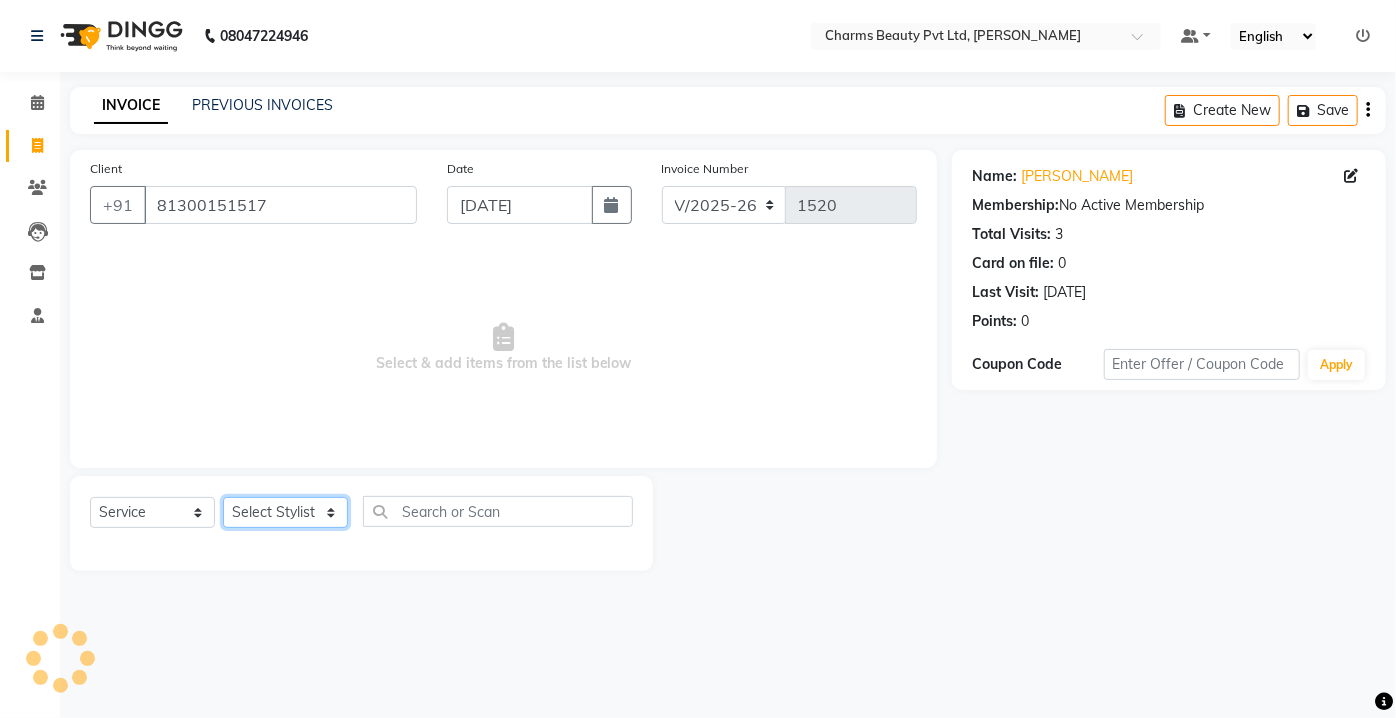 click on "Select  Service  Product  Membership  Package Voucher Prepaid Gift Card  Select Stylist [PERSON_NAME] [PERSON_NAME] [PERSON_NAME] [PERSON_NAME] CHARMS DR. POOJA MITTAL [PERSON_NAME] [PERSON_NAME] RANI [PERSON_NAME] [PERSON_NAME] SANTOSH [PERSON_NAME] TABBASUM" 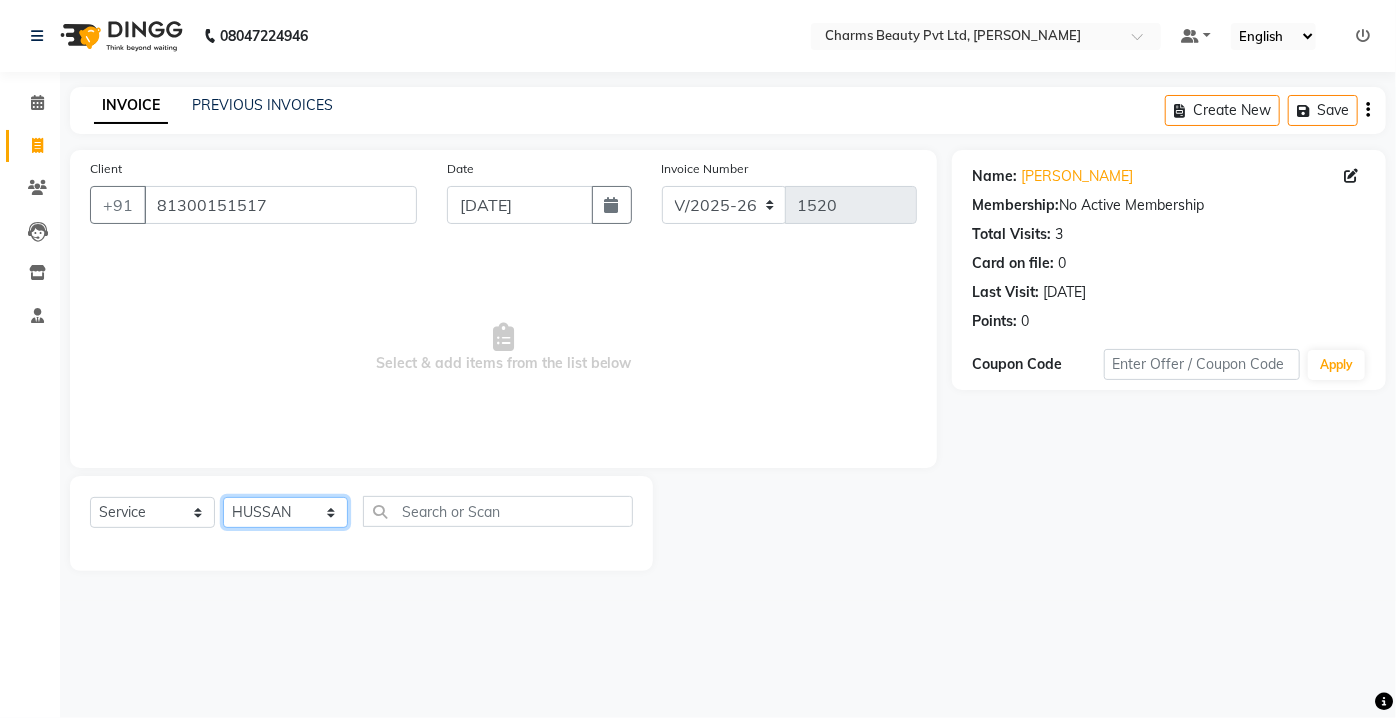 click on "Select Stylist [PERSON_NAME] [PERSON_NAME] [PERSON_NAME] [PERSON_NAME] CHARMS DR. POOJA MITTAL [PERSON_NAME] [PERSON_NAME] RANI [PERSON_NAME] [PERSON_NAME] SANTOSH [PERSON_NAME] TABBASUM" 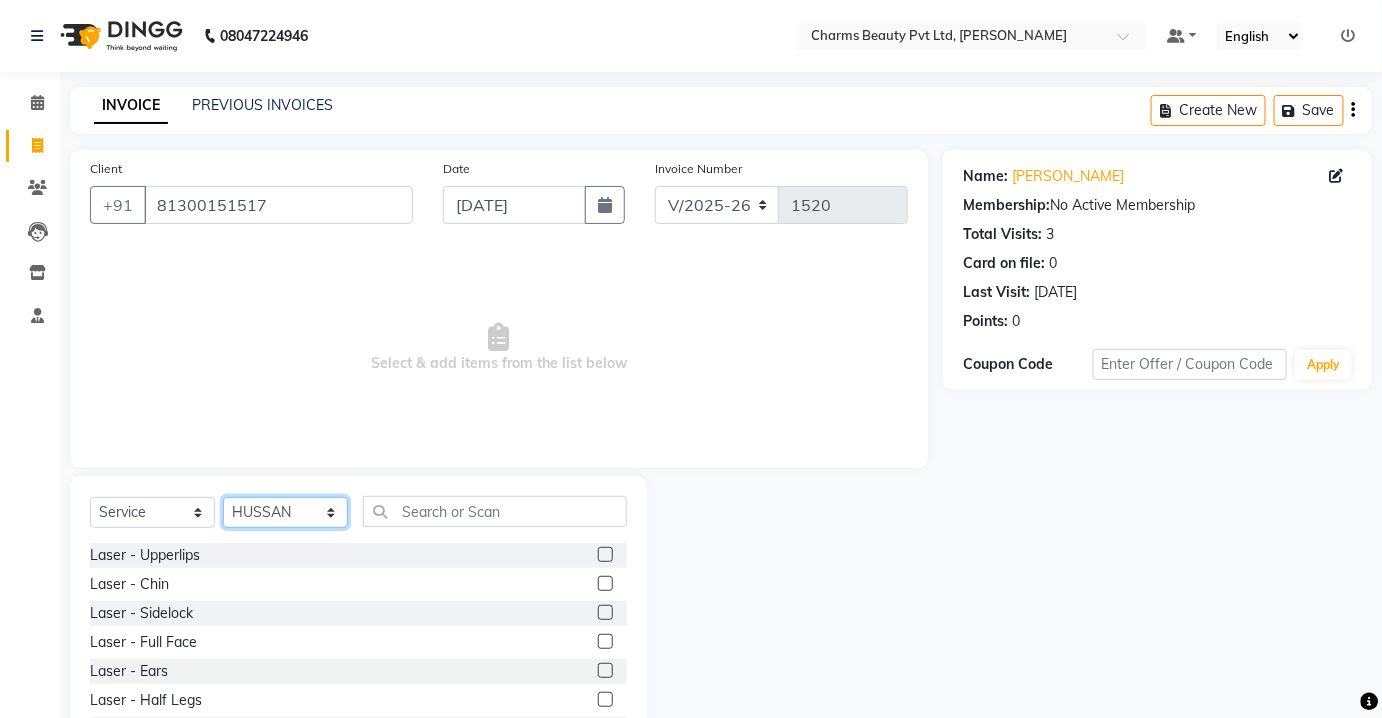 click on "Select Stylist [PERSON_NAME] [PERSON_NAME] [PERSON_NAME] [PERSON_NAME] CHARMS DR. POOJA MITTAL [PERSON_NAME] [PERSON_NAME] RANI [PERSON_NAME] [PERSON_NAME] SANTOSH [PERSON_NAME] TABBASUM" 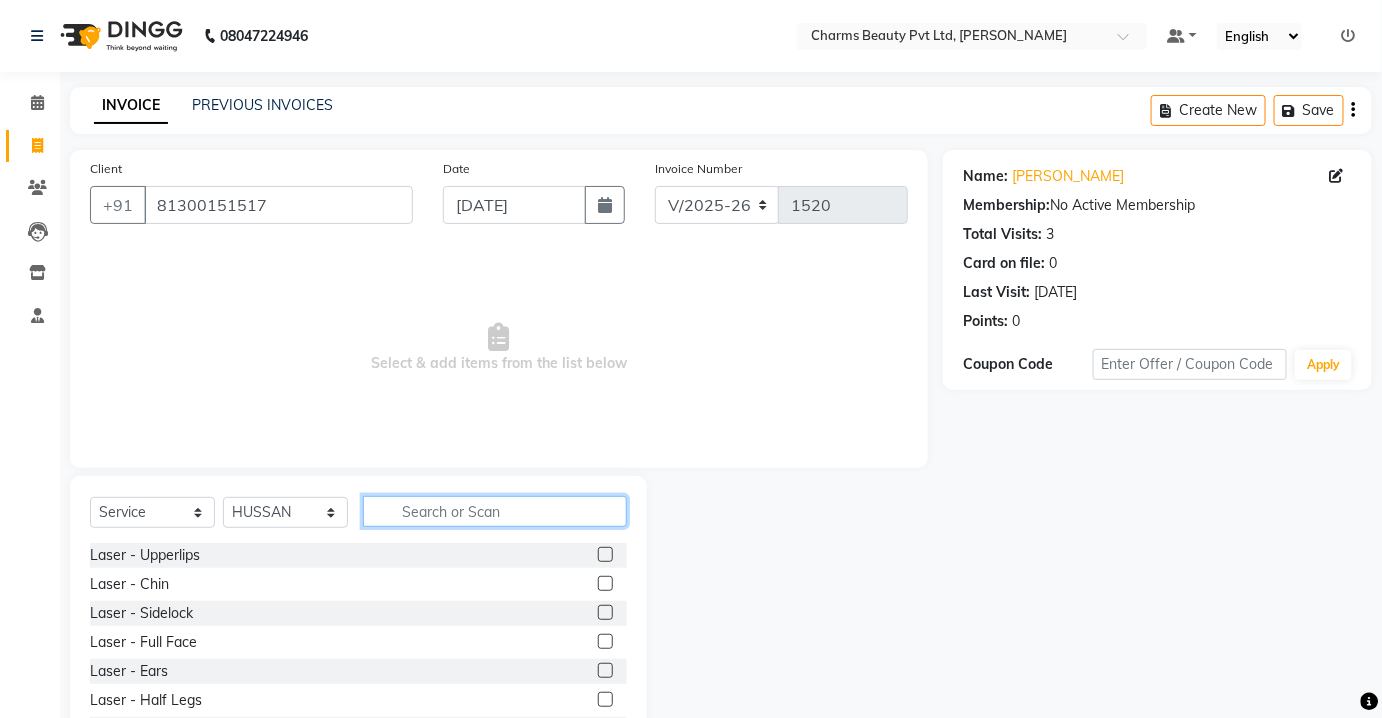 click 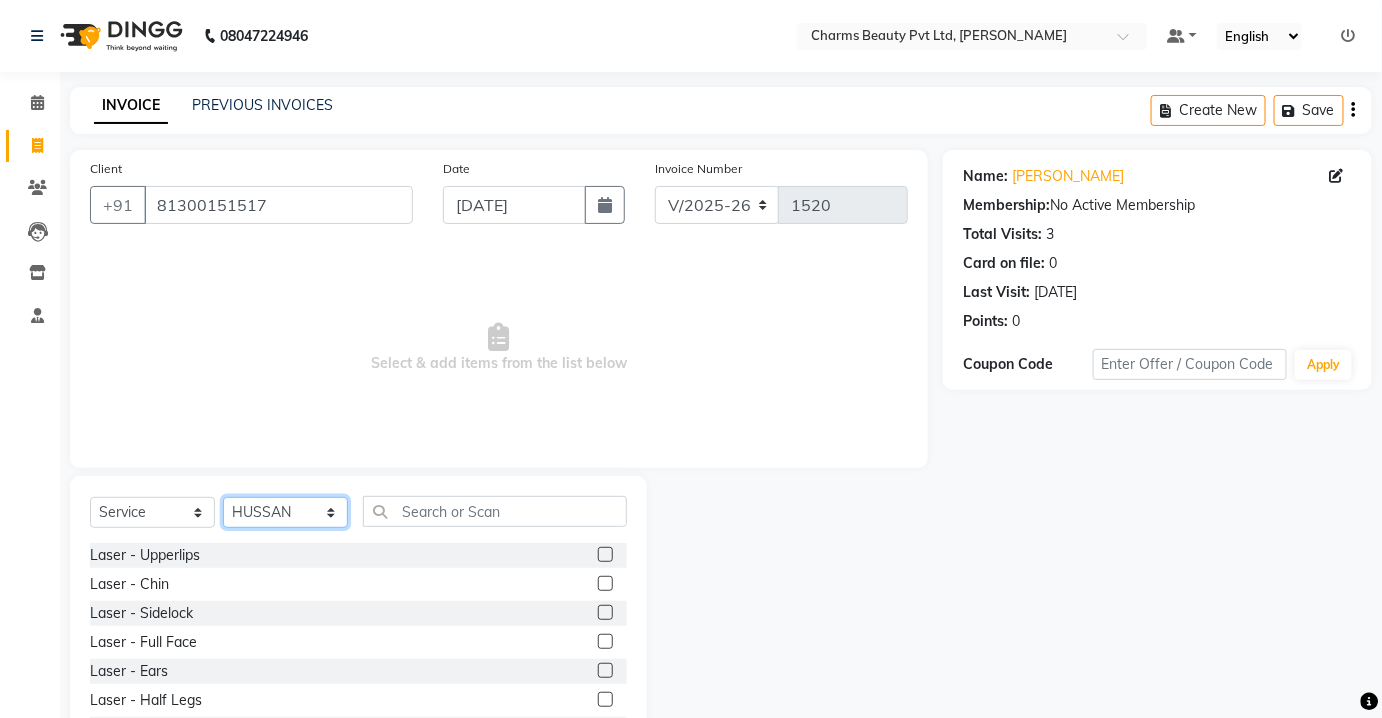 click on "Select Stylist [PERSON_NAME] [PERSON_NAME] [PERSON_NAME] [PERSON_NAME] CHARMS DR. POOJA MITTAL [PERSON_NAME] [PERSON_NAME] RANI [PERSON_NAME] [PERSON_NAME] SANTOSH [PERSON_NAME] TABBASUM" 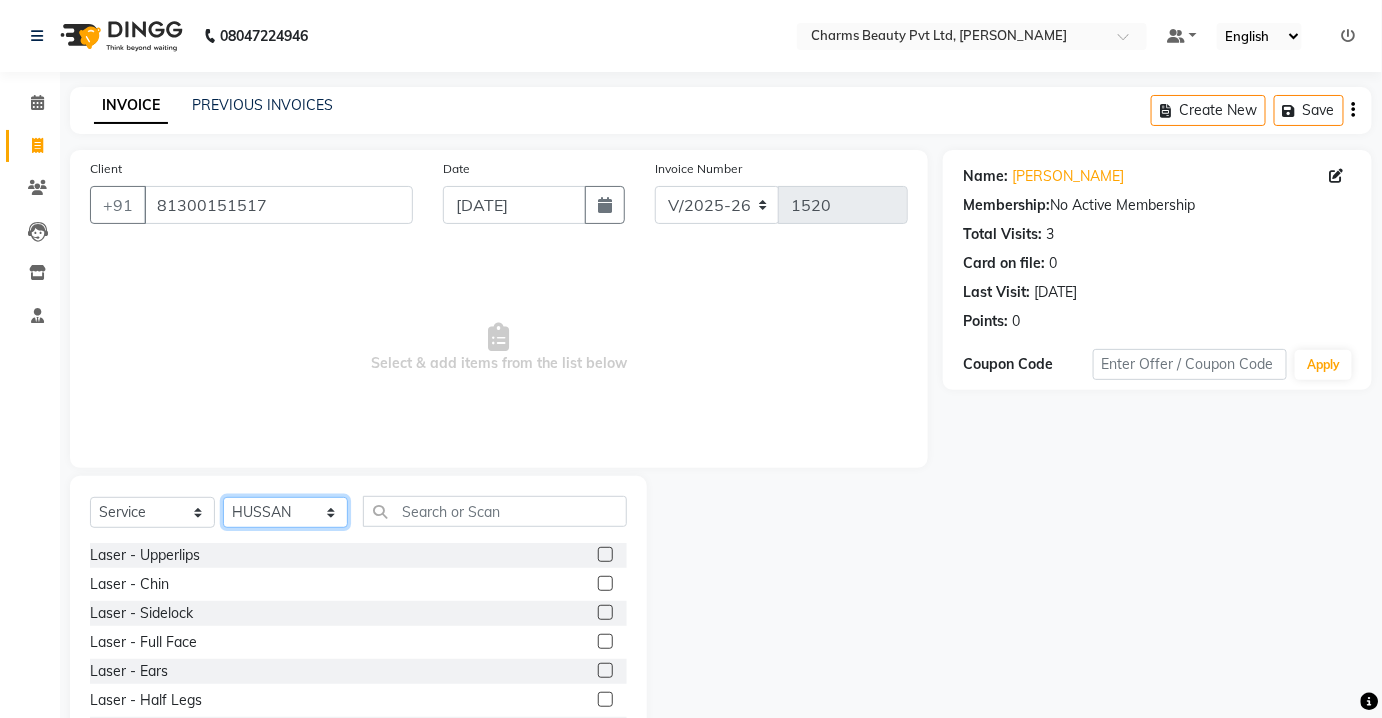 select on "17827" 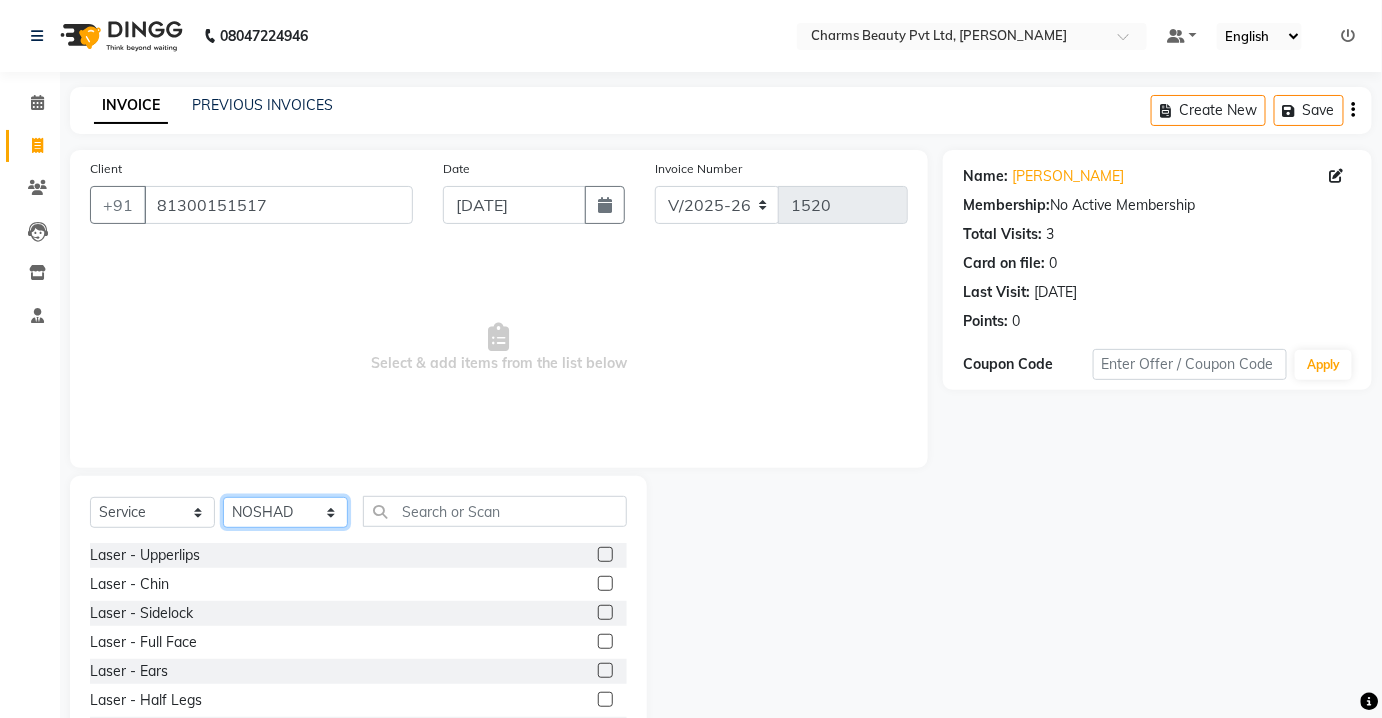 click on "Select Stylist [PERSON_NAME] [PERSON_NAME] [PERSON_NAME] [PERSON_NAME] CHARMS DR. POOJA MITTAL [PERSON_NAME] [PERSON_NAME] RANI [PERSON_NAME] [PERSON_NAME] SANTOSH [PERSON_NAME] TABBASUM" 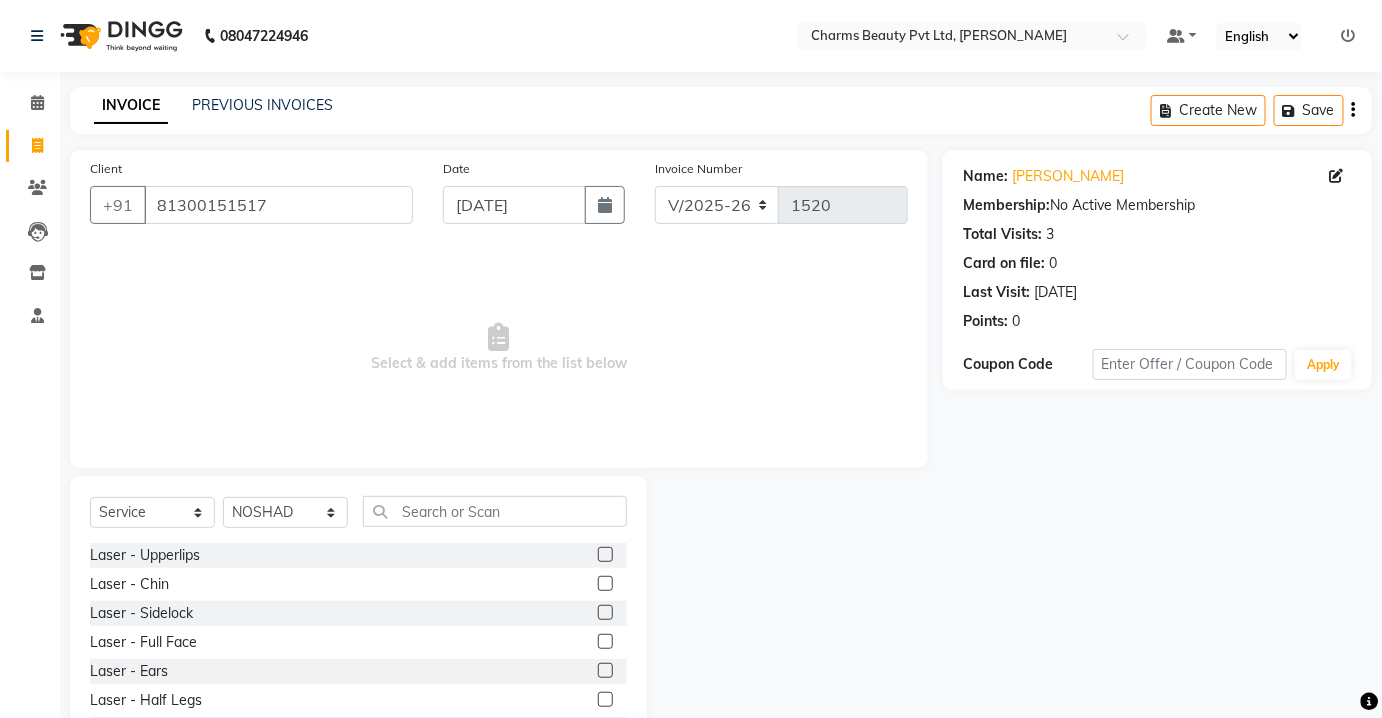 click on "Select  Service  Product  Membership  Package Voucher Prepaid Gift Card  Select Stylist [PERSON_NAME] [PERSON_NAME] [PERSON_NAME] [PERSON_NAME] CHARMS DR. POOJA MITTAL [PERSON_NAME] [PERSON_NAME] RANI RAVI [PERSON_NAME] SANTOSH [PERSON_NAME] TABBASUM Laser  -  Upperlips  Laser  -  Chin  Laser  -  Sidelock  Laser  -  Full Face  Laser  -  Ears  Laser  -  Half Legs  Laser  -  Full Legs  Laser  -  Arms  Laser  -  Underarm'S  Laser  -  Bikini  Laser  -  Full Body  Facial-  Hydra Facial Classic  Facial - Hydra + DNA  Laser -DNA YOGA  Lases TRT  Face Pack  hair Cruls  Eye Lenses  ADVANCE  M FACIAL  HYDRA [MEDICAL_DATA]  [PERSON_NAME] COLOR  Flowers  HAIR DO  Eye TRT  MD Hydra Facial  CONSULTATION  Hair PRP_  DERMA PLANING  Hair Derma Scalp TRT  FACIAL  SEMI TREATMENT FACIAL  MESO TRT  MESO + DNA   SKIN ASSESTMENT   HAIR ASSESTMENT   IV GLUTATHIONE THRAPY  Permanent Hair Style  -  [MEDICAL_DATA]  Permanent Hair Style  -  [MEDICAL_DATA]++  Permanent Hair Style  -  Biotox  Permanent Hair Style  -  Silk Therapy  Permanent Hair Style  -  Keratin Treatment  D TAN" 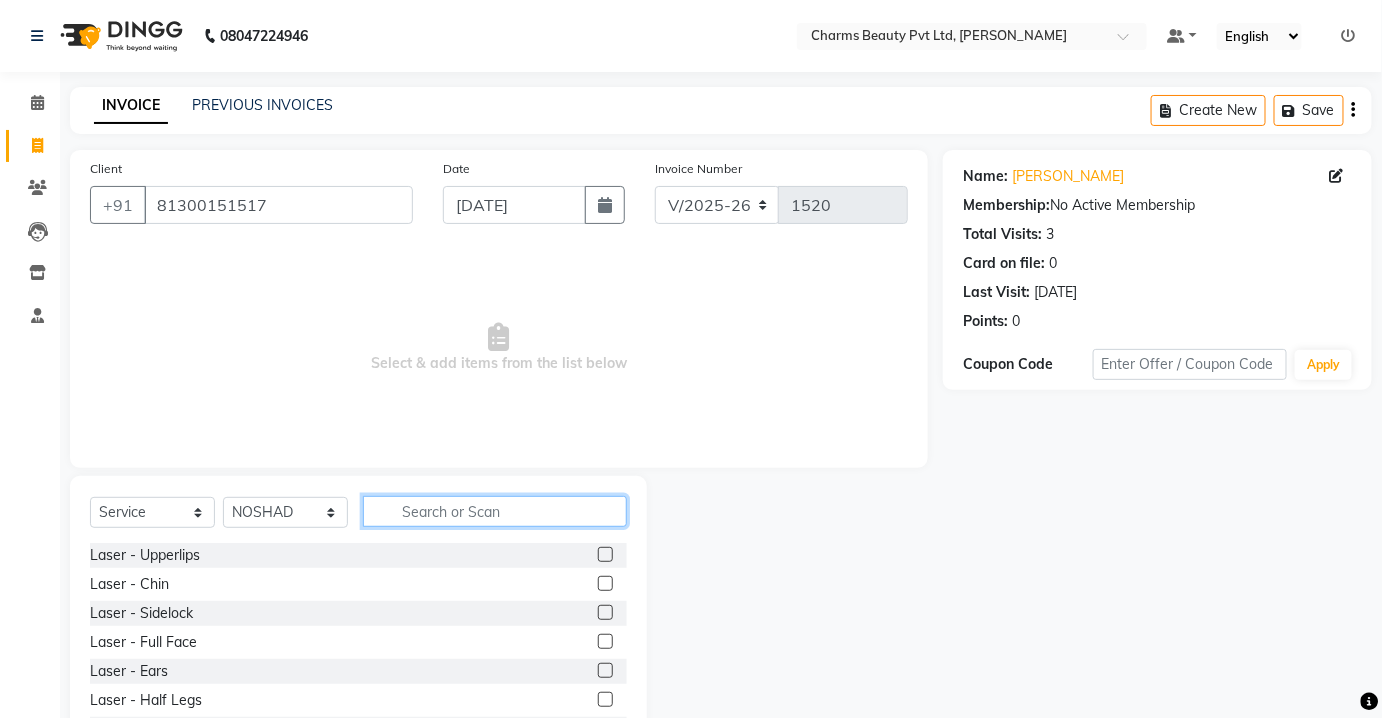click 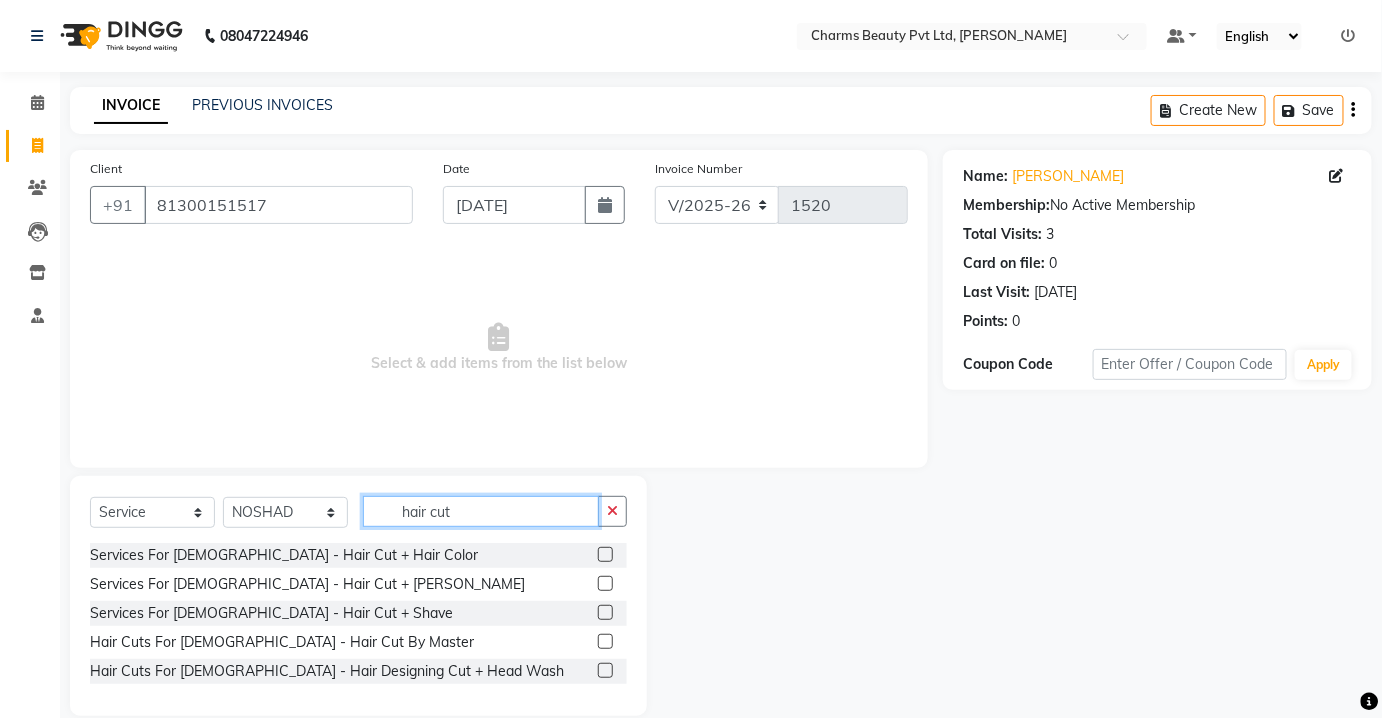 type on "hair cut" 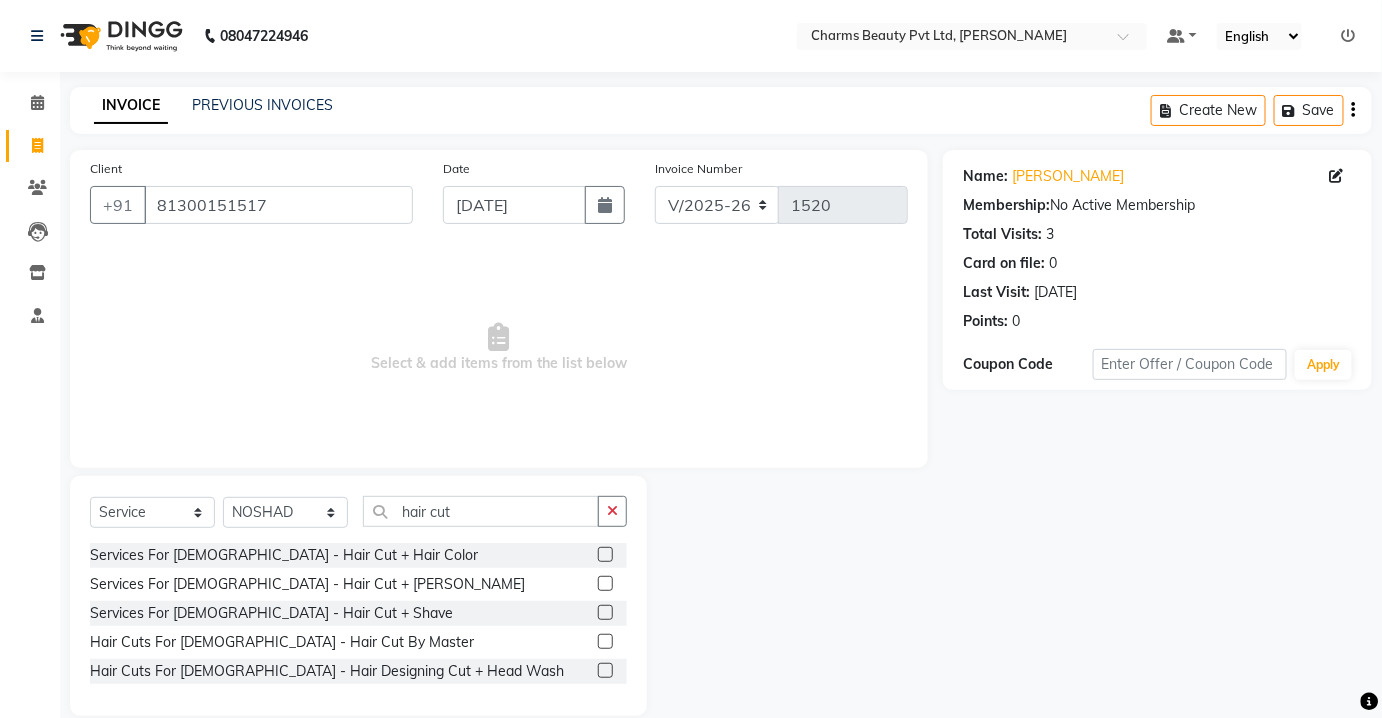 drag, startPoint x: 604, startPoint y: 580, endPoint x: 587, endPoint y: 569, distance: 20.248457 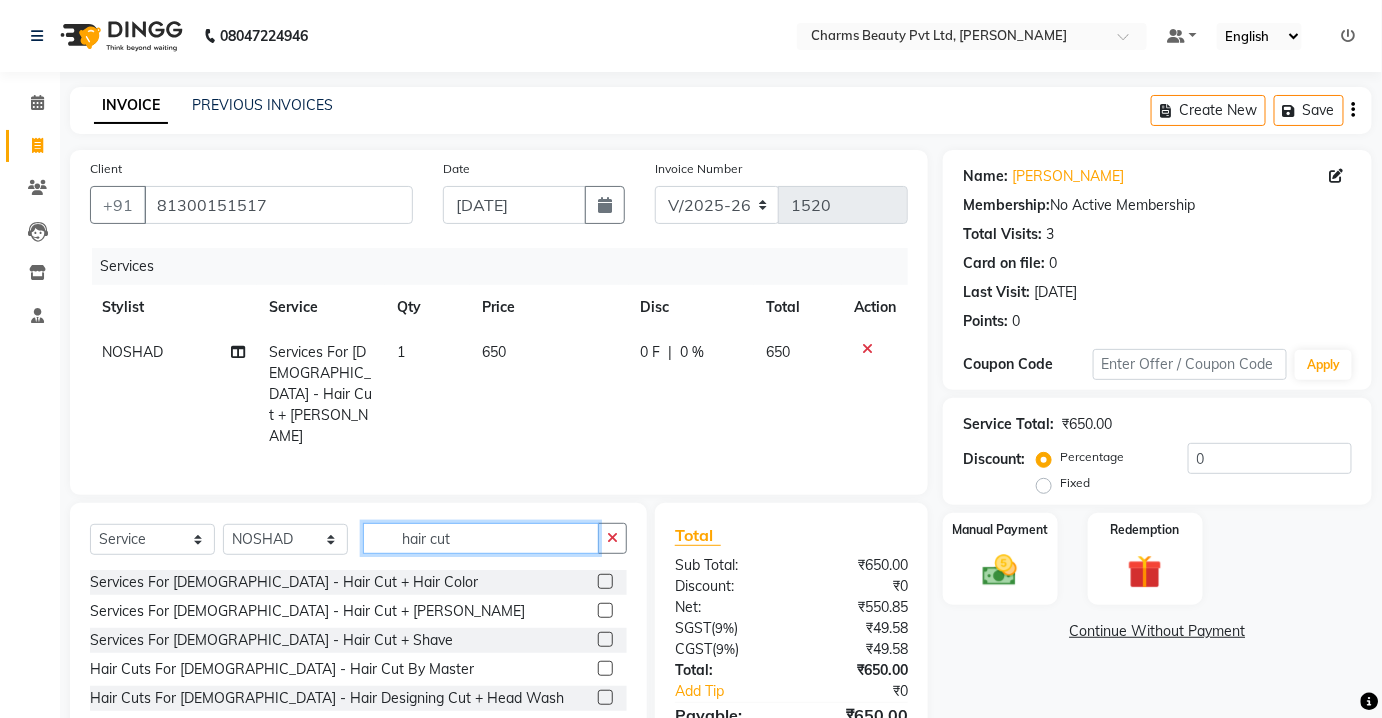 checkbox on "false" 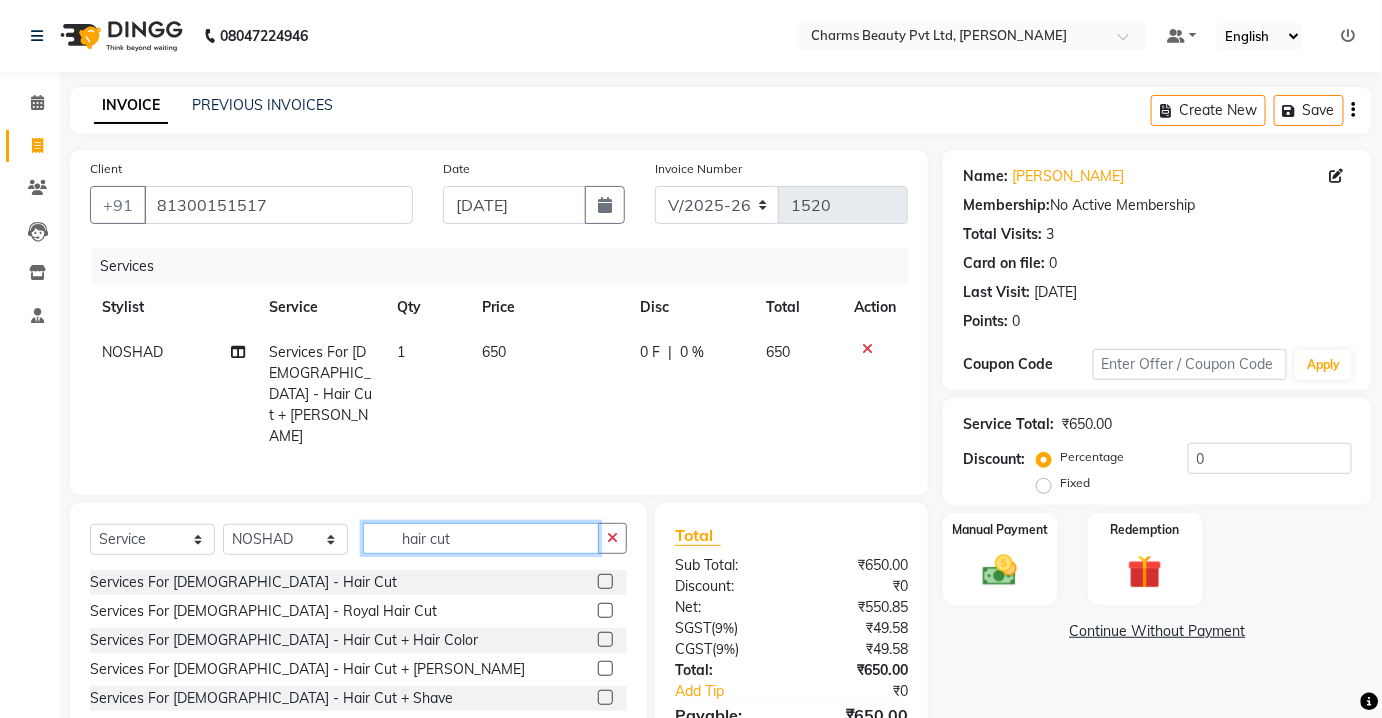 type on "hair cut" 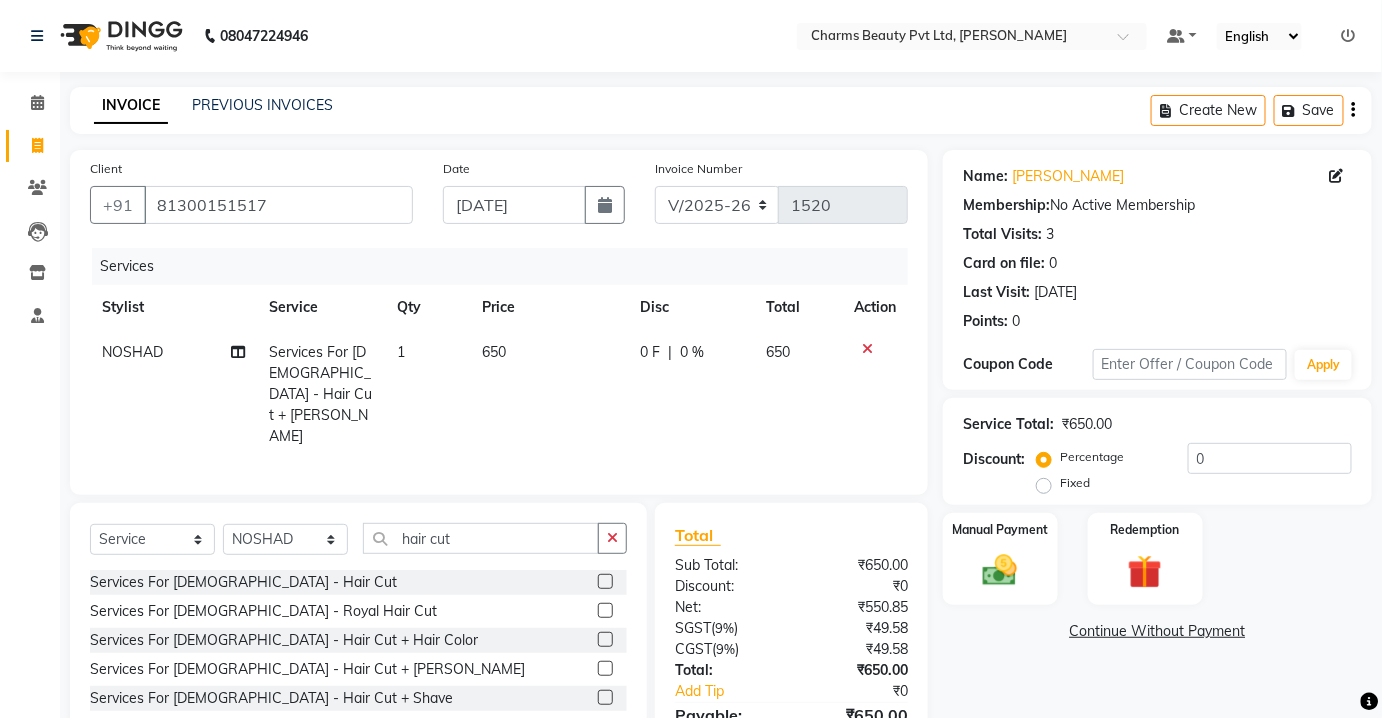 click 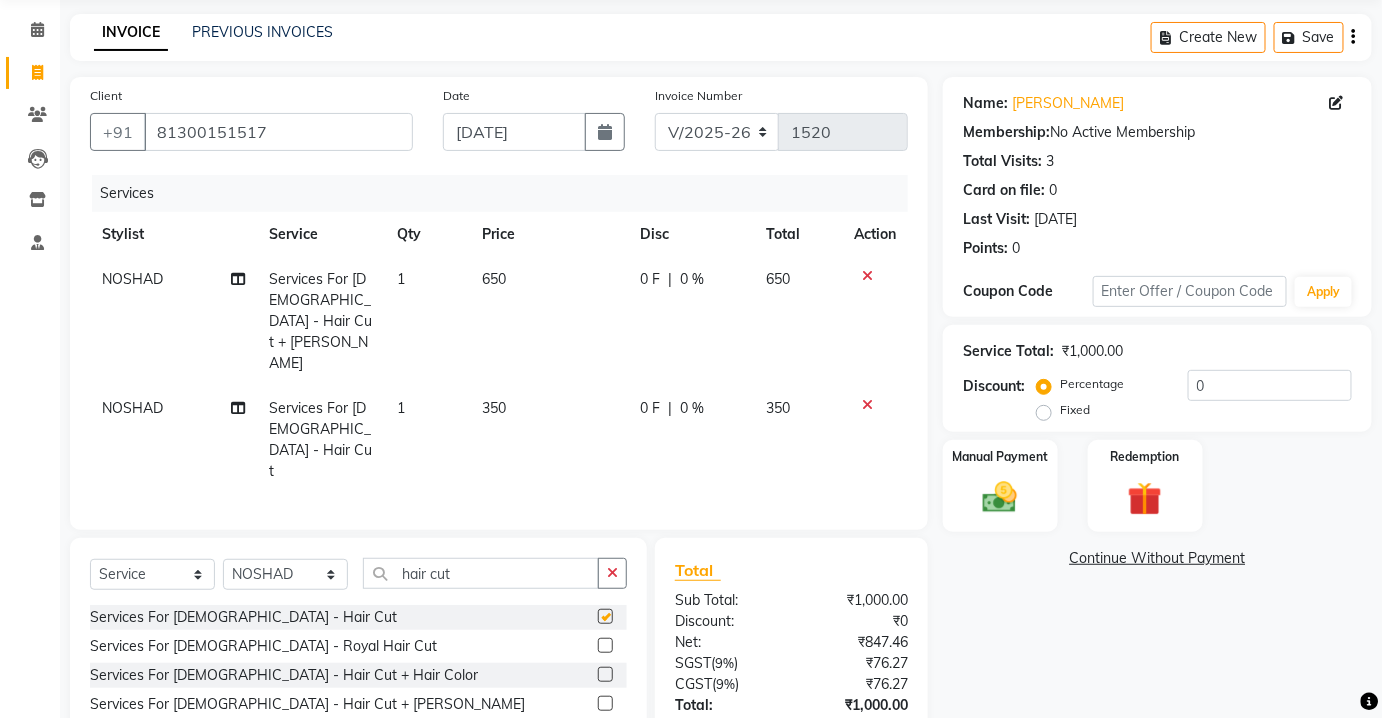 scroll, scrollTop: 146, scrollLeft: 0, axis: vertical 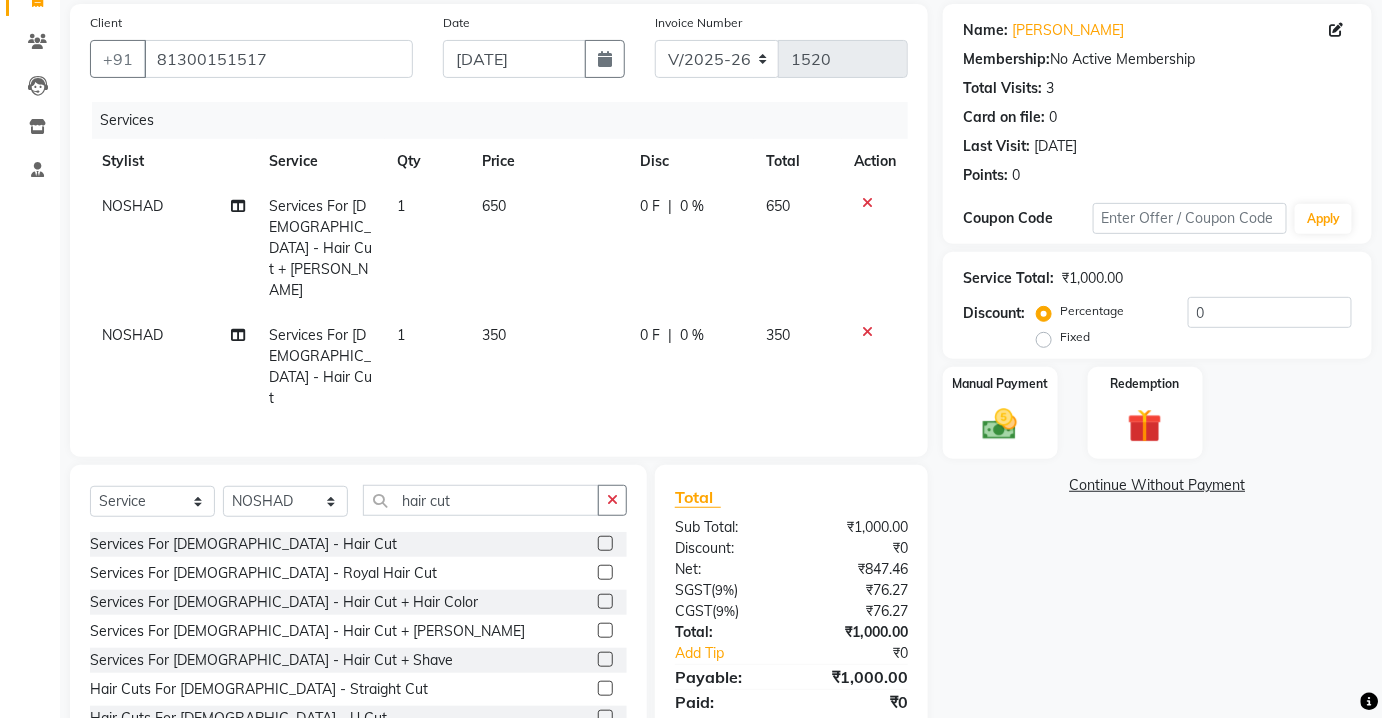 checkbox on "false" 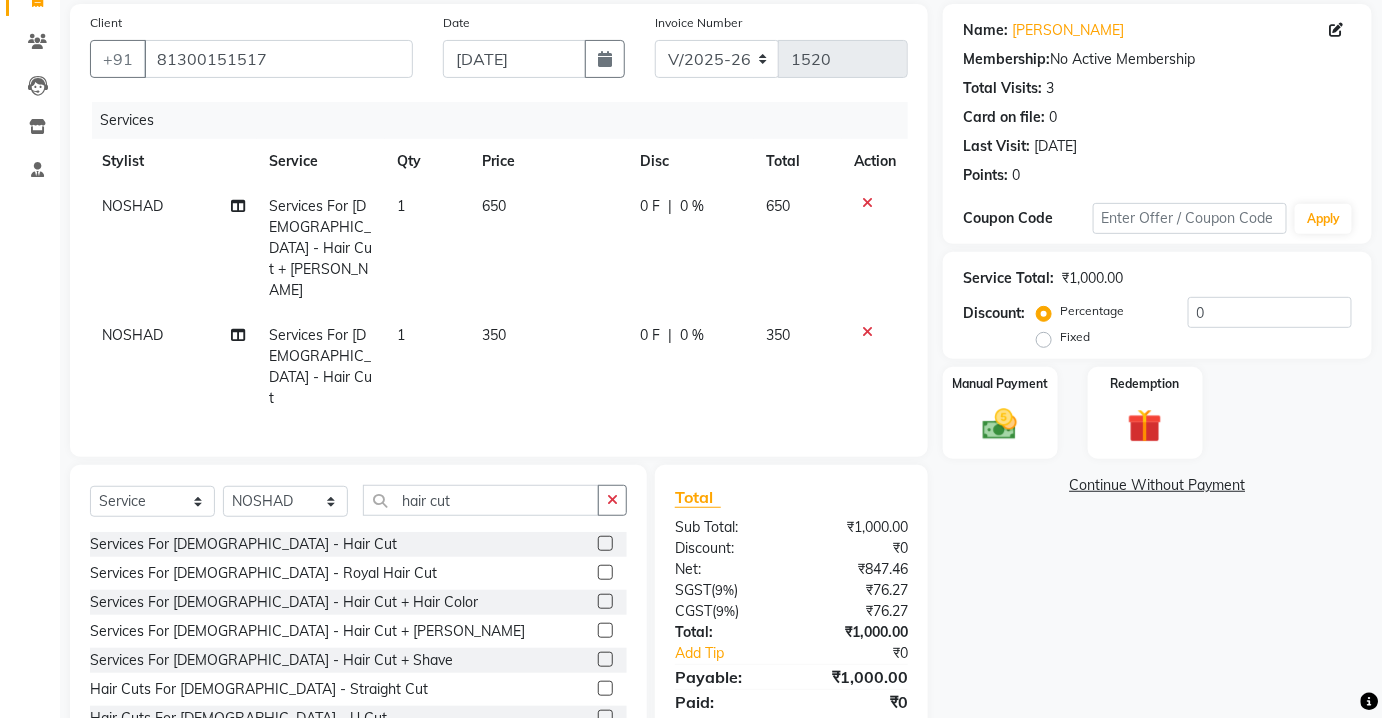 click on "Name: [PERSON_NAME] Membership:  No Active Membership  Total Visits:  3 Card on file:  0 Last Visit:   [DATE] Points:   0  Coupon Code Apply Service Total:  ₹1,000.00  Discount:  Percentage   Fixed  0 Manual Payment Redemption  Continue Without Payment" 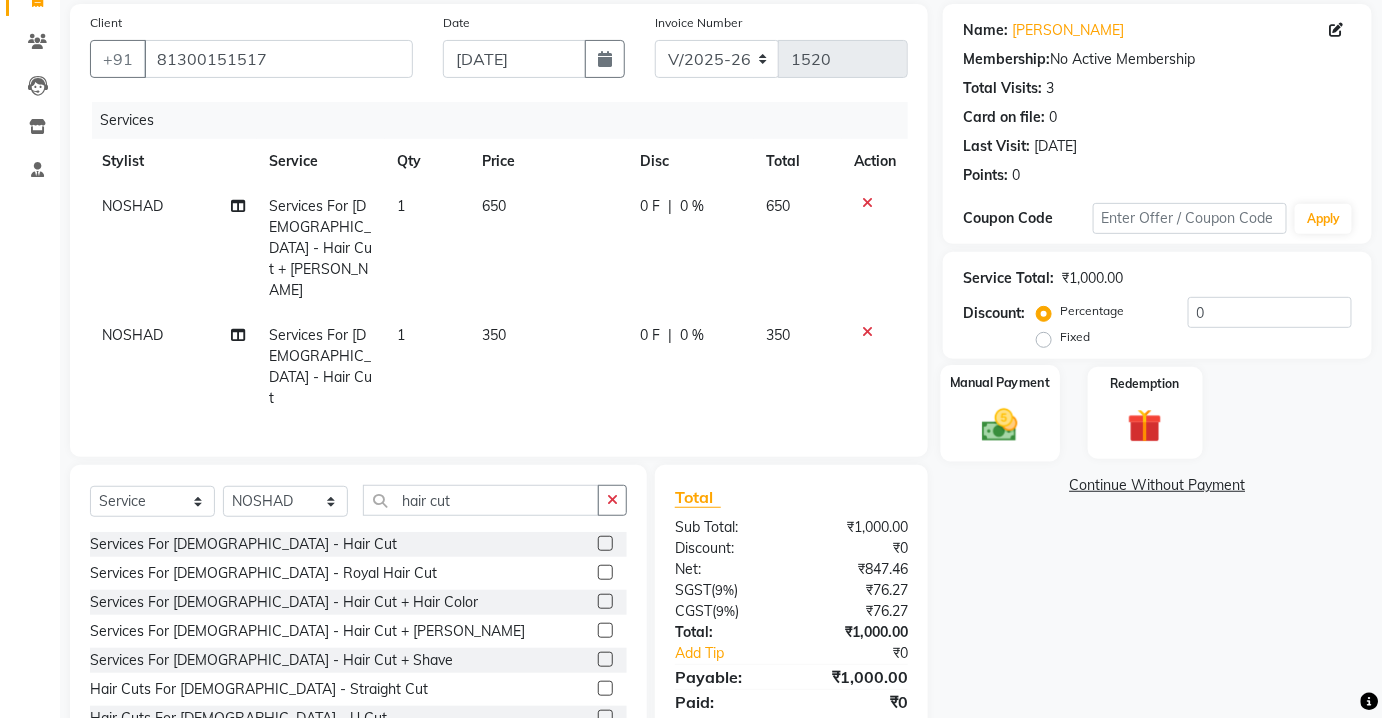 click 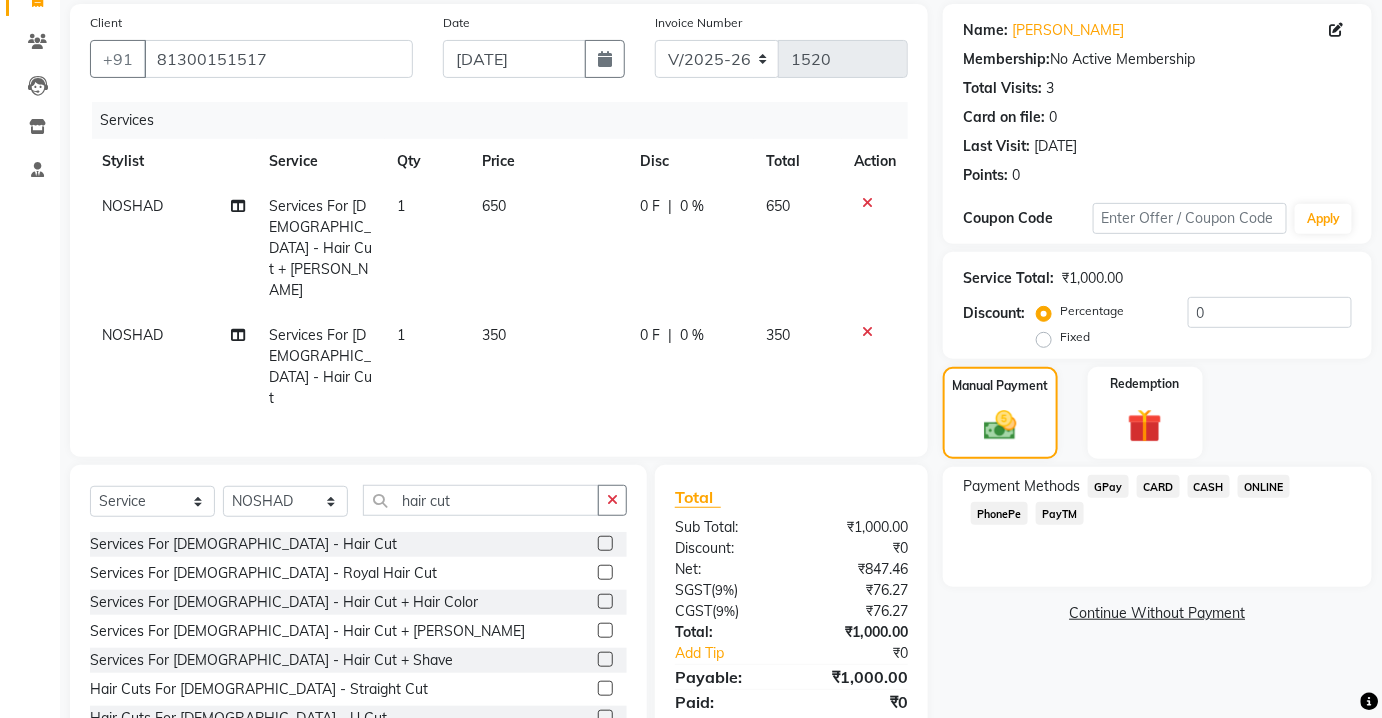 click on "CASH" 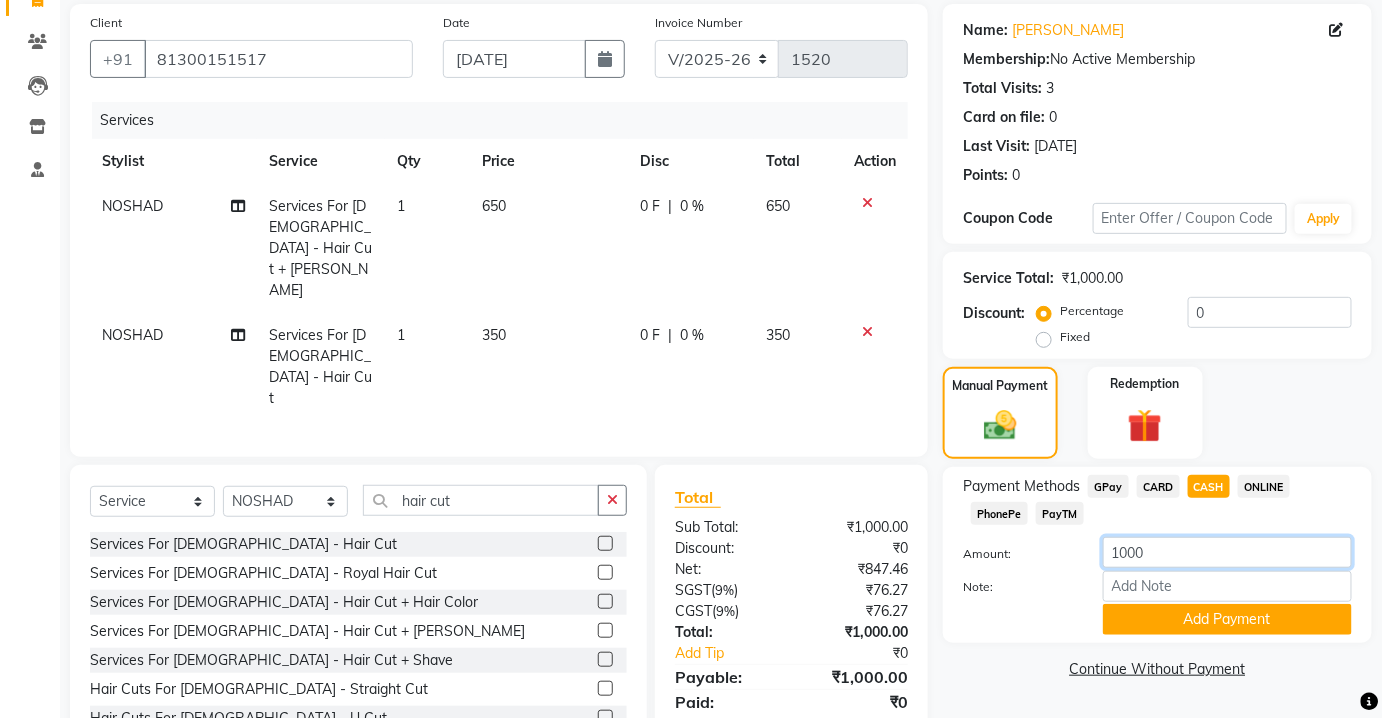click on "1000" 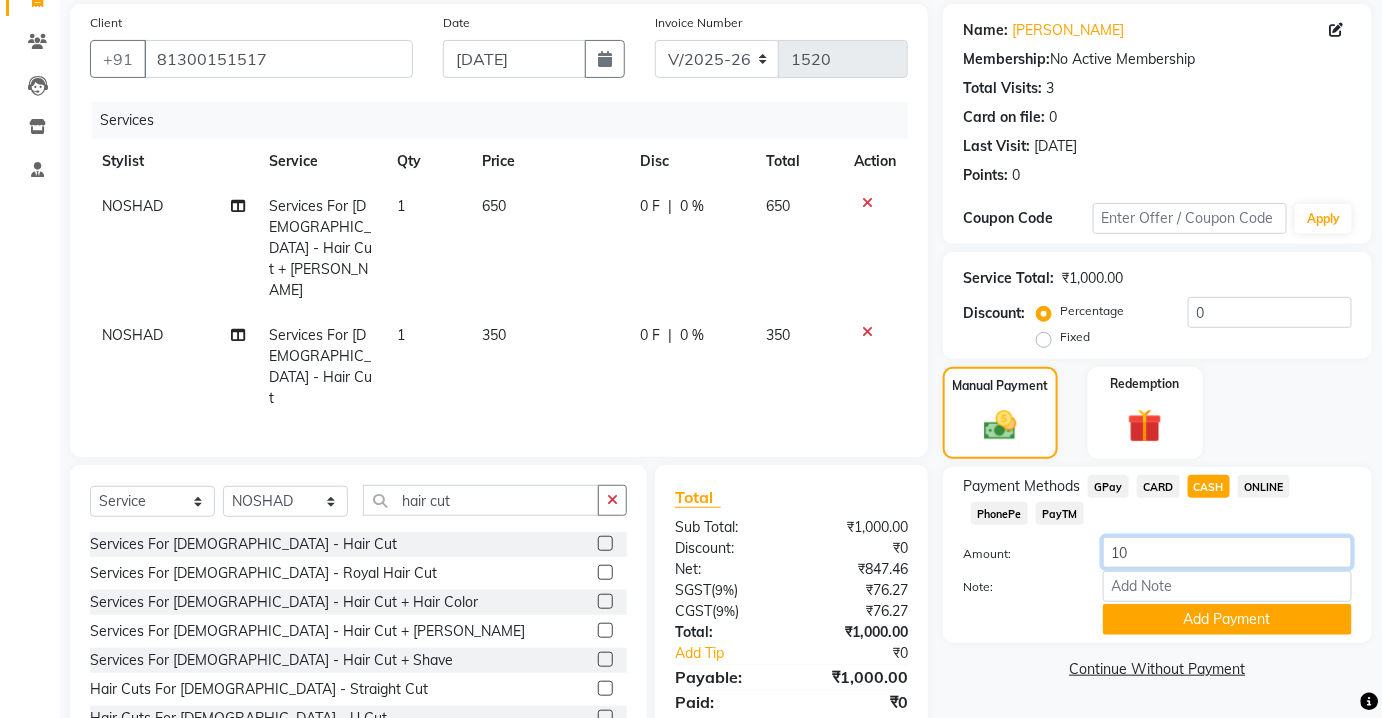 type on "1" 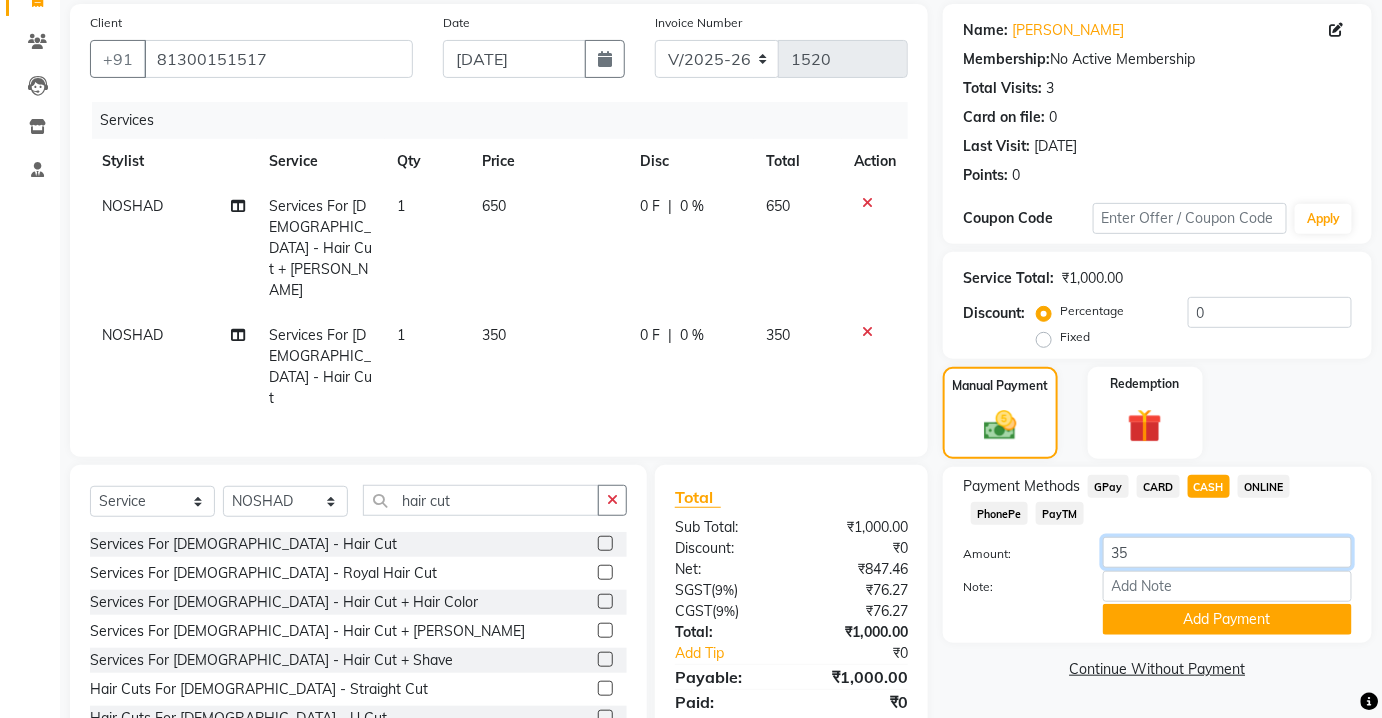 type on "3" 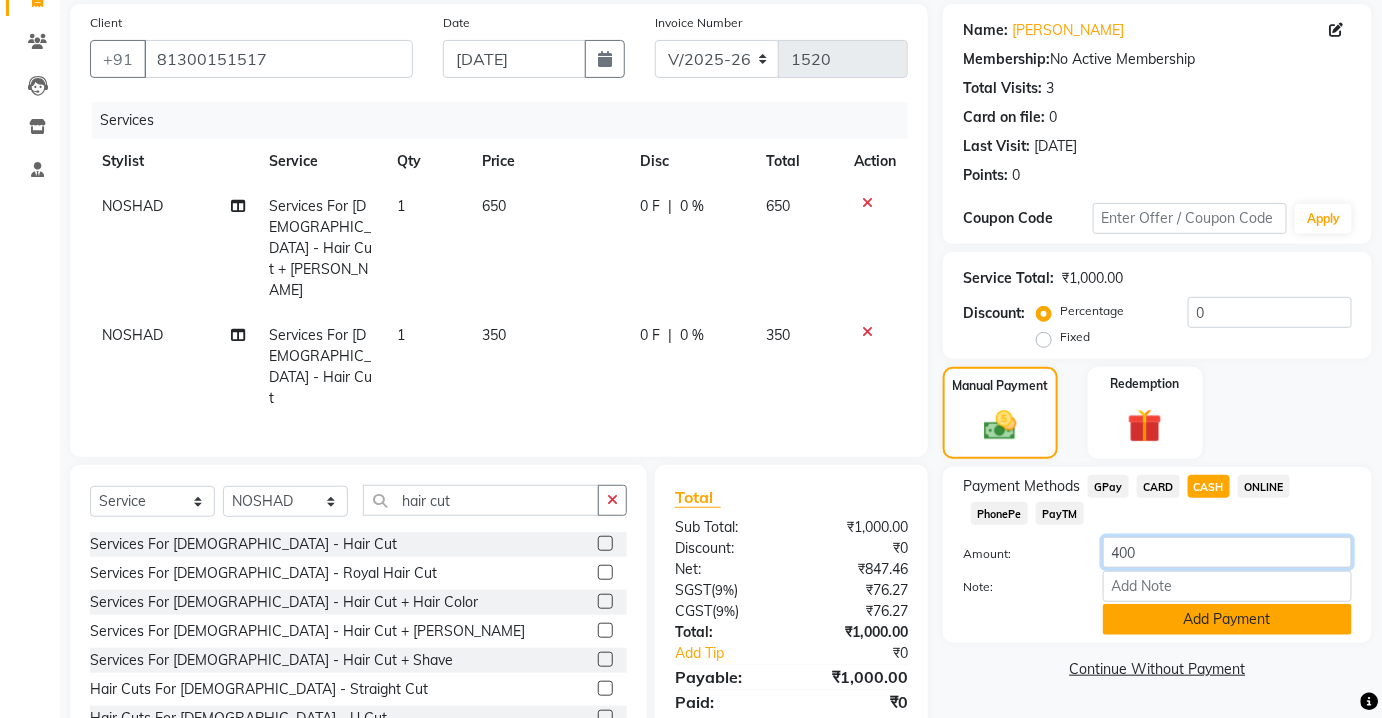 type on "400" 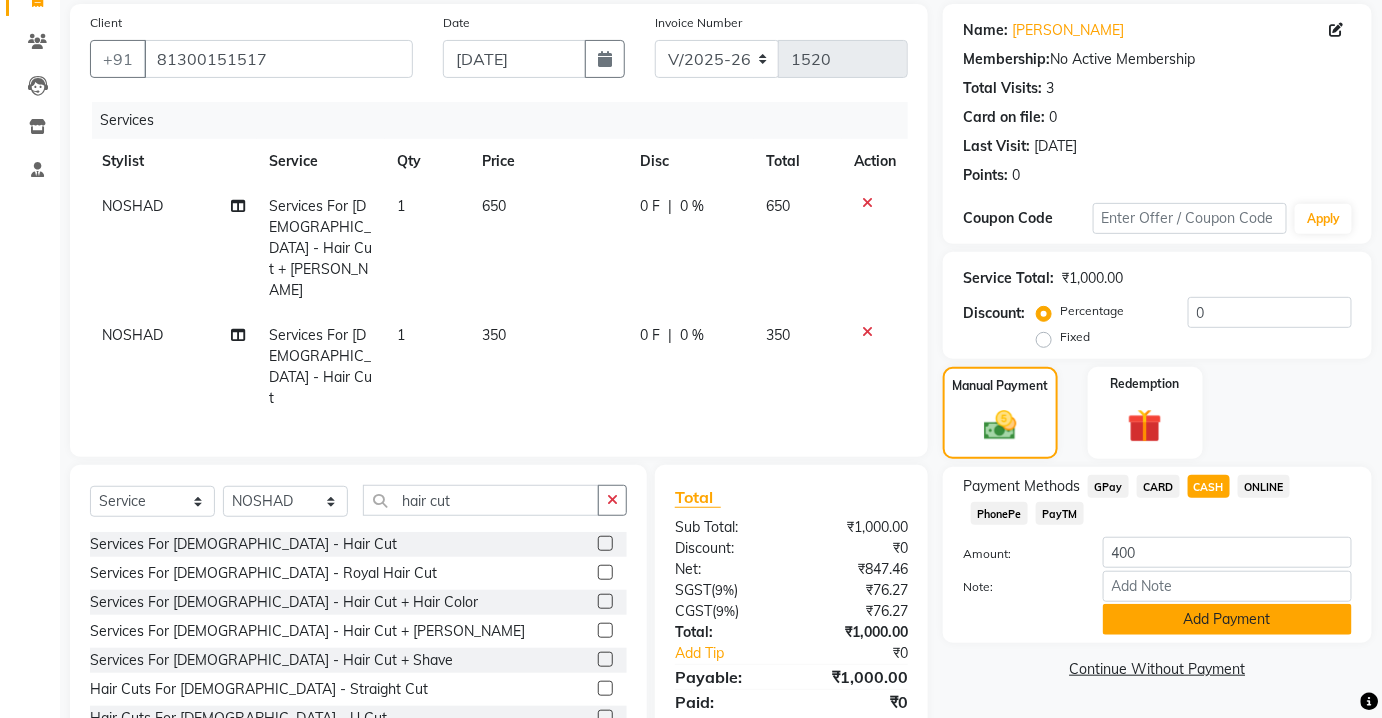 click on "Add Payment" 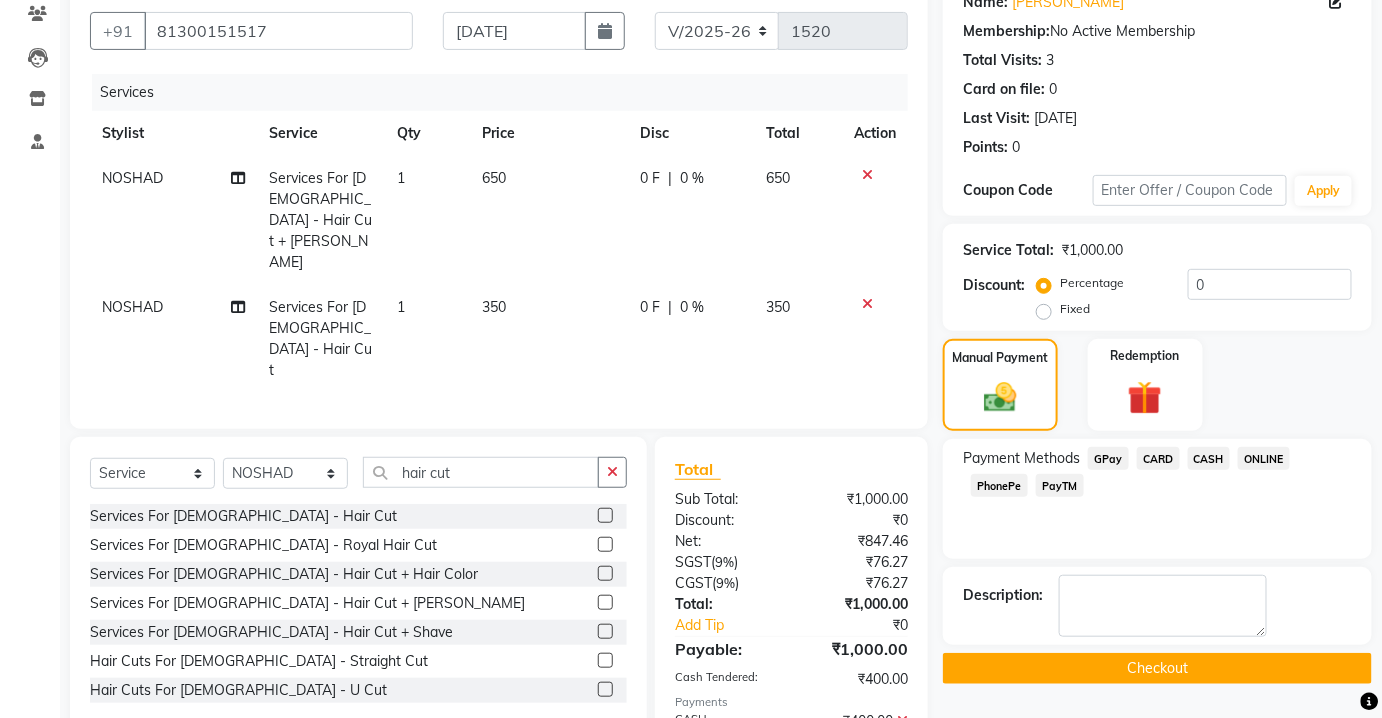 scroll, scrollTop: 216, scrollLeft: 0, axis: vertical 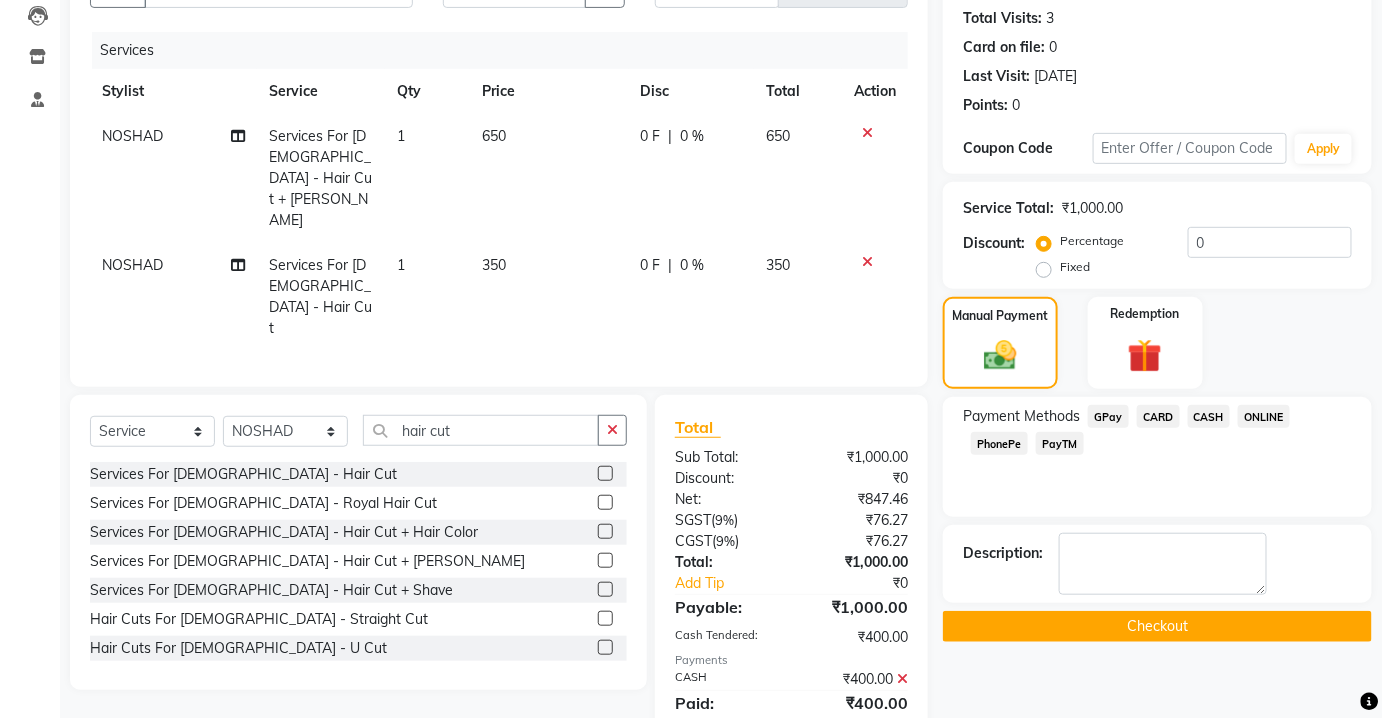 click on "PayTM" 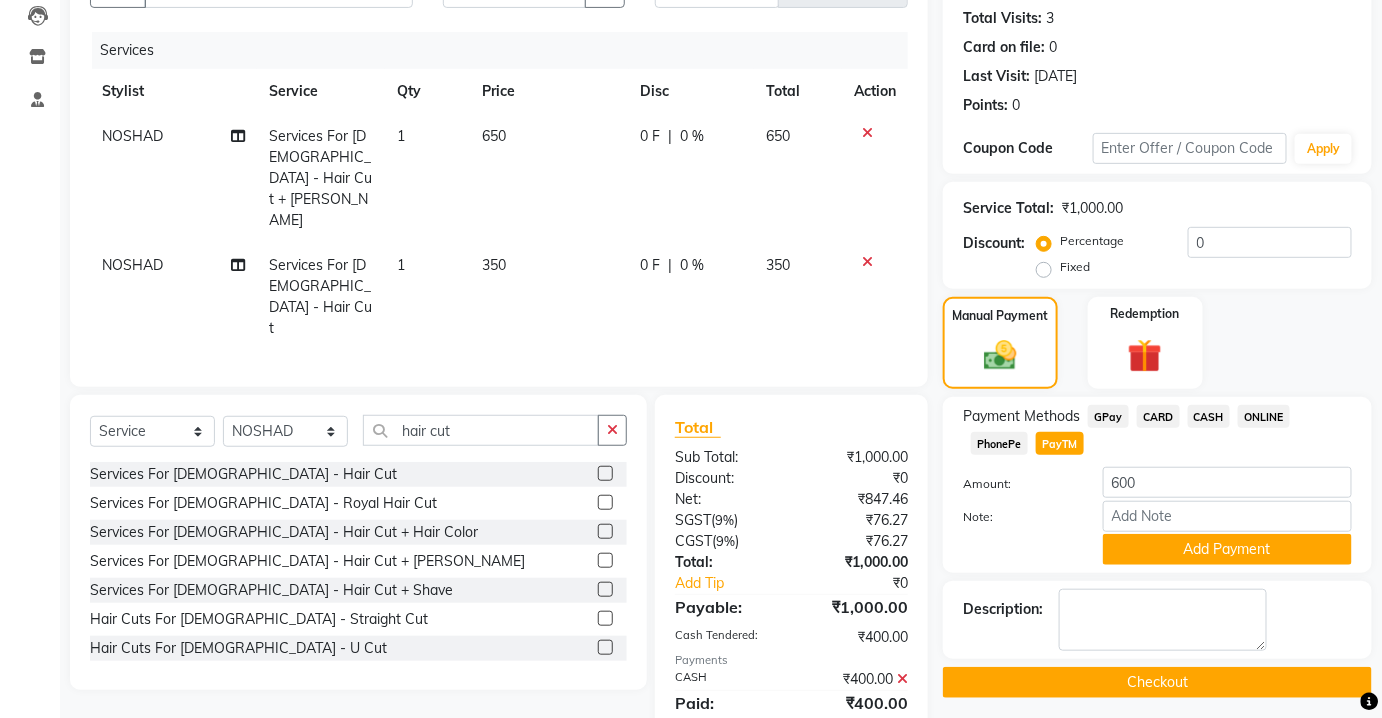 click on "Add Payment" 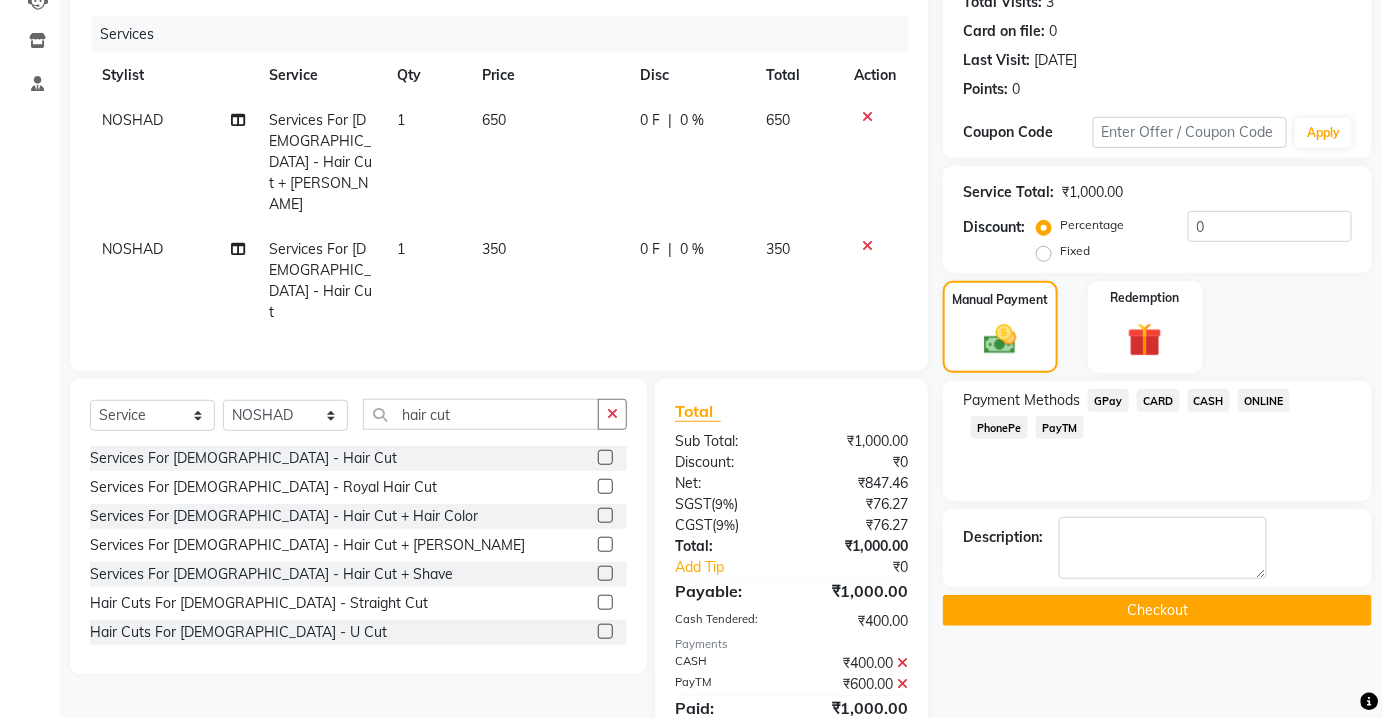 scroll, scrollTop: 237, scrollLeft: 0, axis: vertical 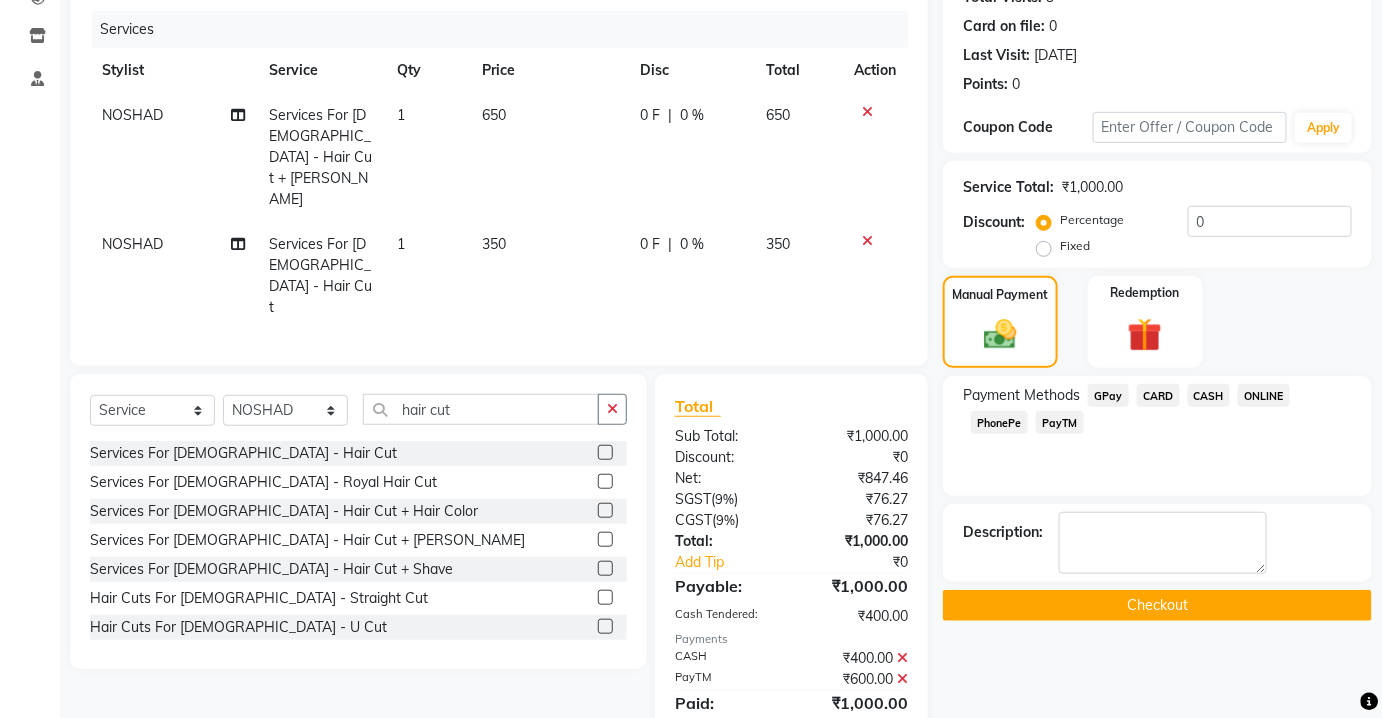 click on "Checkout" 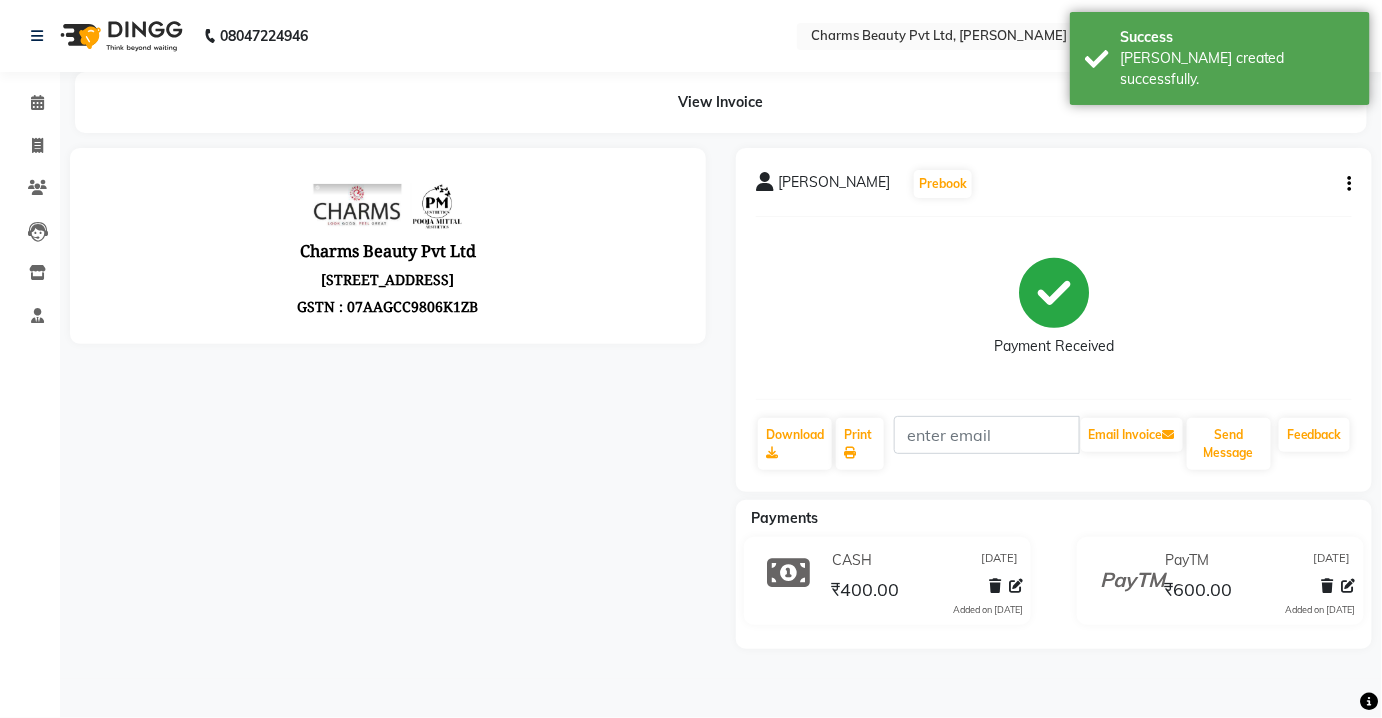 scroll, scrollTop: 0, scrollLeft: 0, axis: both 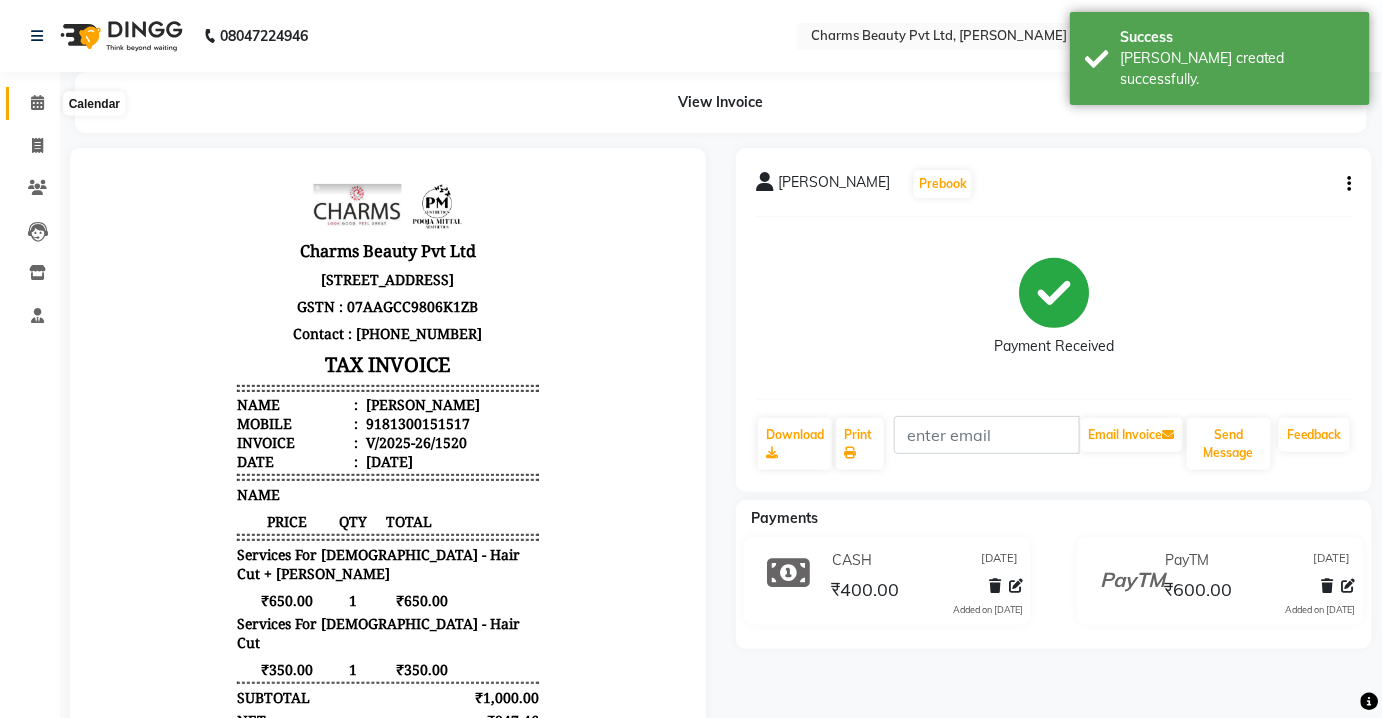 click 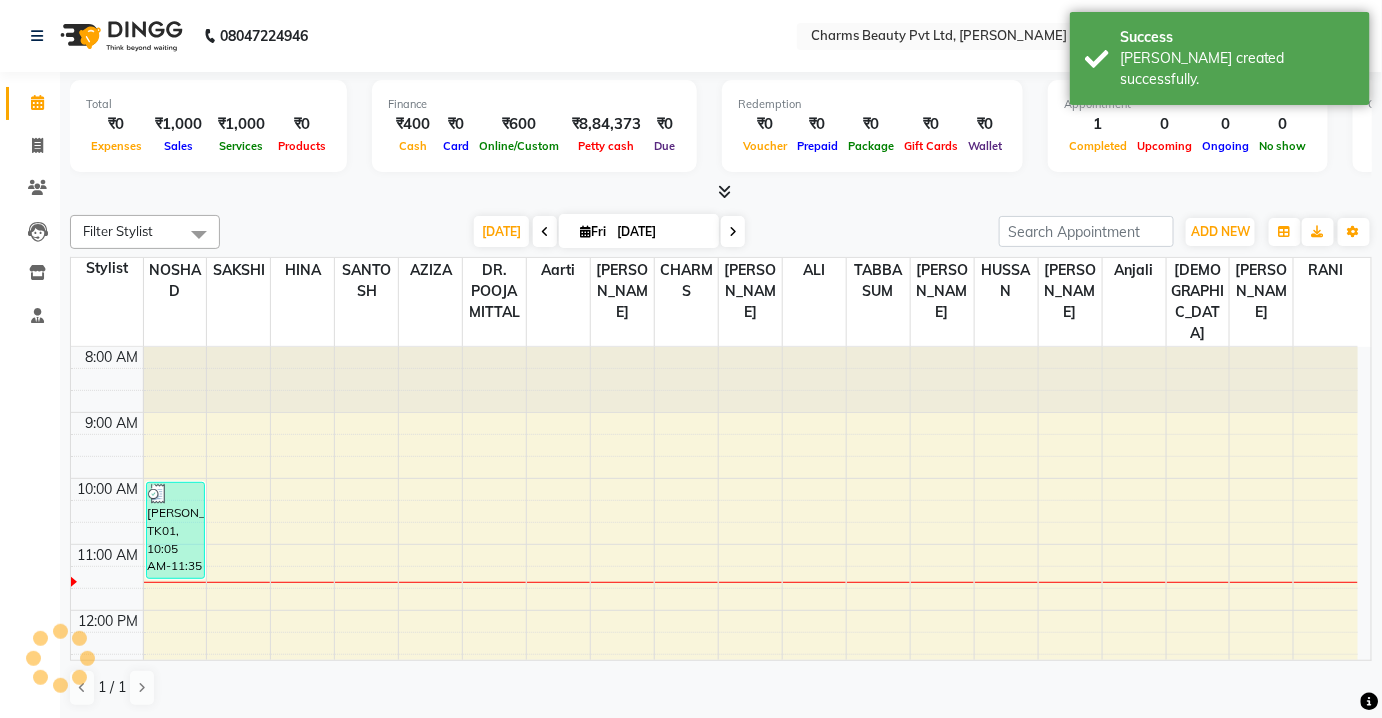scroll, scrollTop: 0, scrollLeft: 0, axis: both 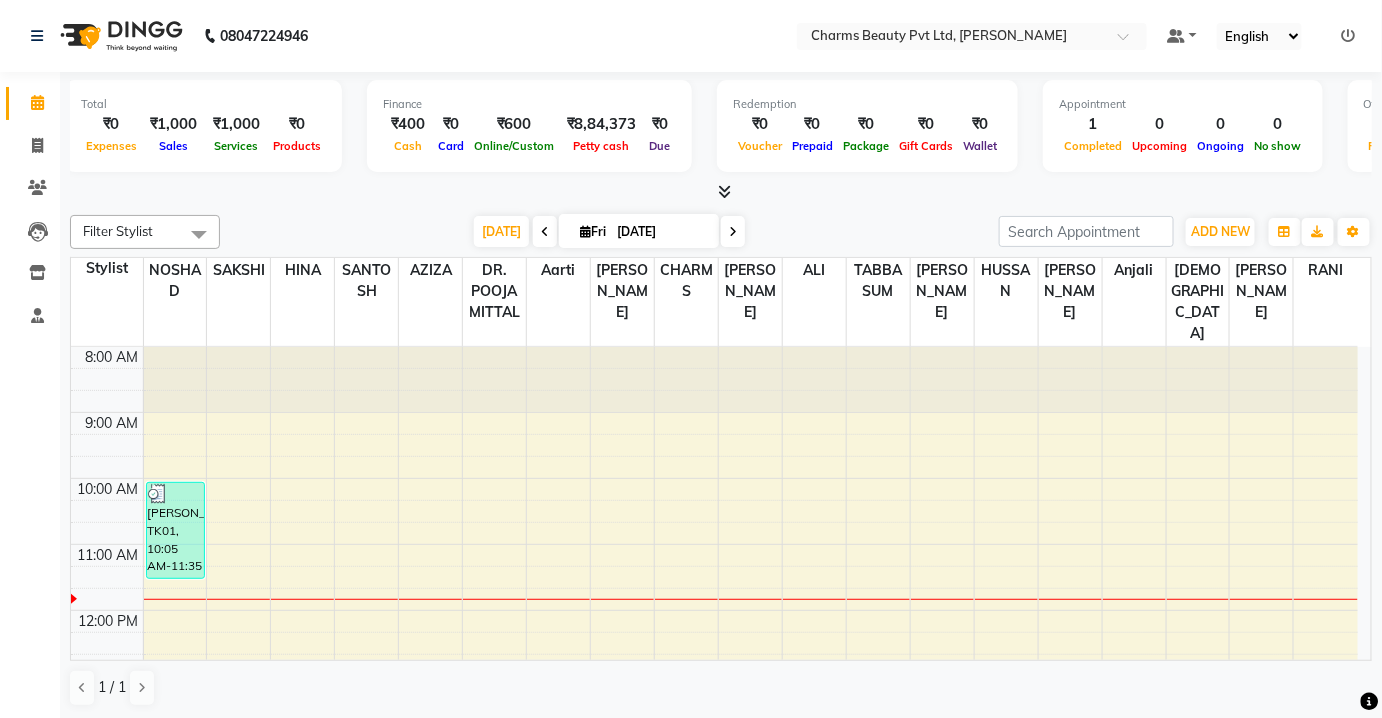 click on "₹0" at bounding box center (926, 124) 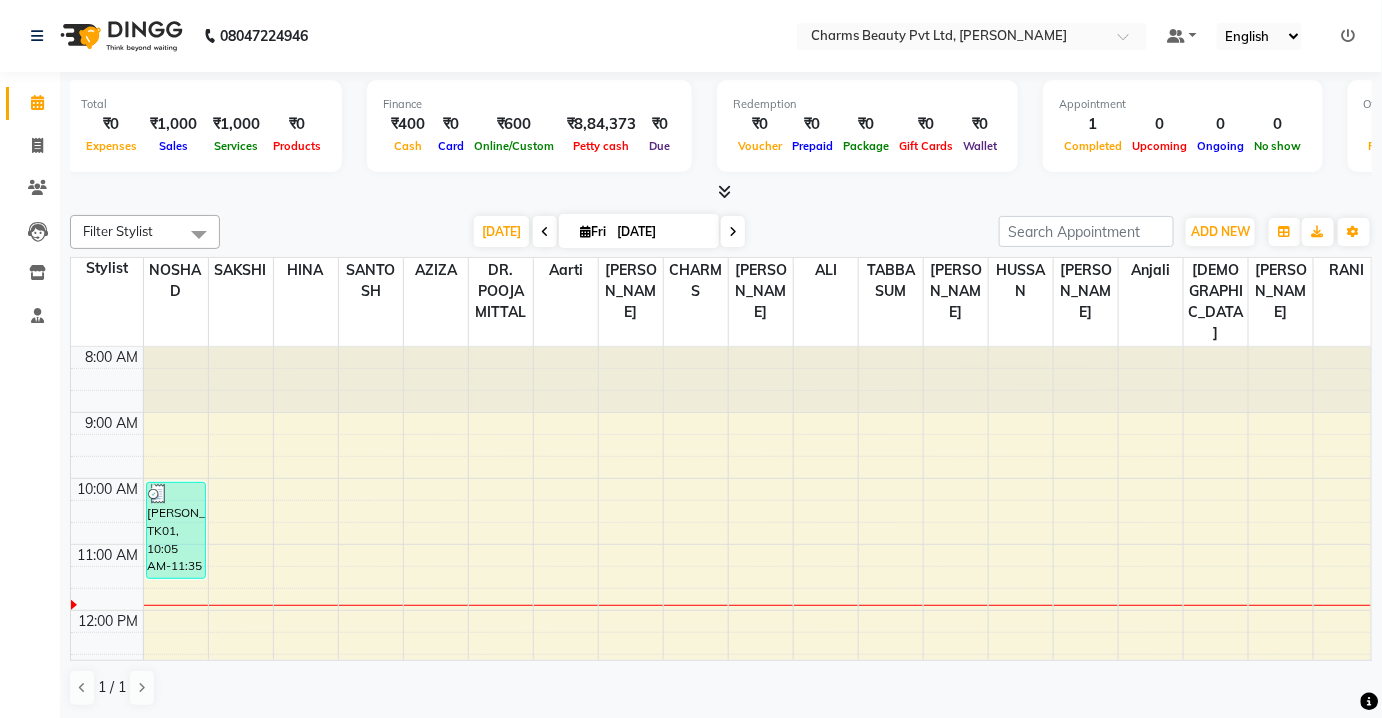 scroll, scrollTop: 0, scrollLeft: 0, axis: both 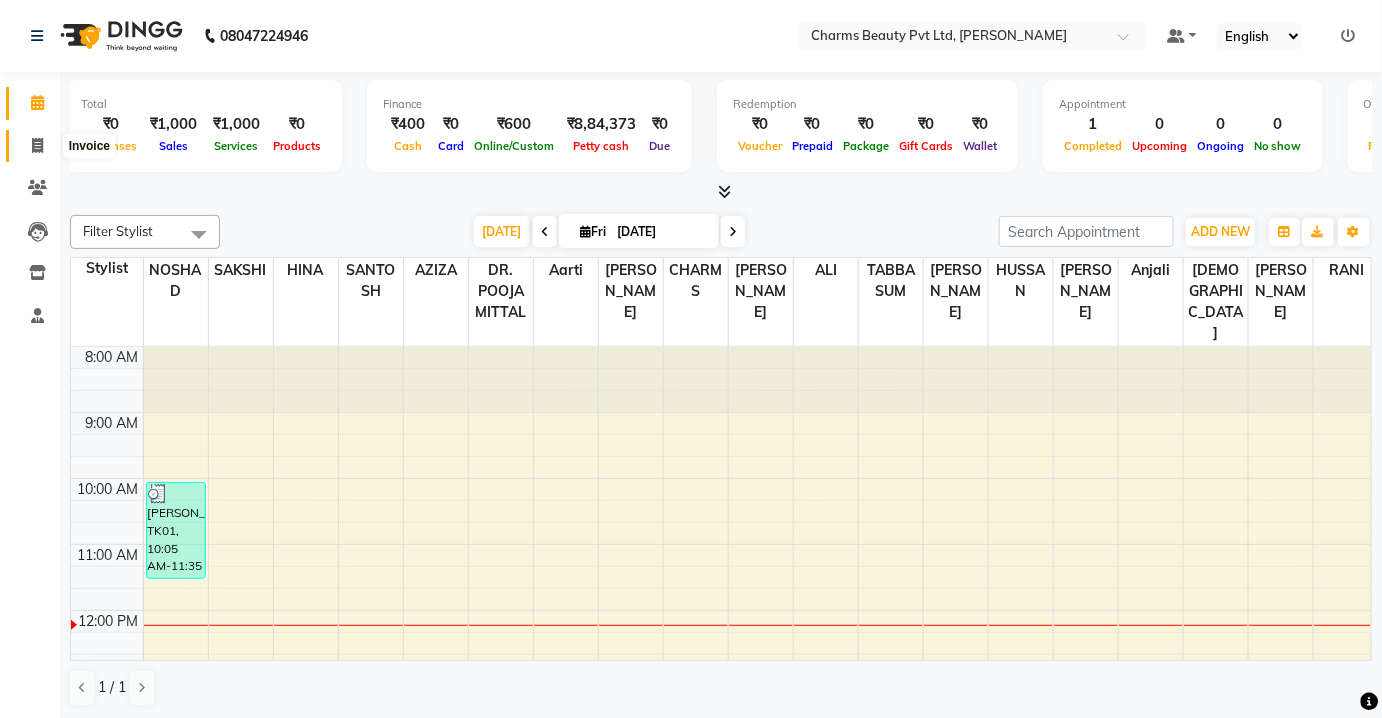 click 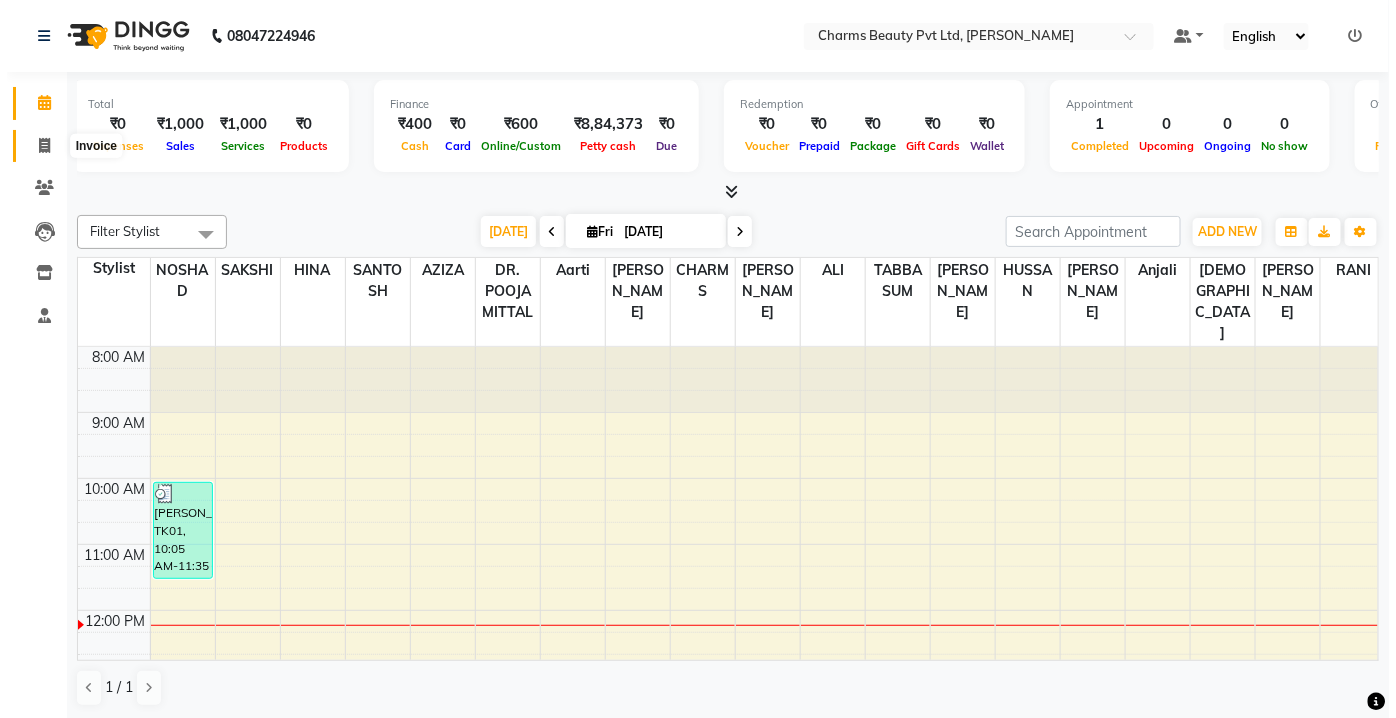 scroll, scrollTop: 0, scrollLeft: 0, axis: both 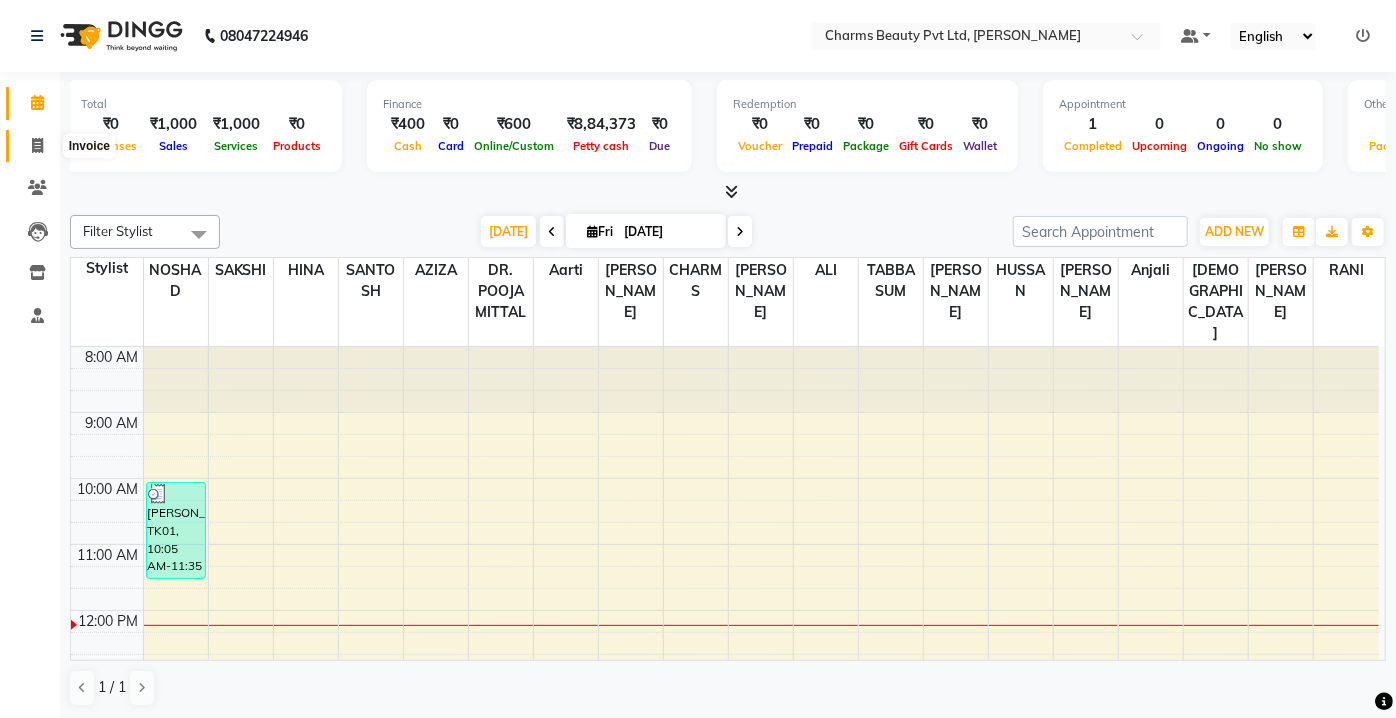 click 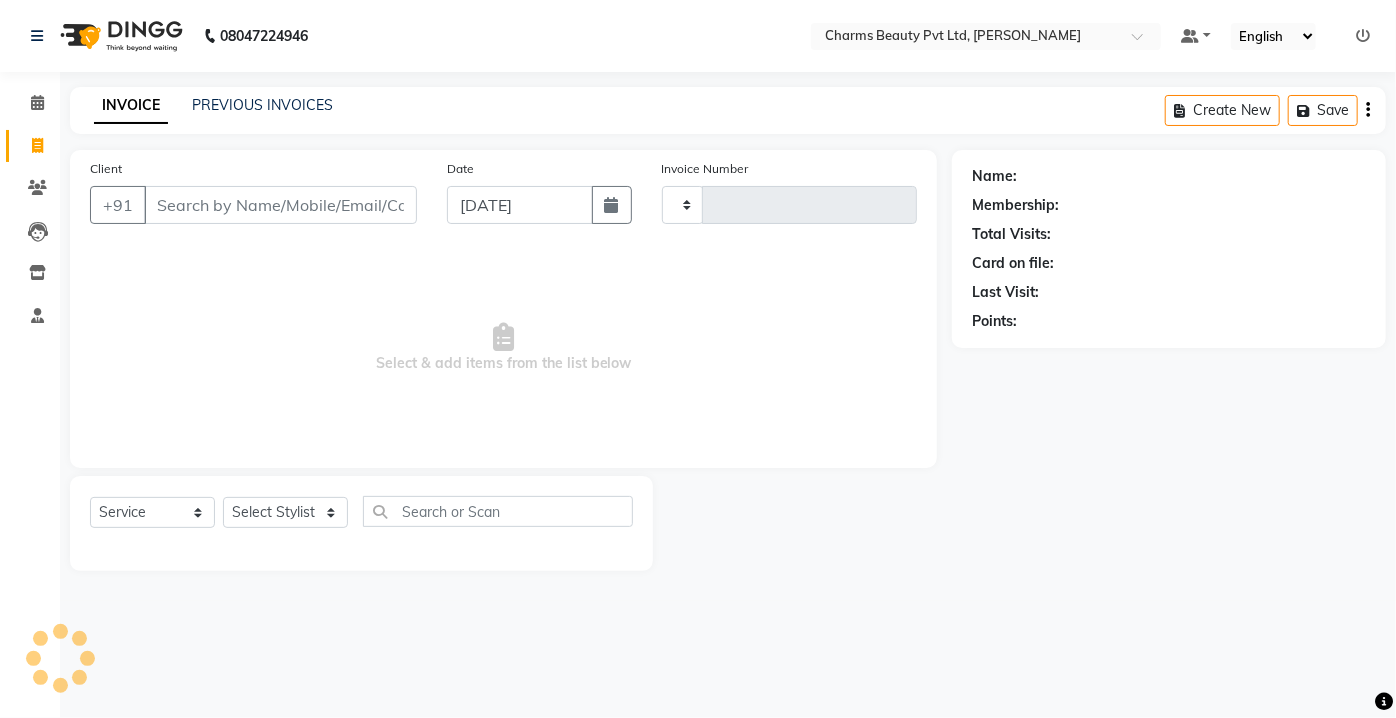 type on "9" 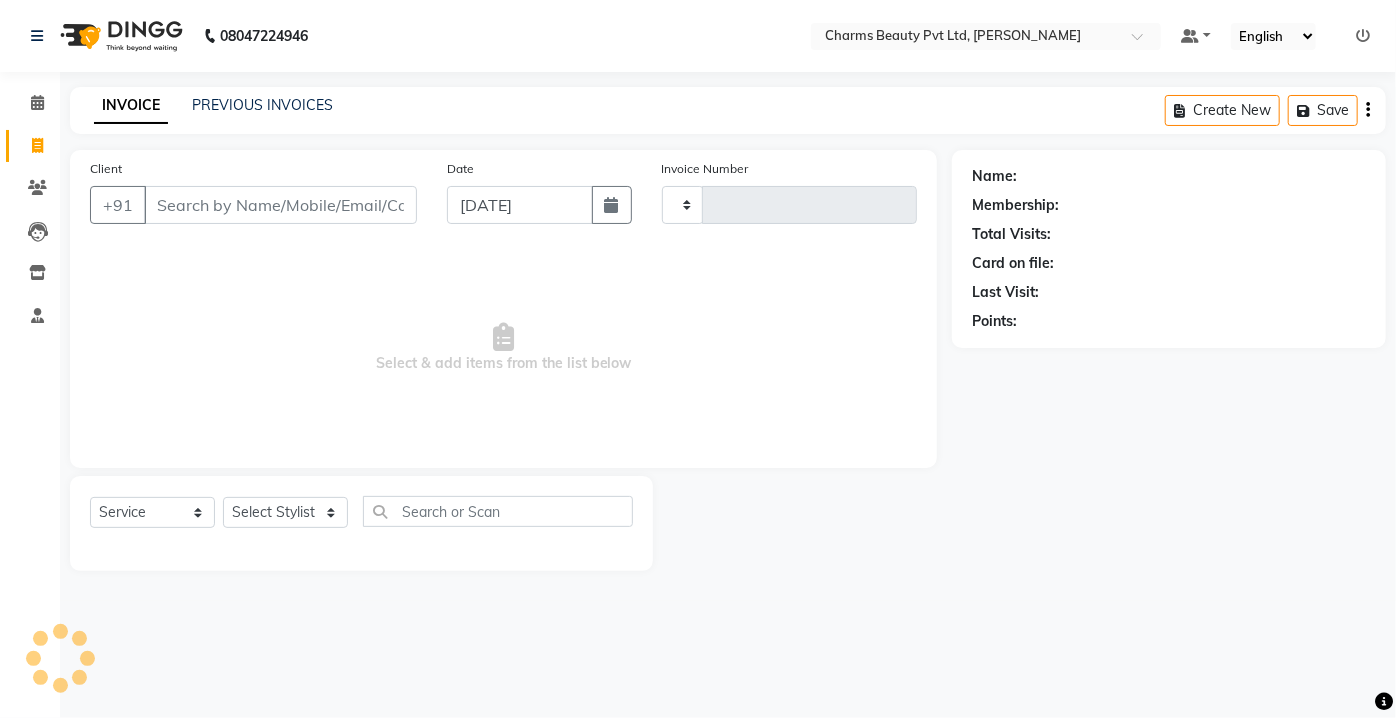 type on "1521" 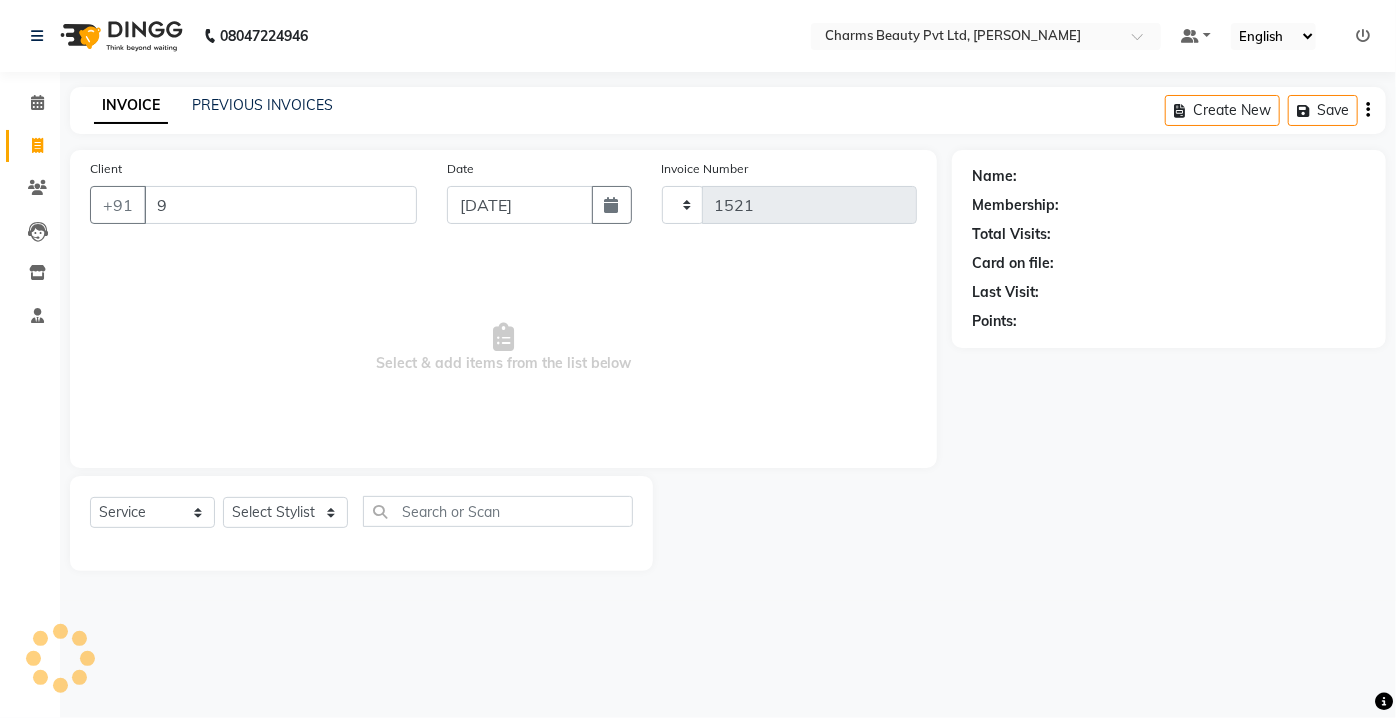 select on "3743" 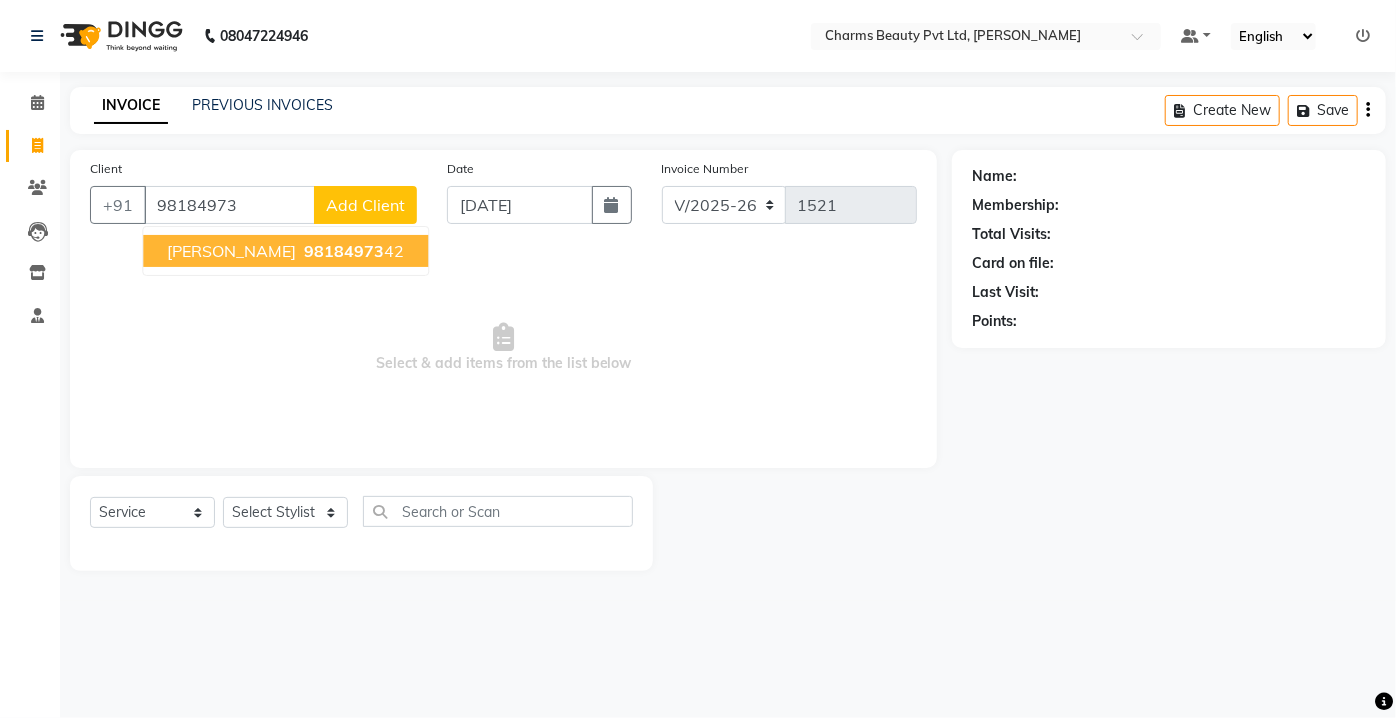 click on "[PERSON_NAME]" at bounding box center (231, 251) 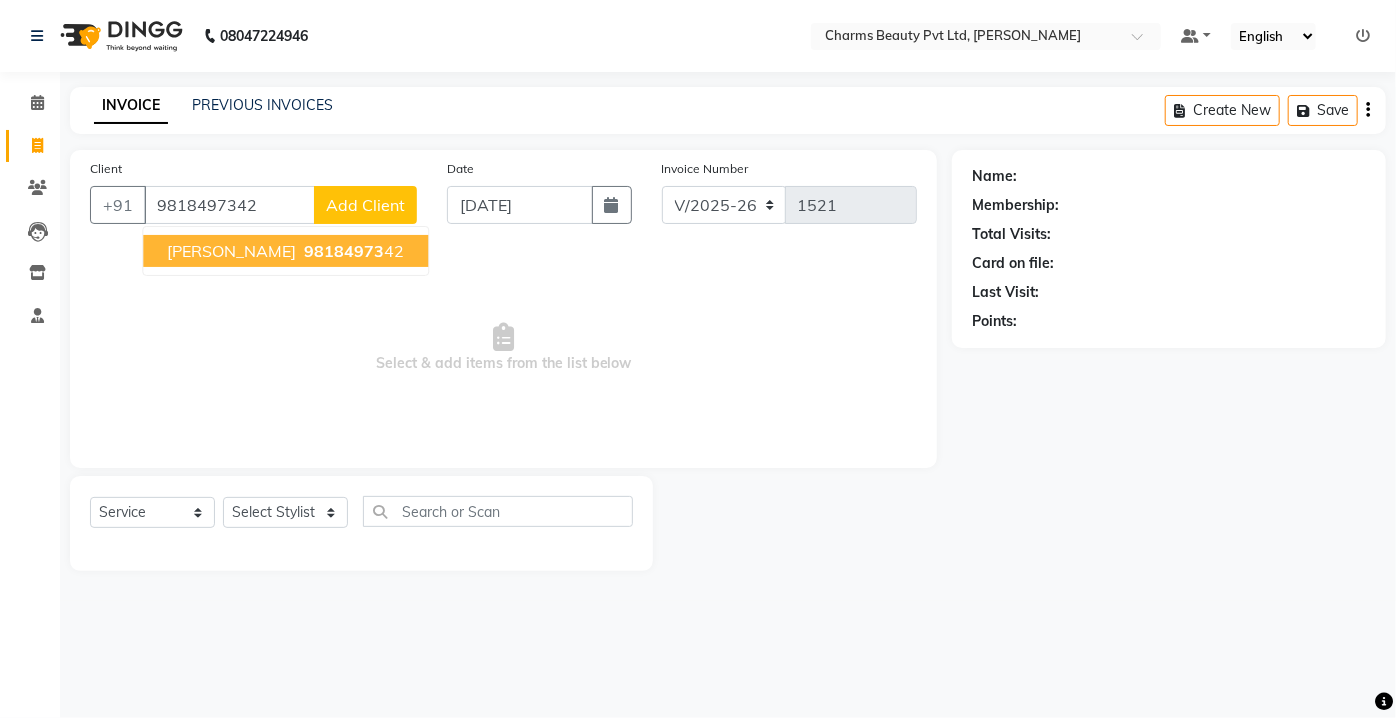 type on "9818497342" 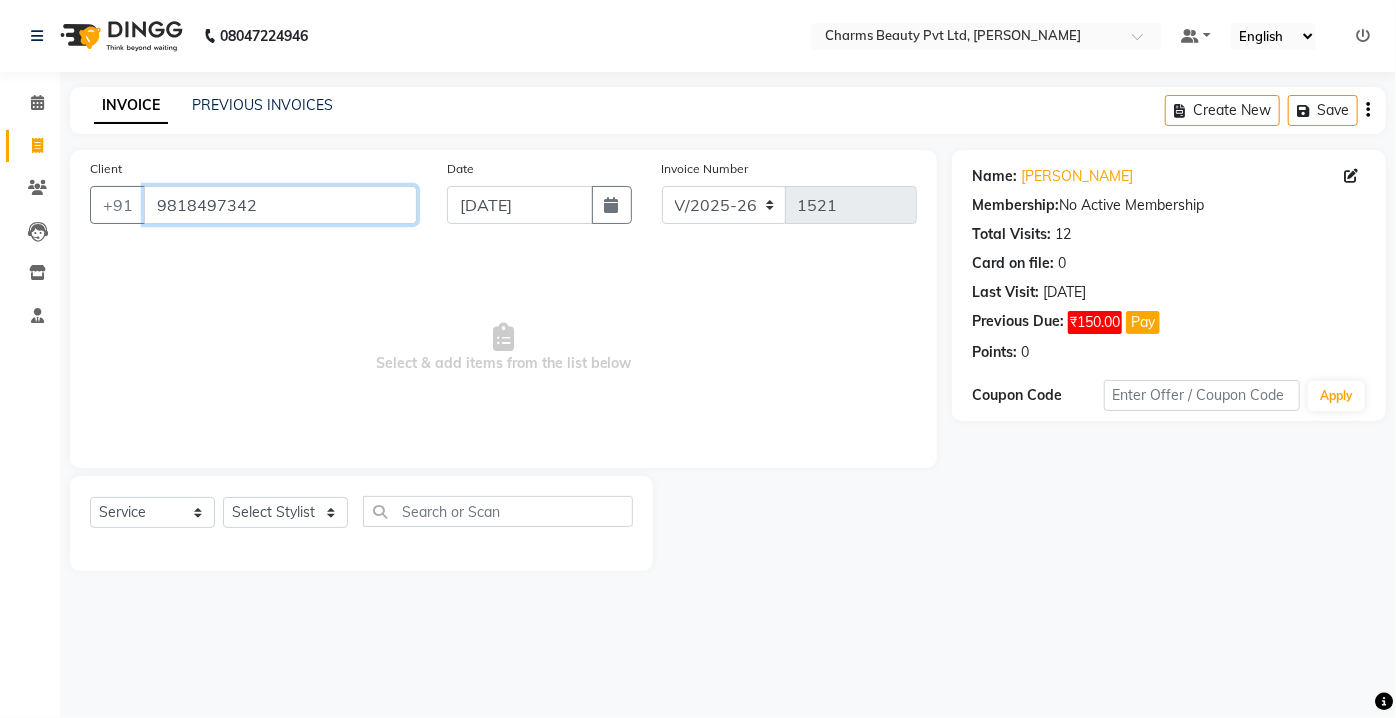 drag, startPoint x: 282, startPoint y: 207, endPoint x: 153, endPoint y: 209, distance: 129.0155 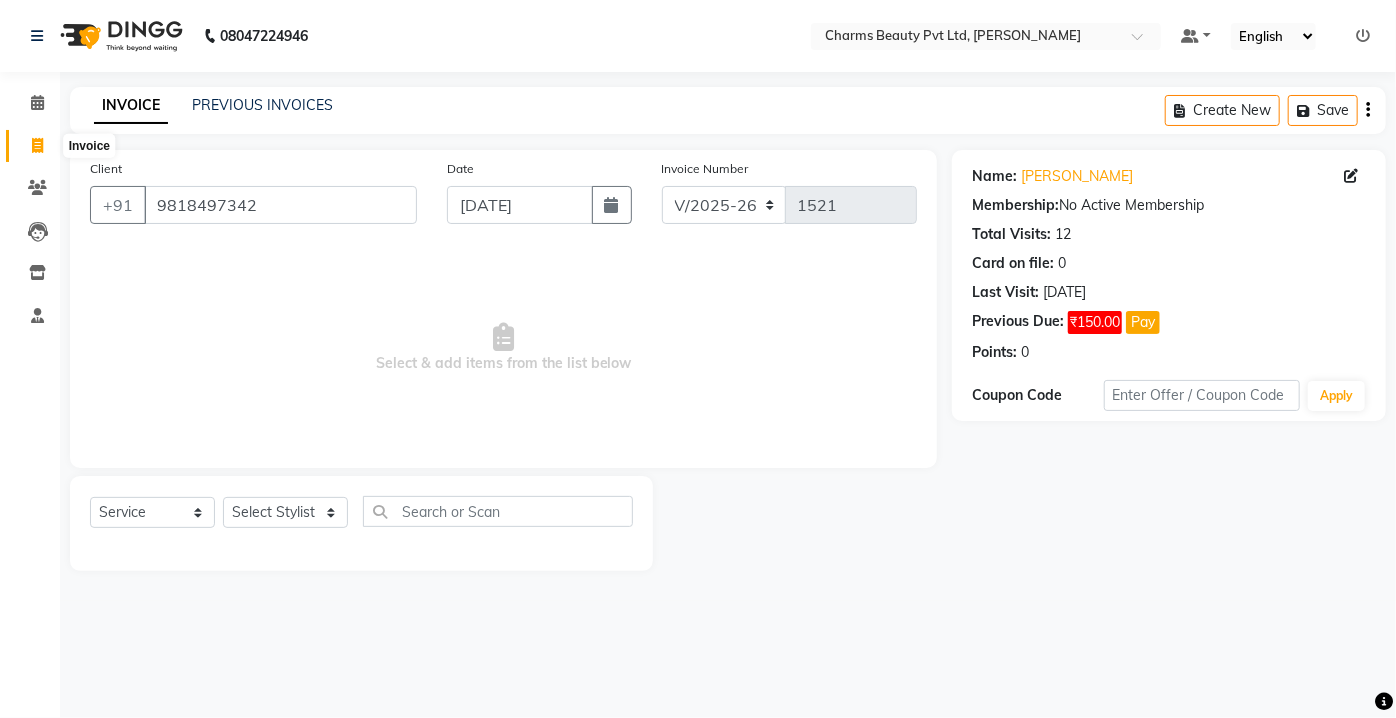 click 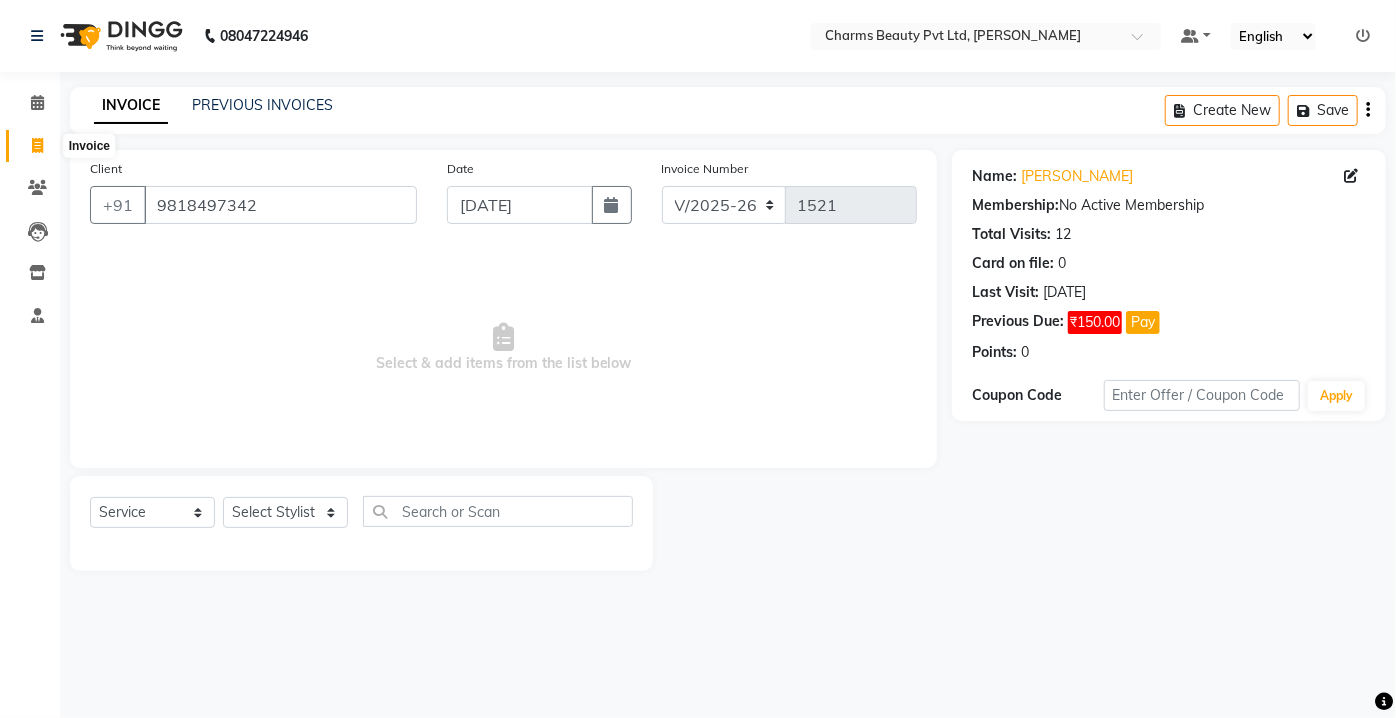 select on "service" 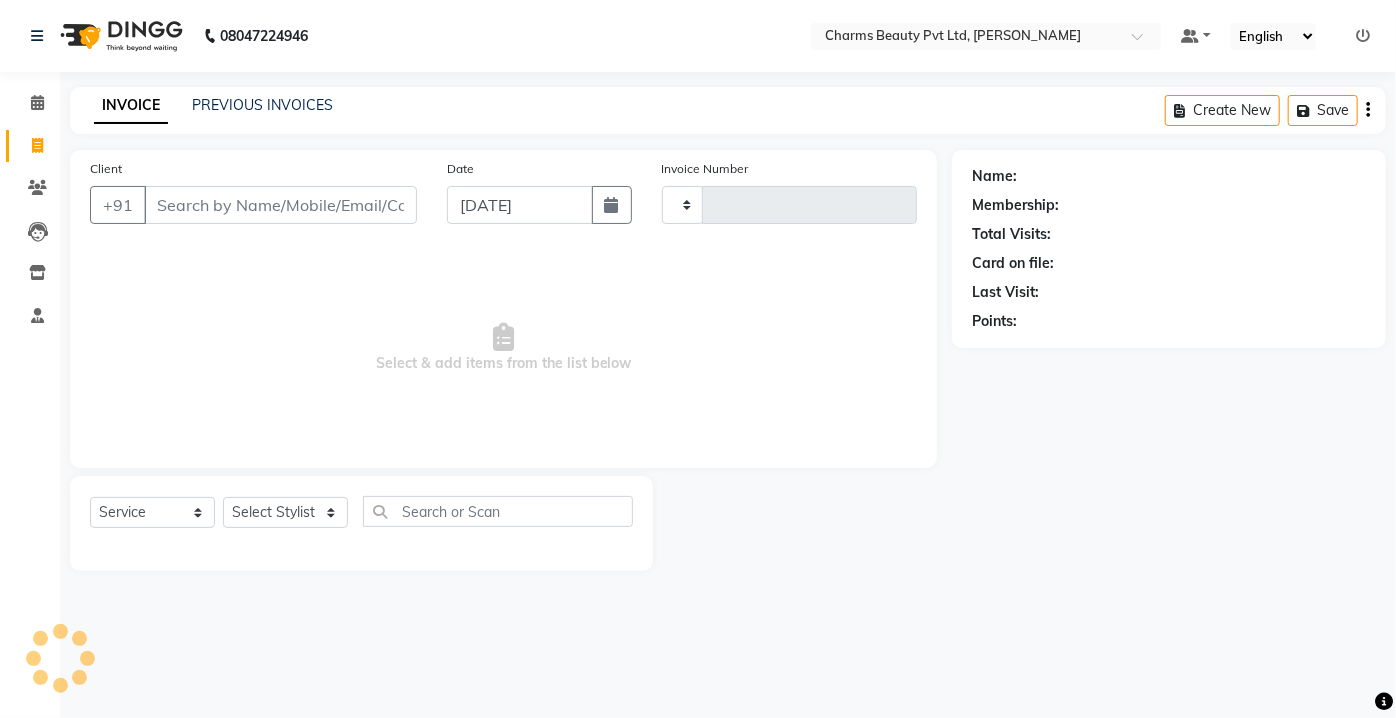 type on "1521" 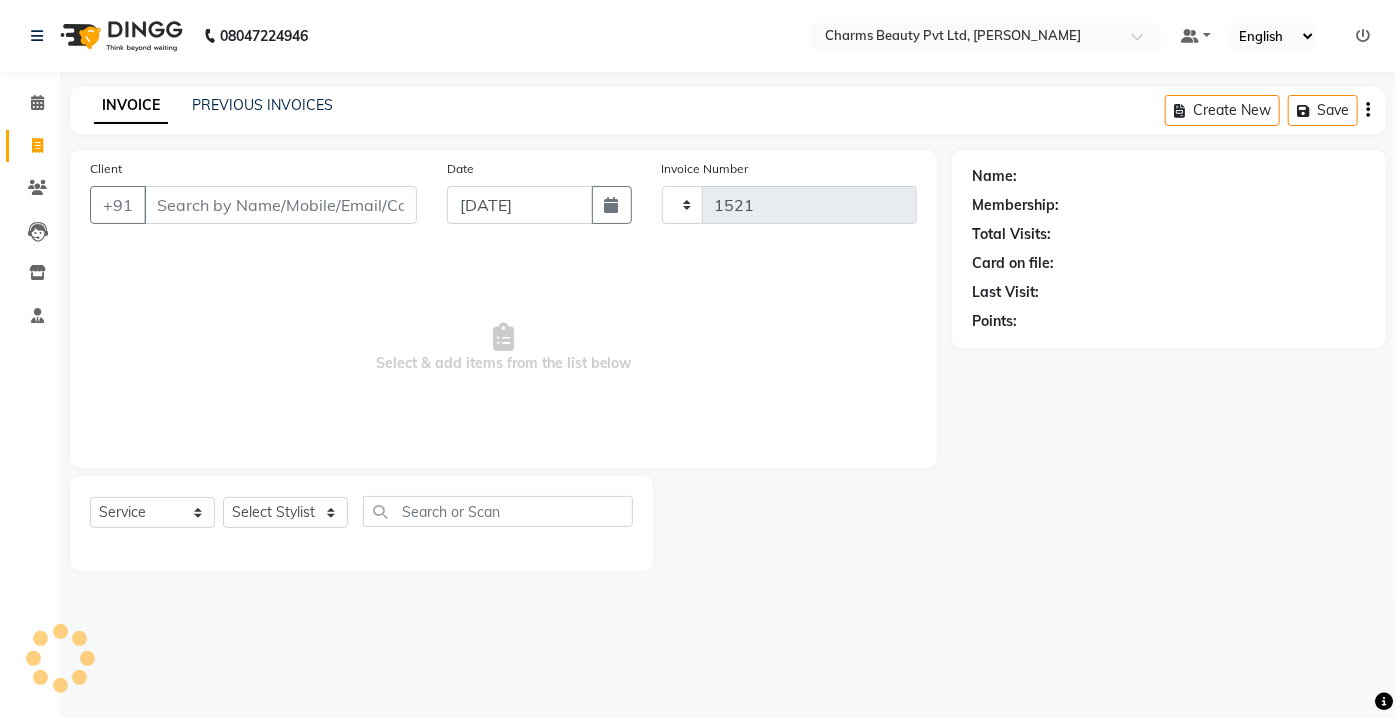 select on "3743" 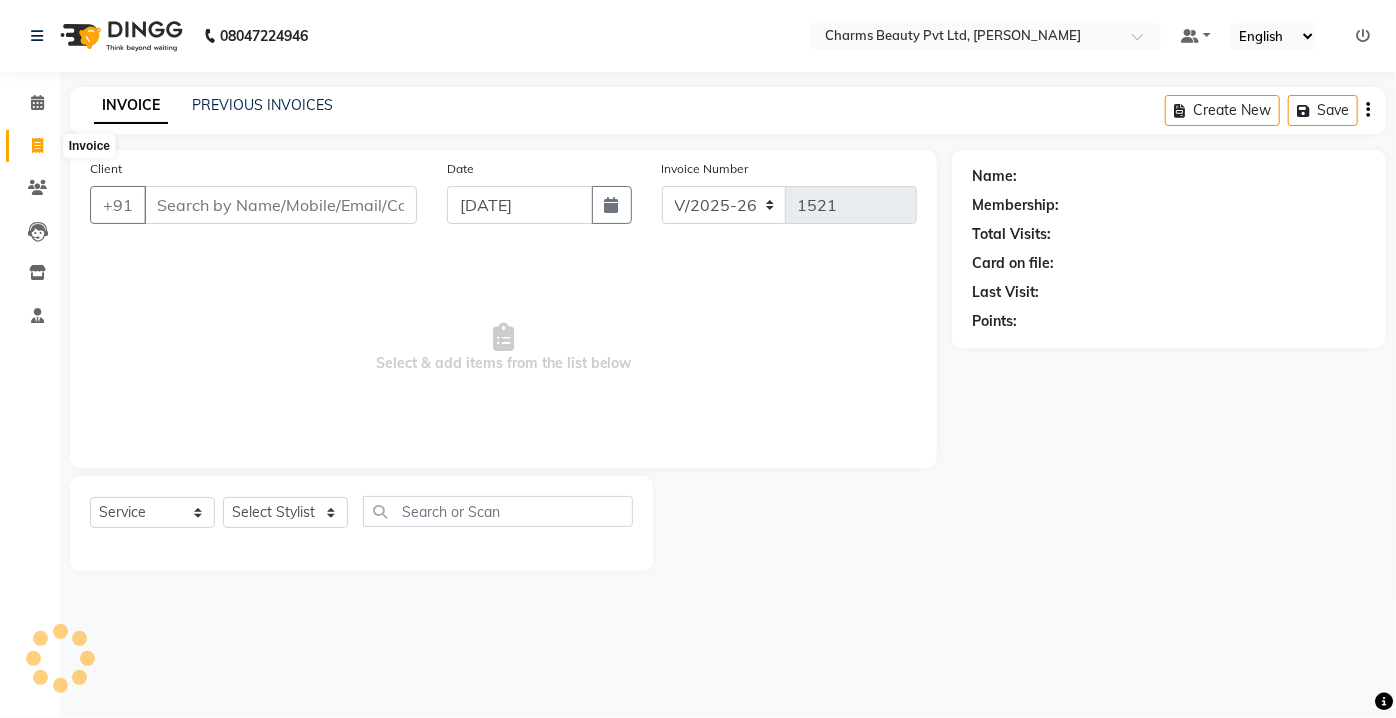 click 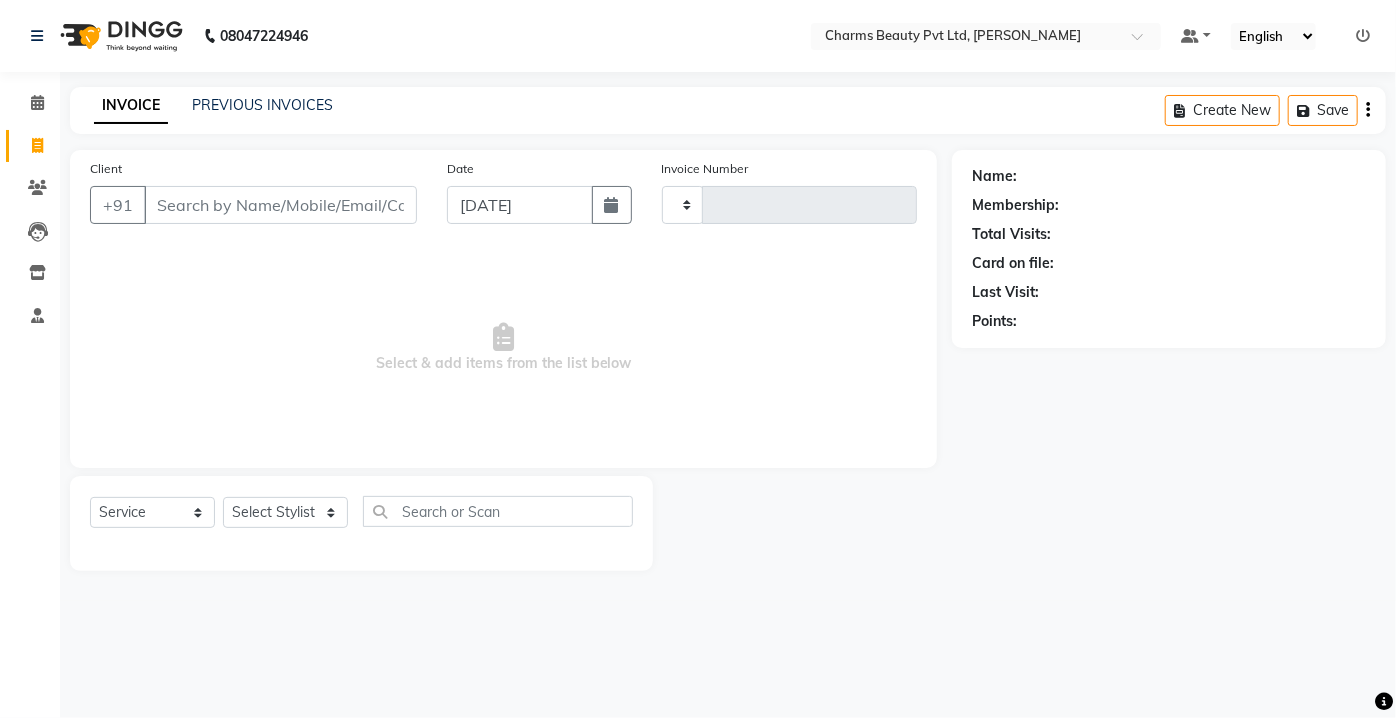 type on "1521" 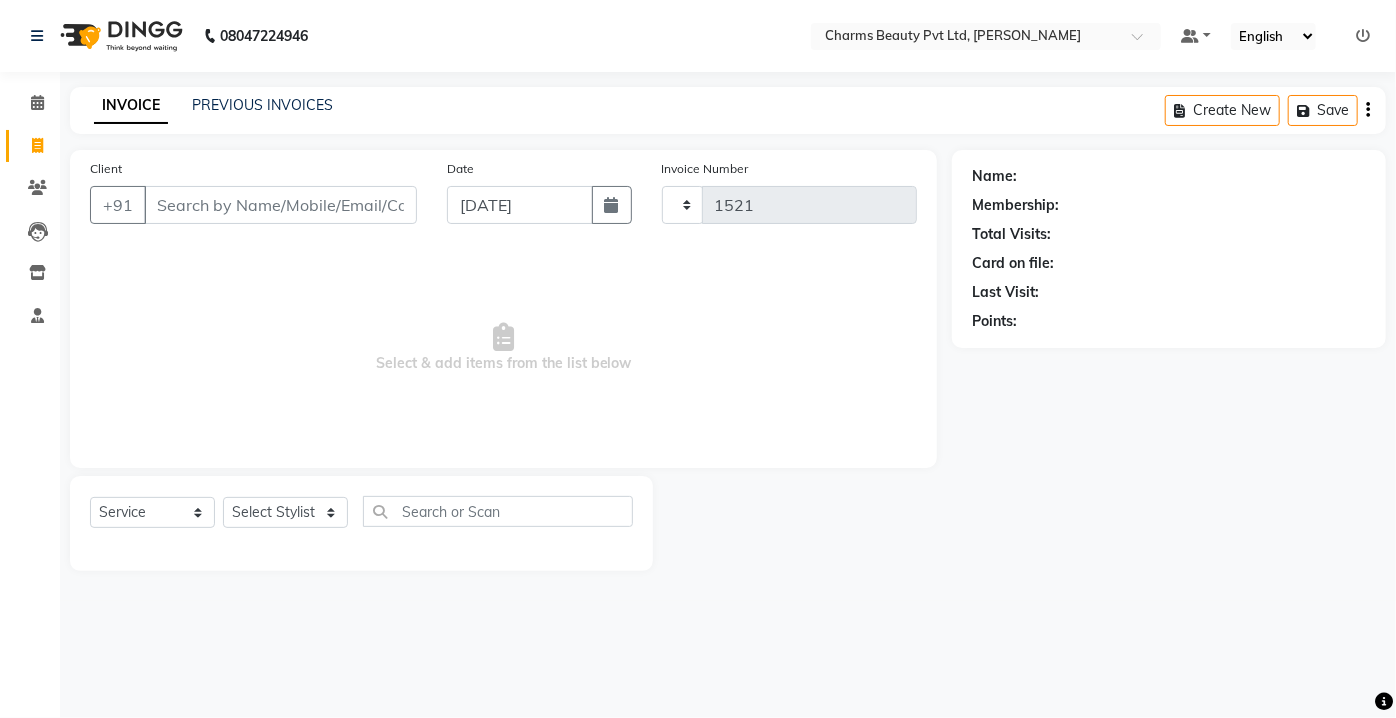 select on "3743" 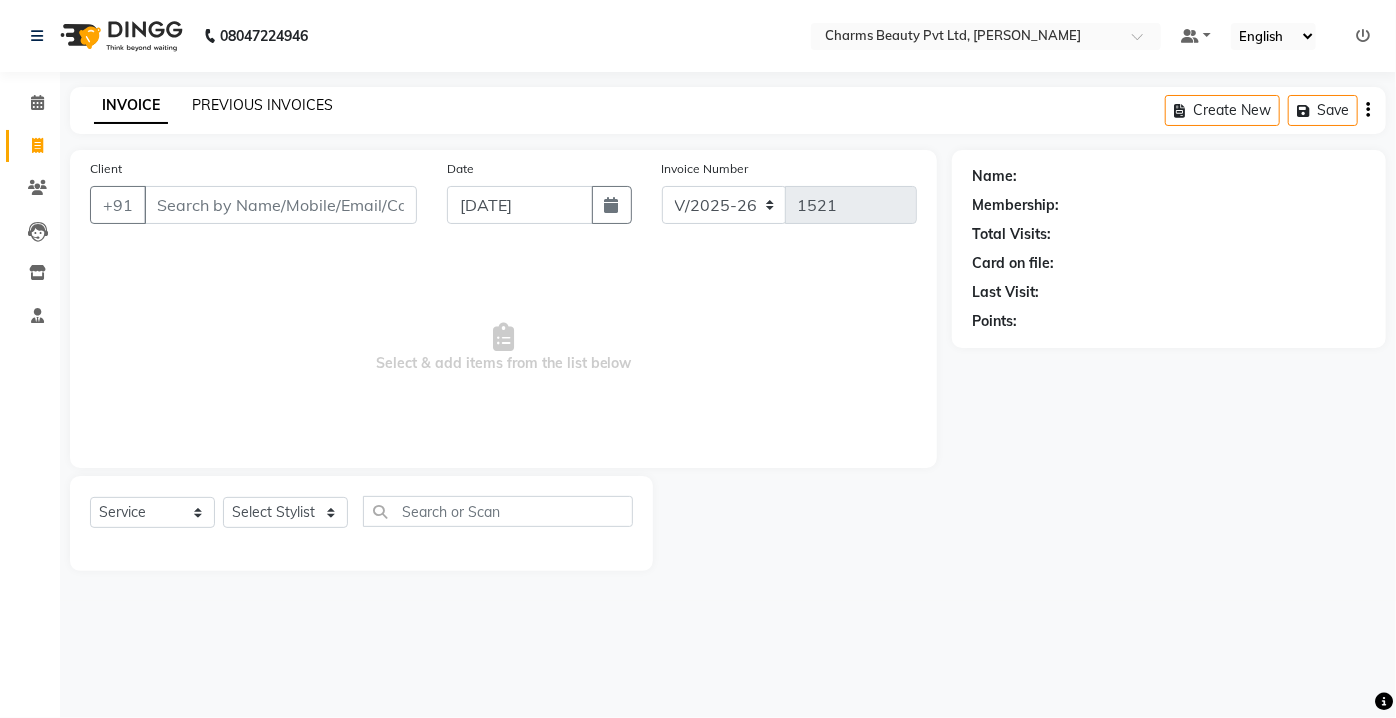 click on "PREVIOUS INVOICES" 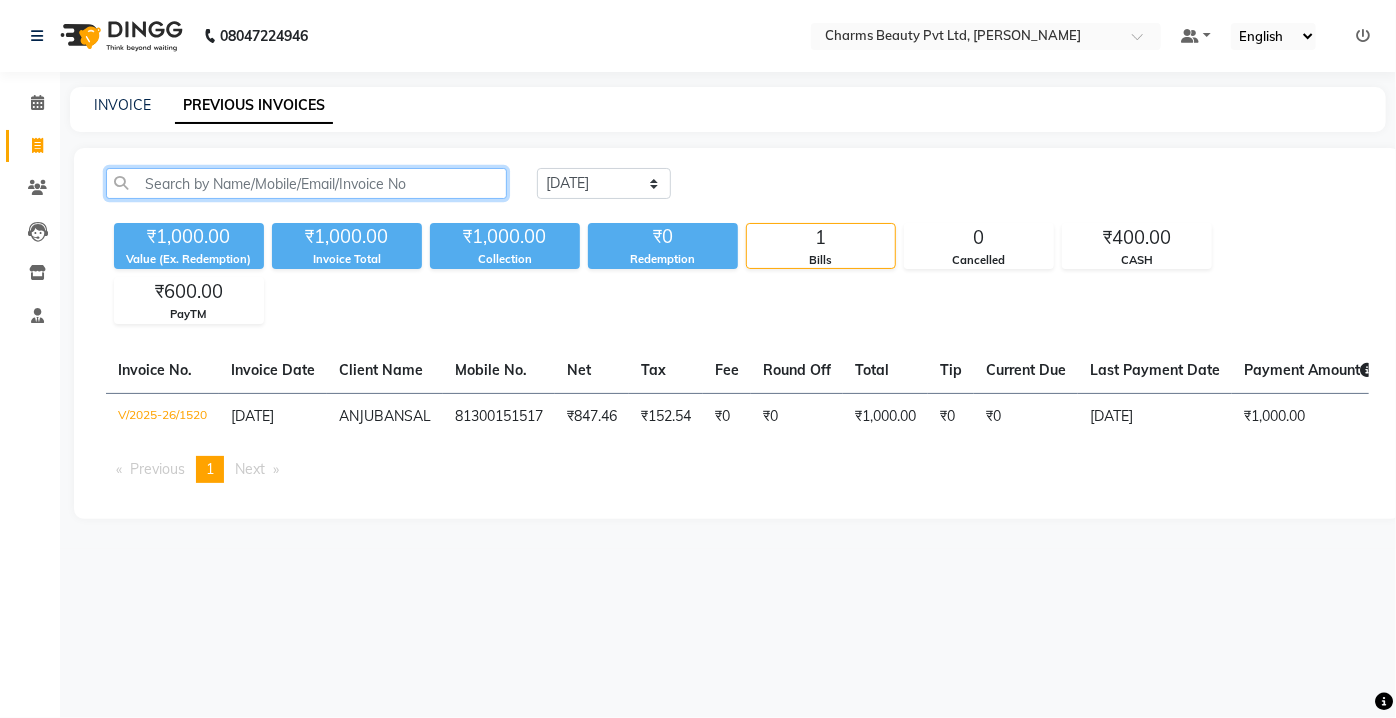 click 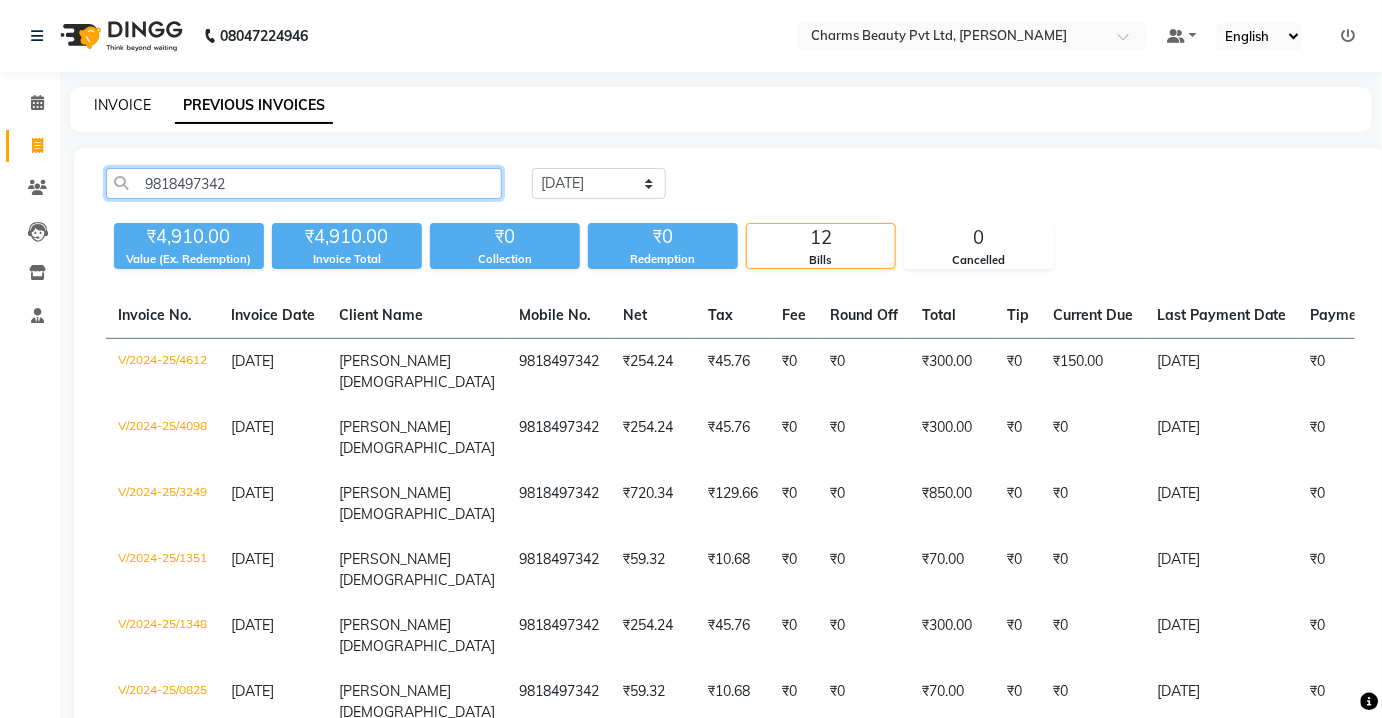 type on "9818497342" 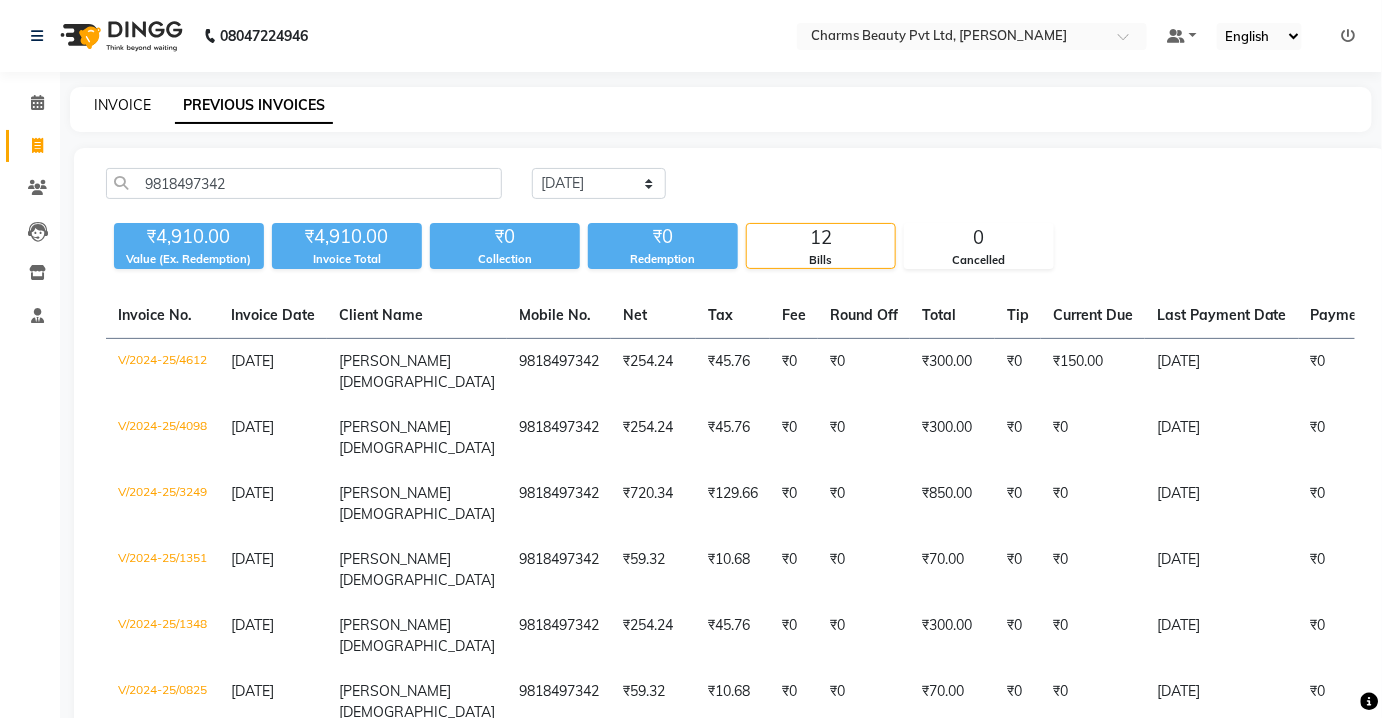 click on "INVOICE" 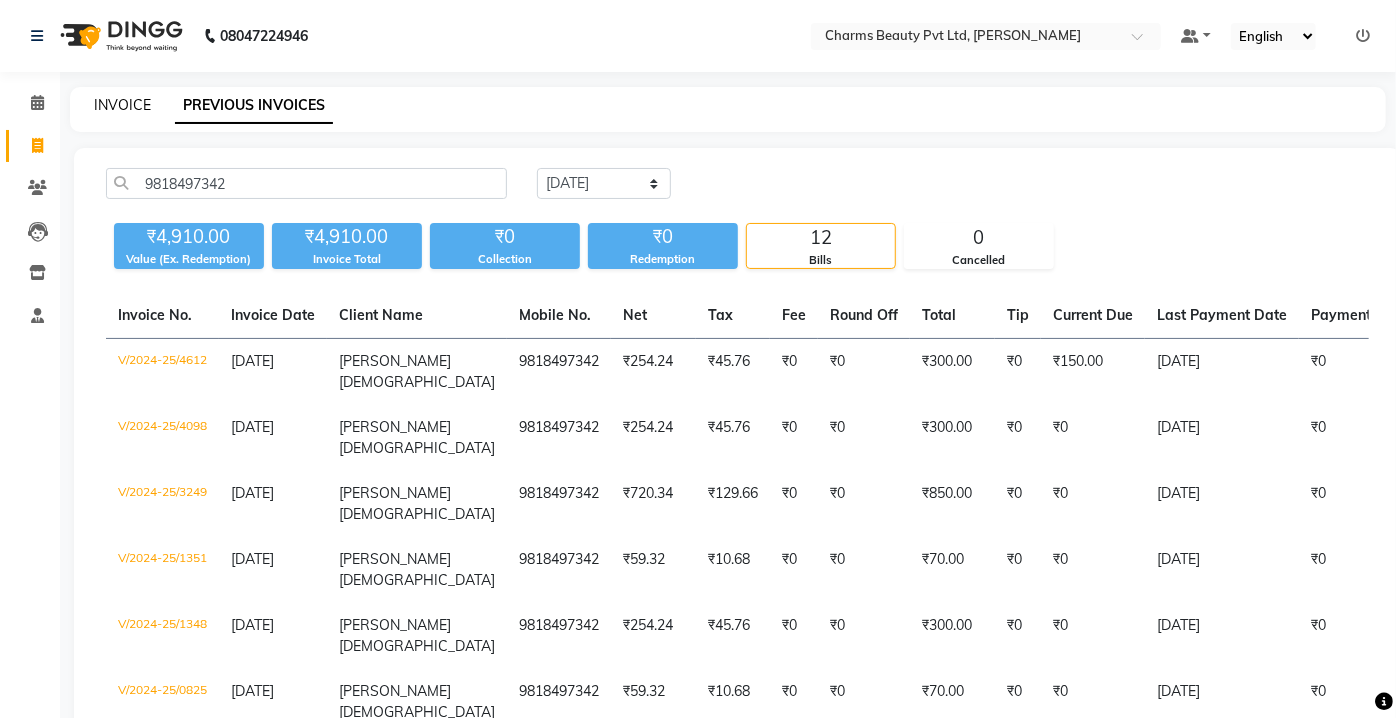 select on "3743" 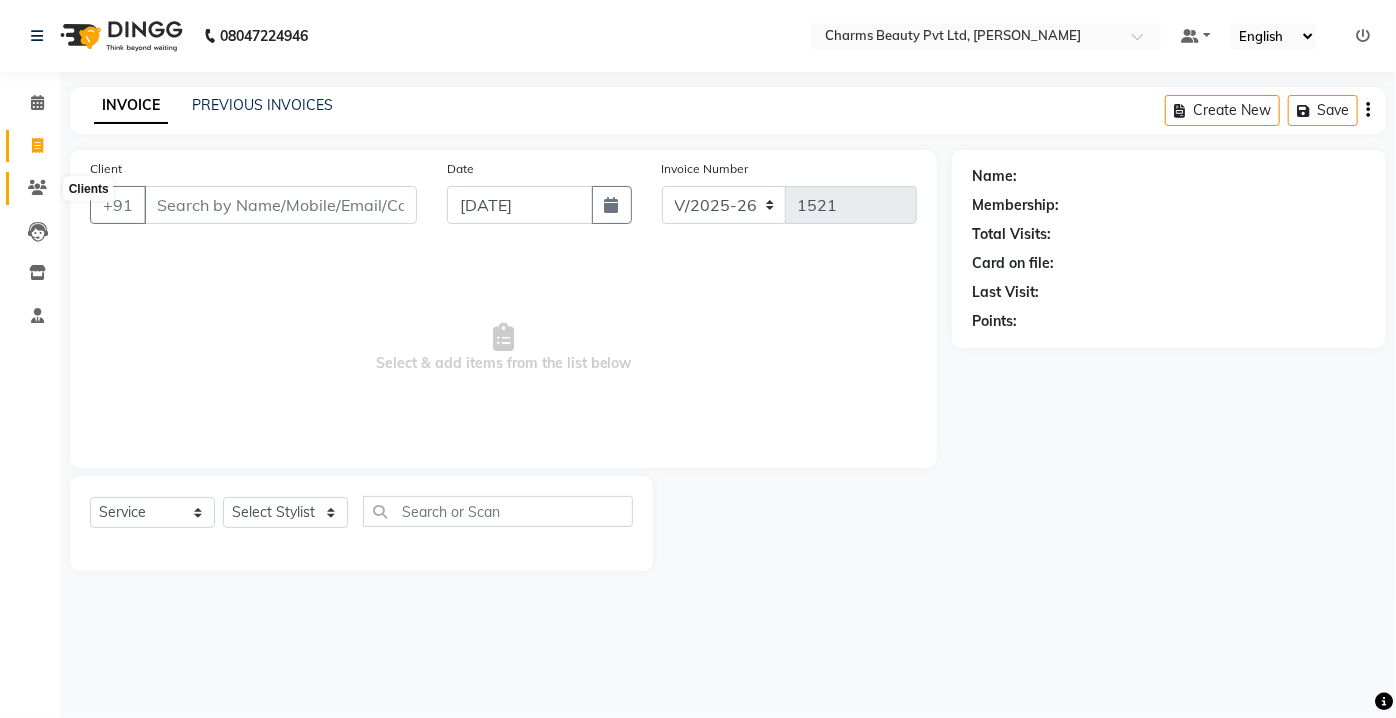 click 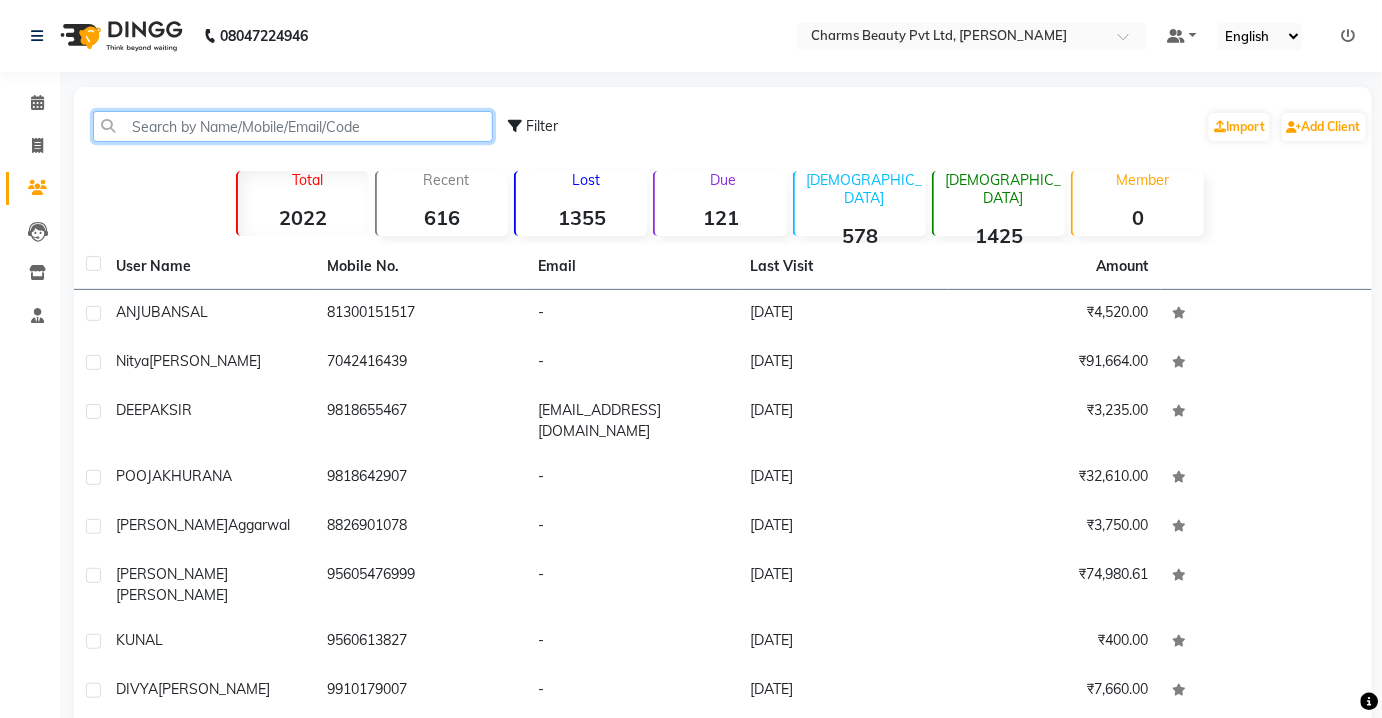 click 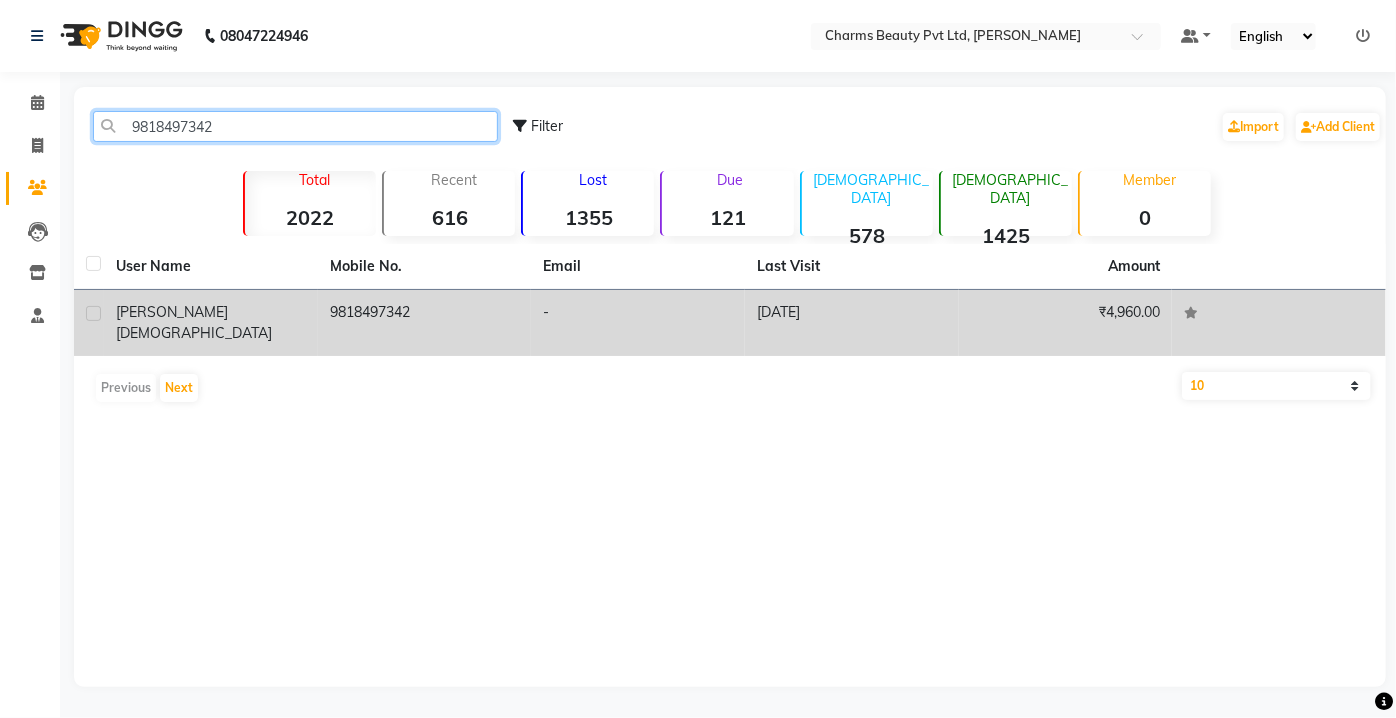 type on "9818497342" 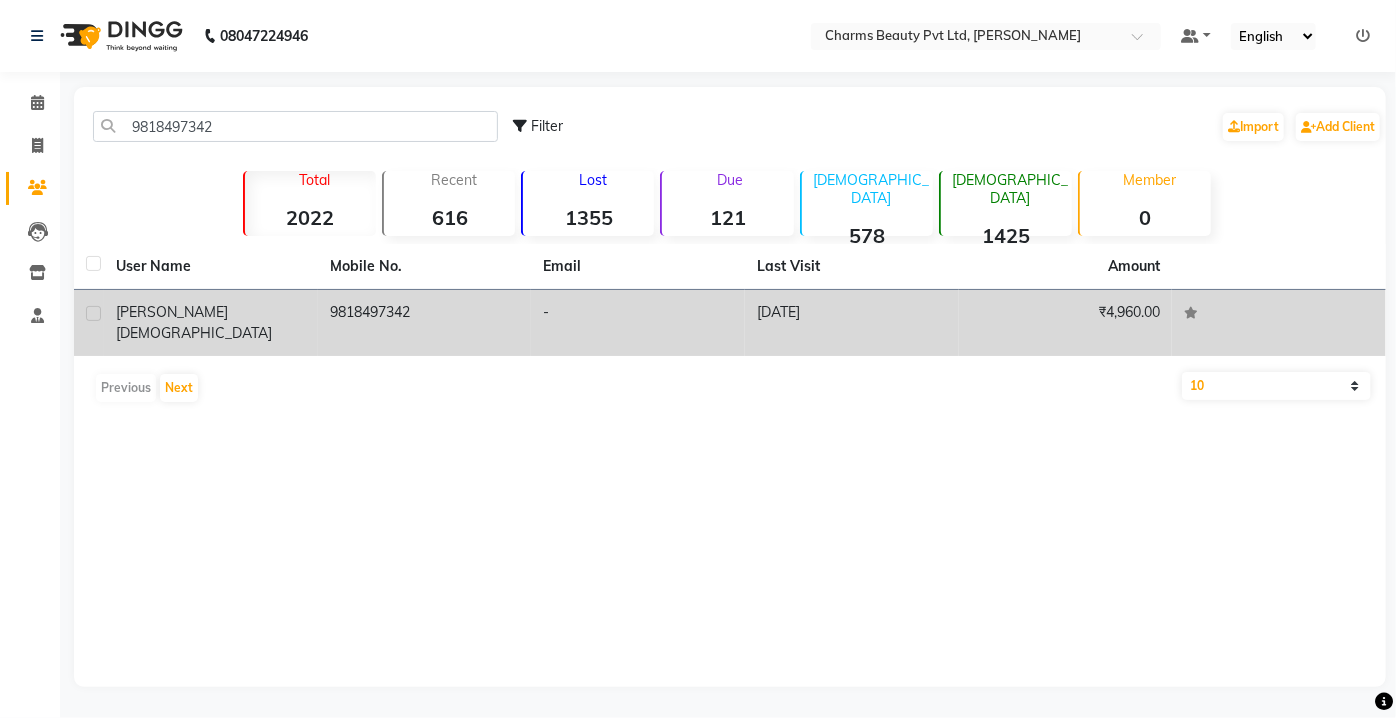 click on "9818497342" 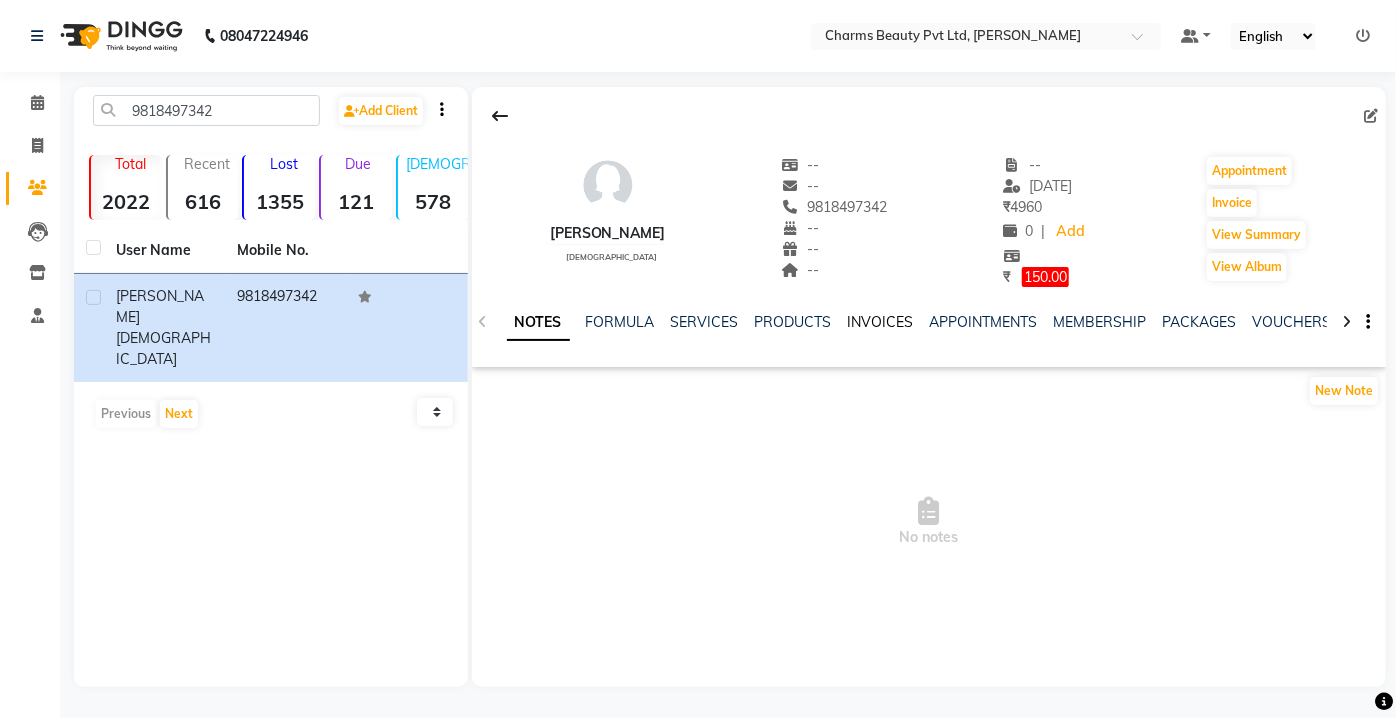 click on "INVOICES" 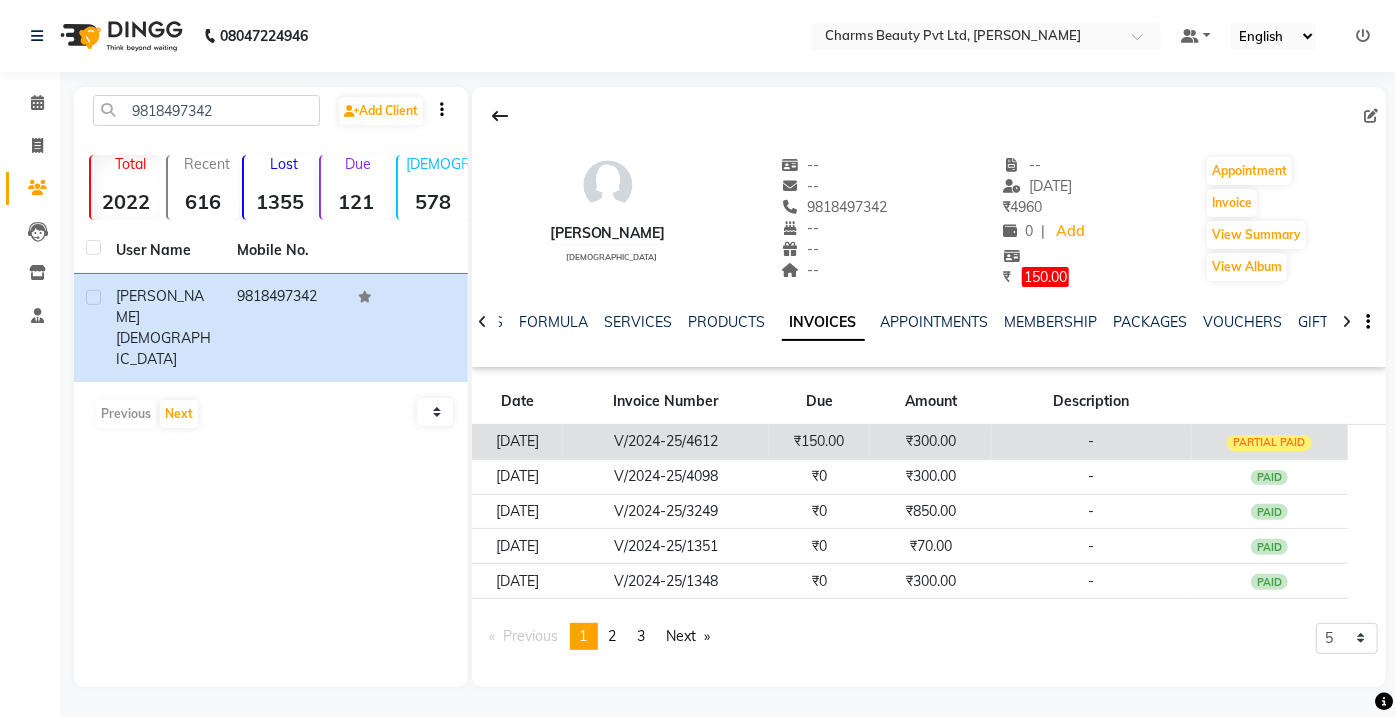 click on "-" 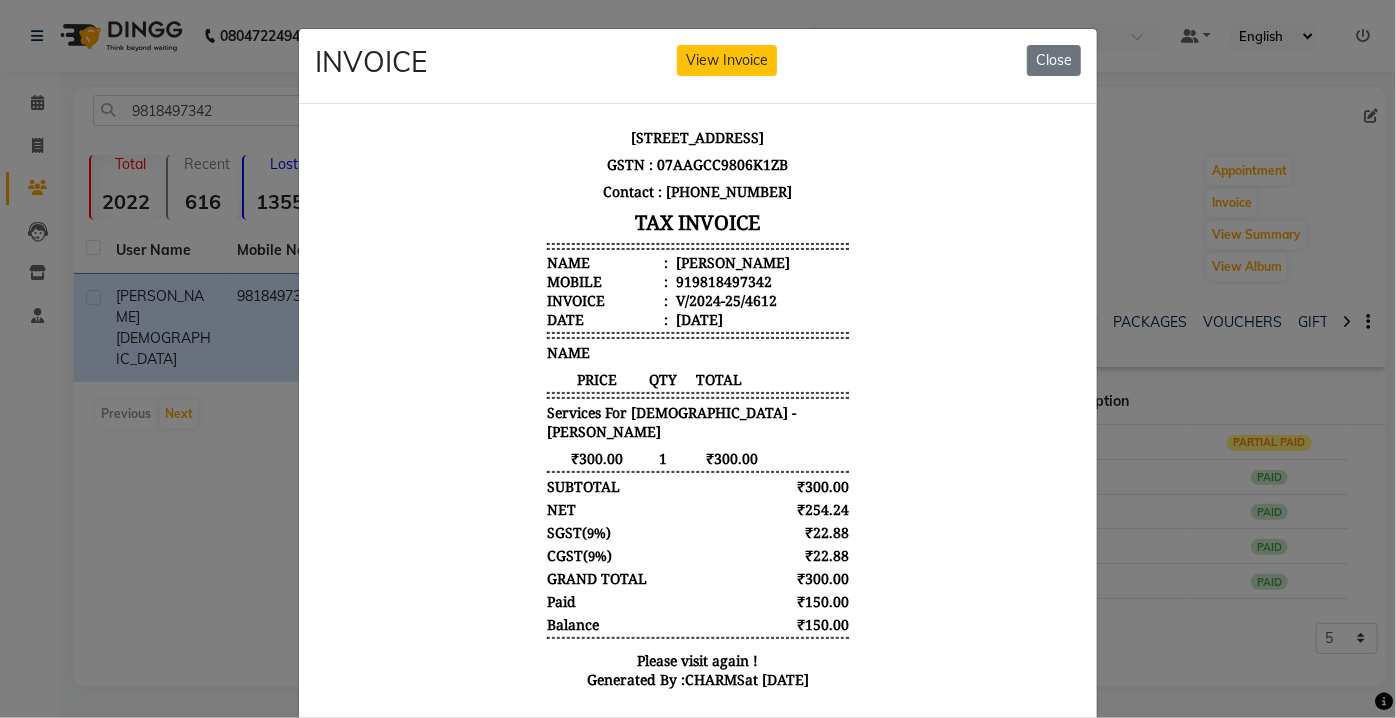 scroll, scrollTop: 96, scrollLeft: 0, axis: vertical 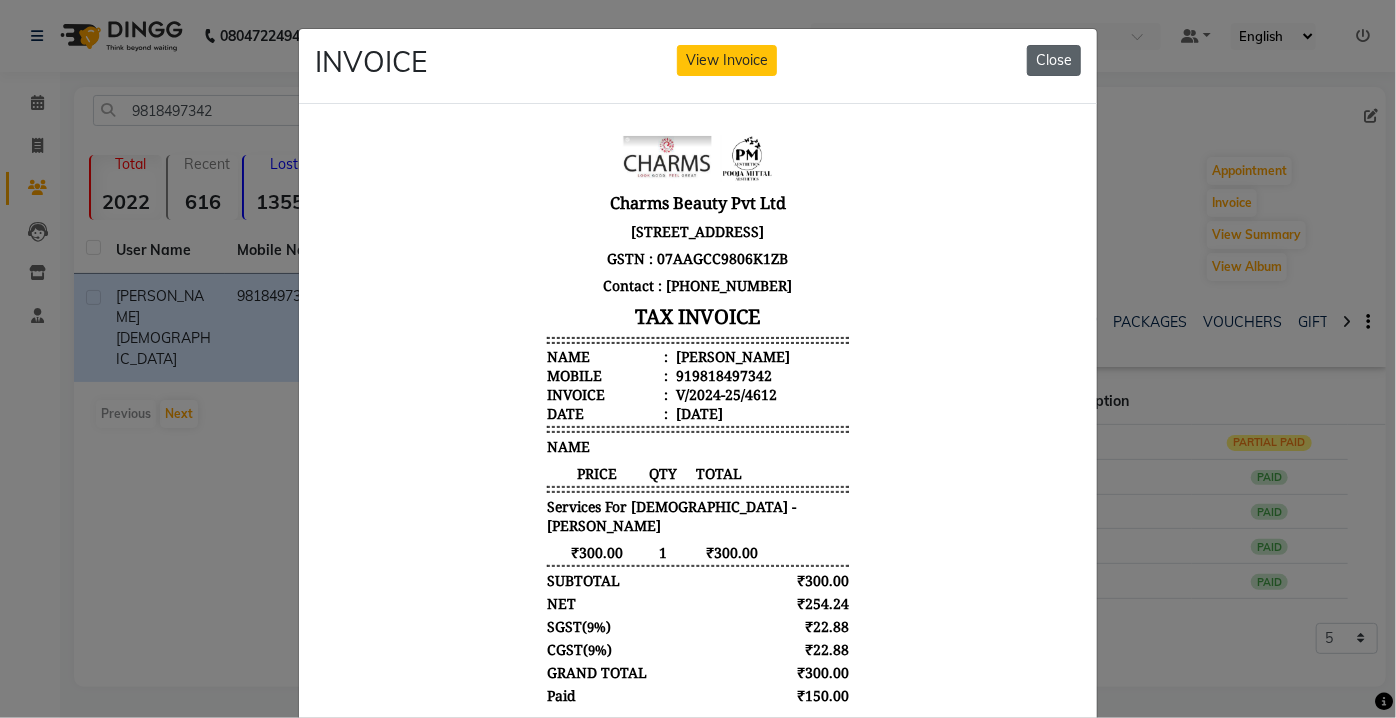 click on "Close" 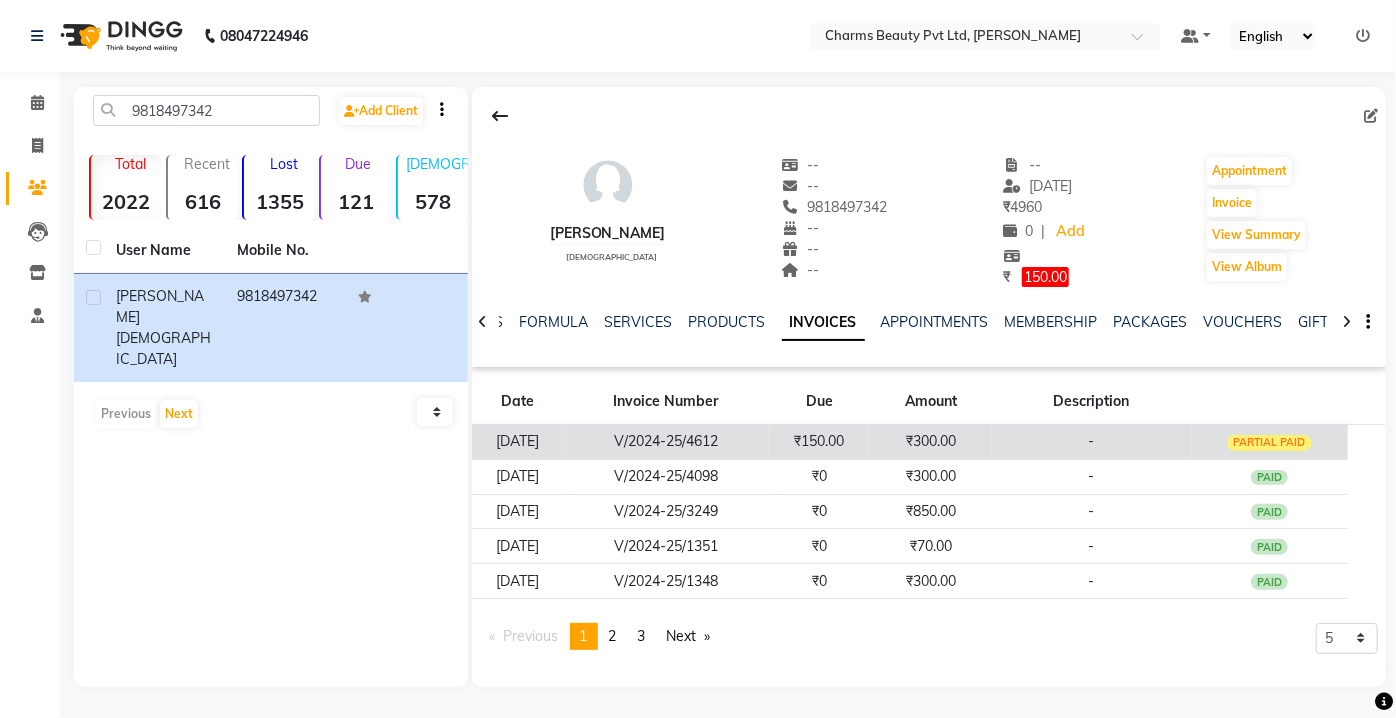 click on "-" 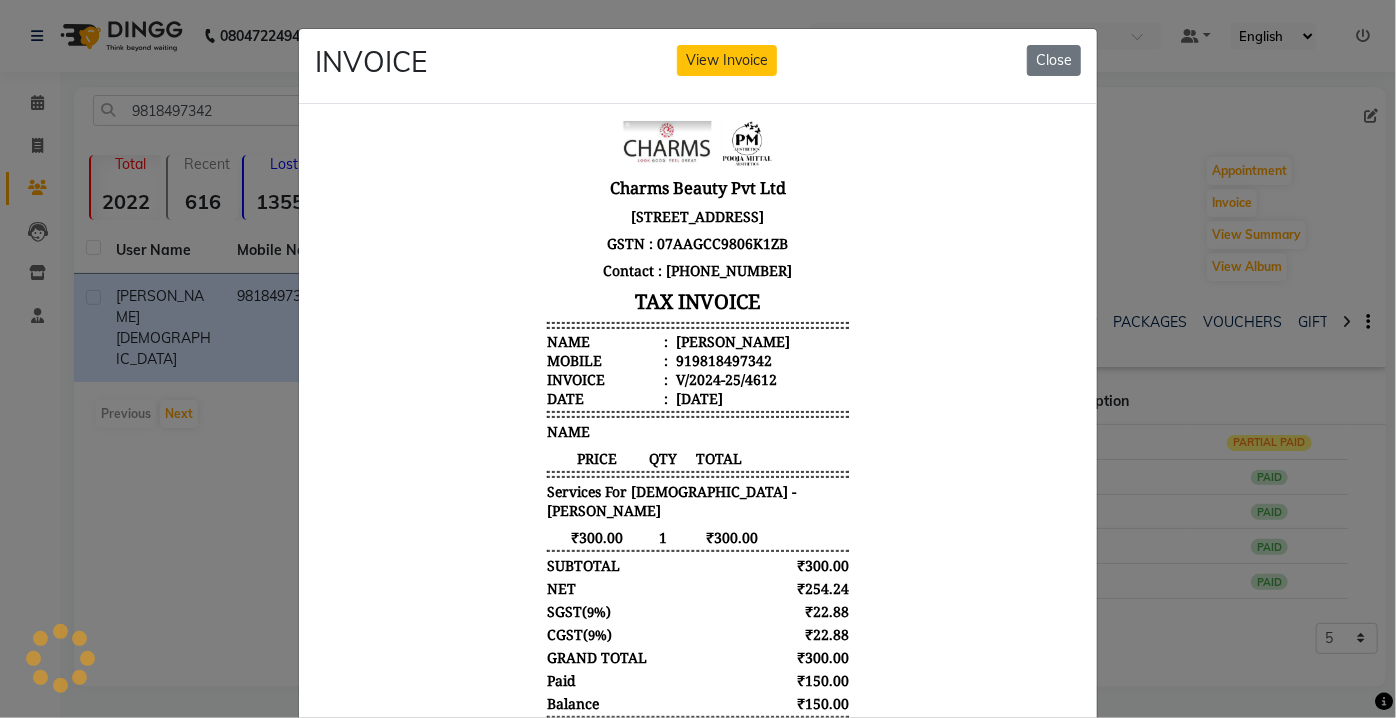 scroll, scrollTop: 16, scrollLeft: 0, axis: vertical 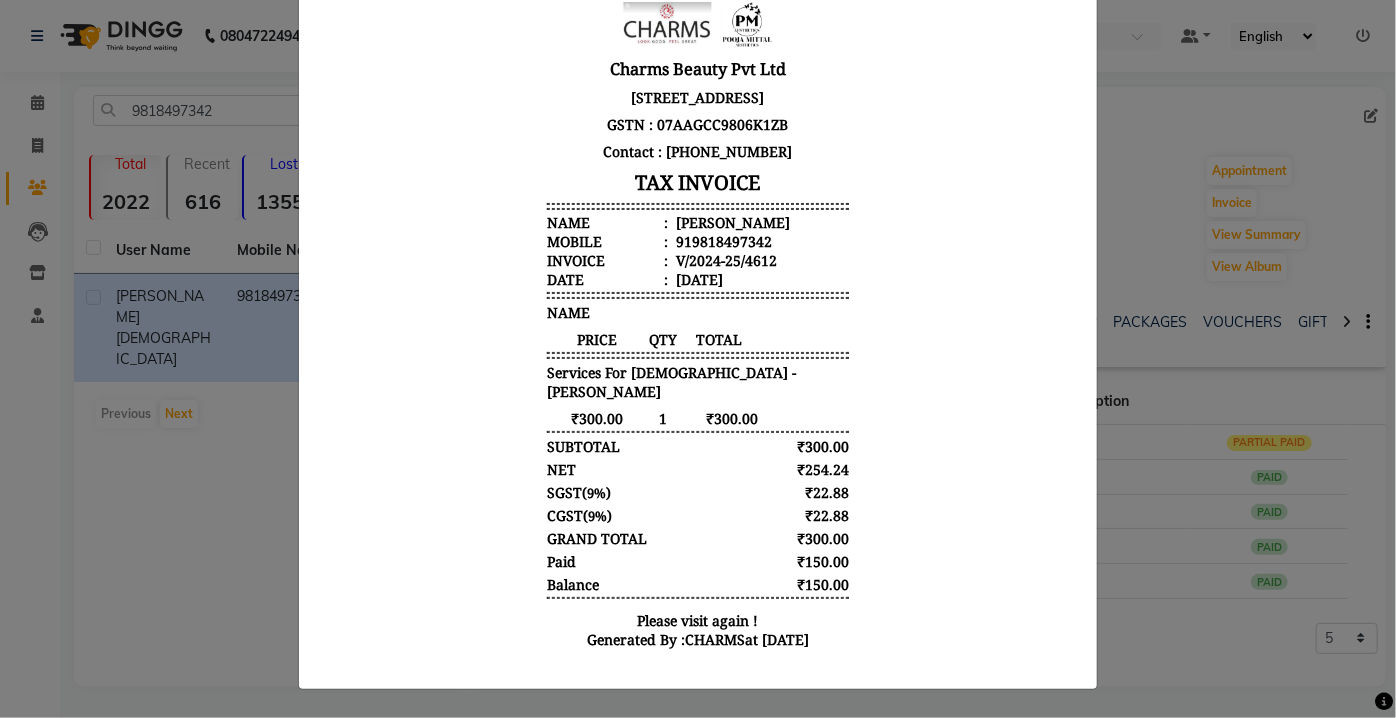 click on "Charms Beauty Pvt Ltd
[STREET_ADDRESS]
GSTN : 07AAGCC9806K1ZB
Contact : [PHONE_NUMBER]
TAX INVOICE
Name  :
[PERSON_NAME]
Mobile :
919818497342
Invoice  :
V/2024-25/4612
Date  :
[DATE] NAME" at bounding box center (697, 330) 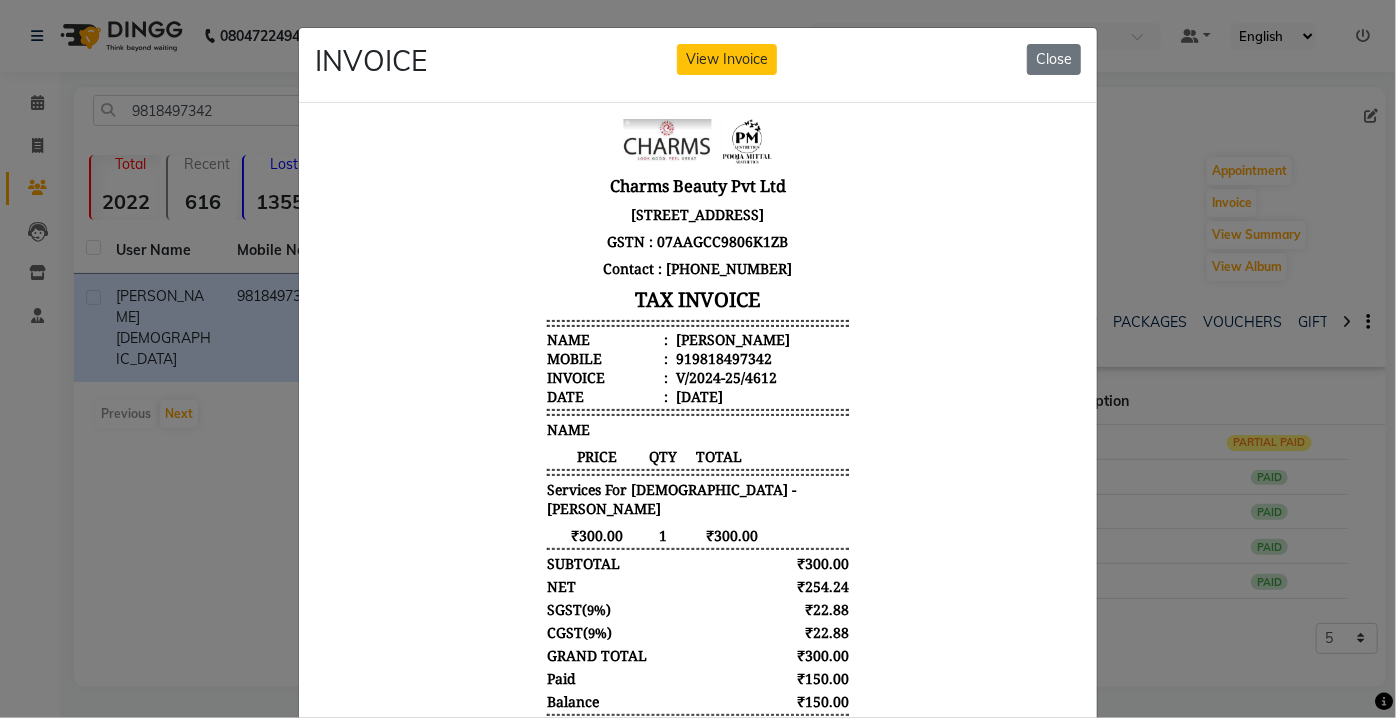 scroll, scrollTop: 0, scrollLeft: 0, axis: both 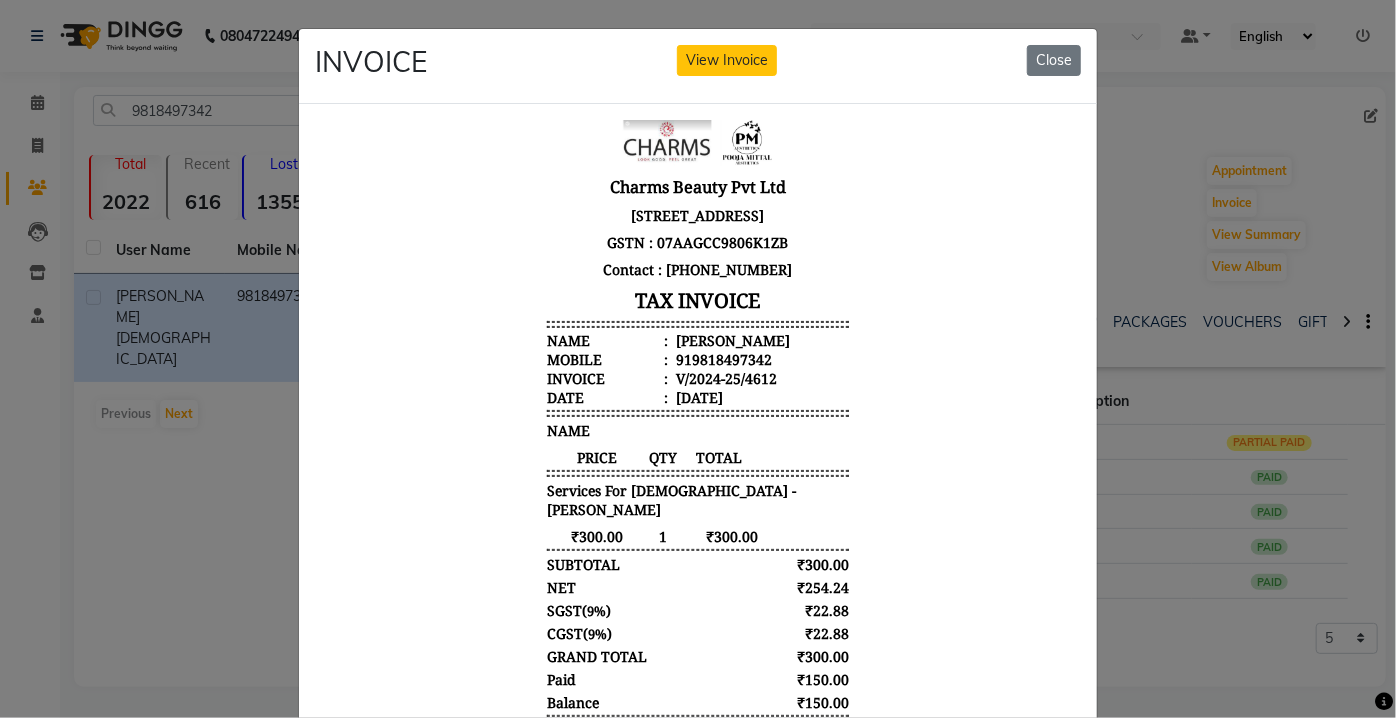 click on "INVOICE View Invoice Close" 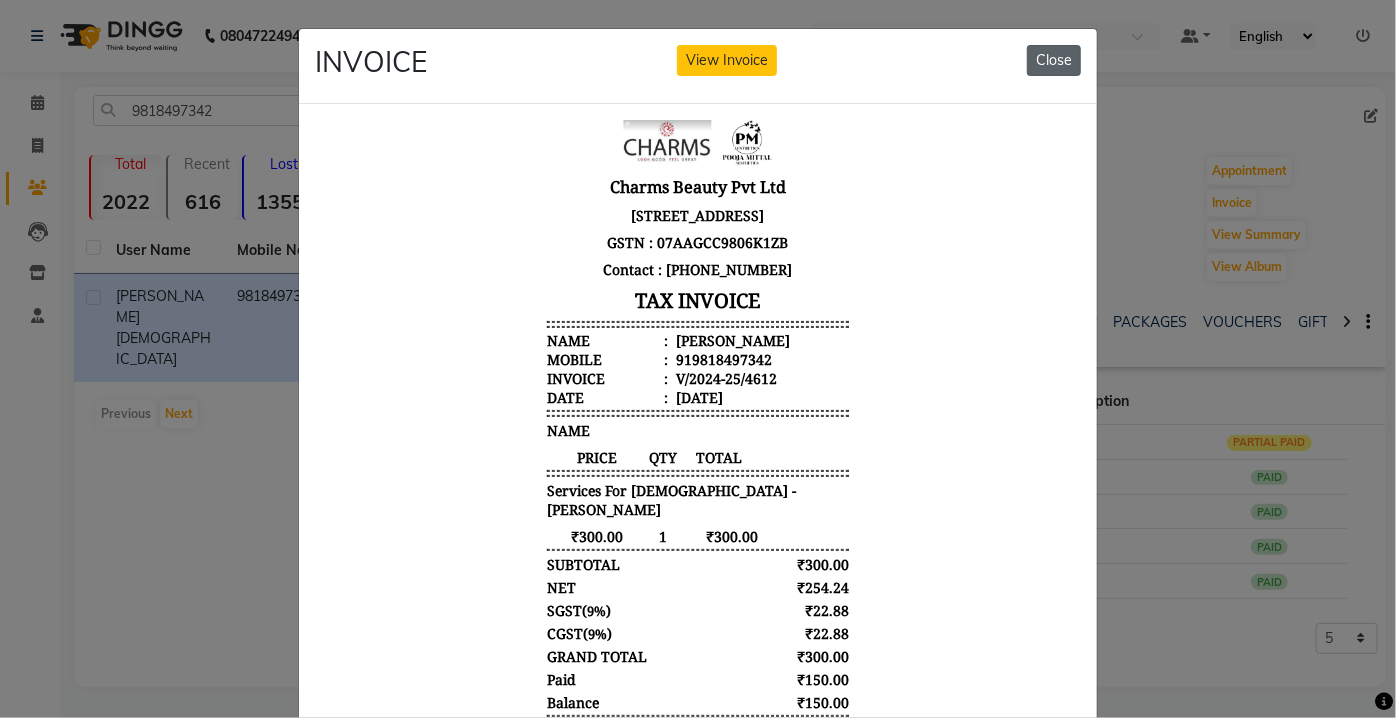 click on "Close" 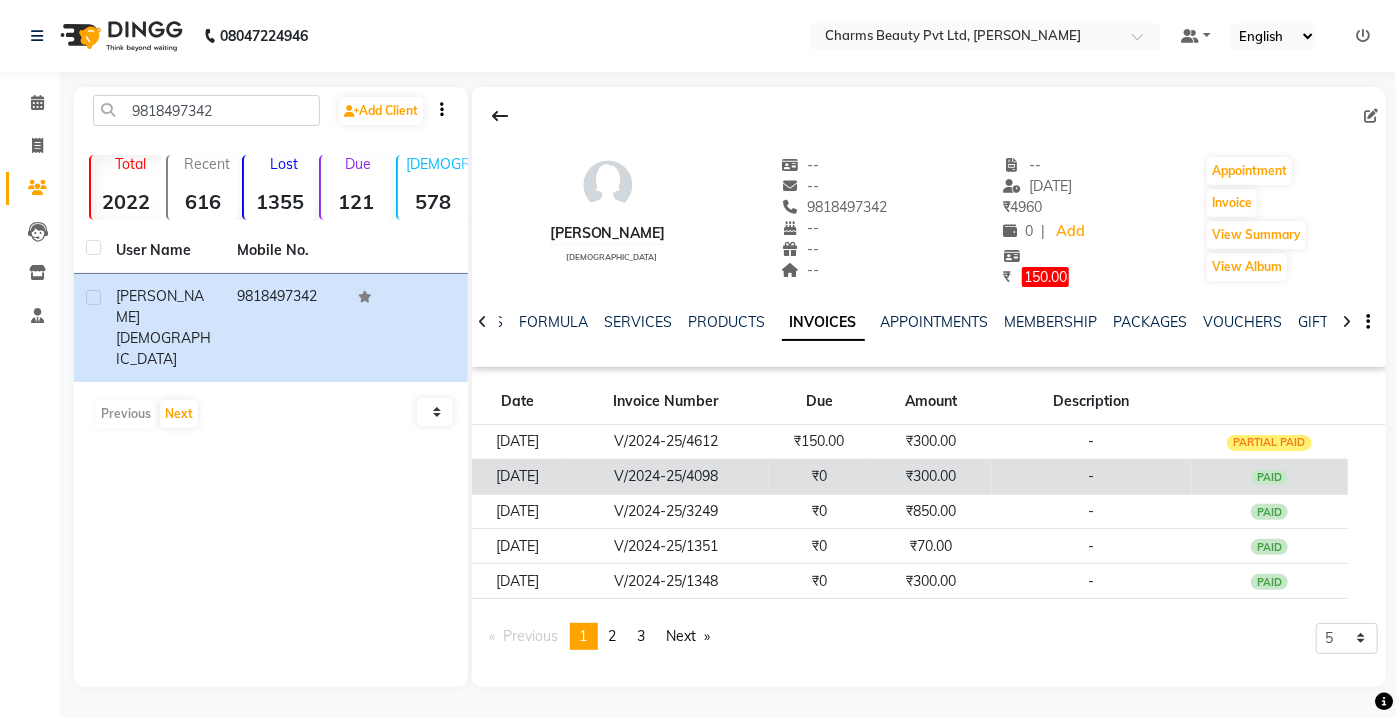 click on "-" 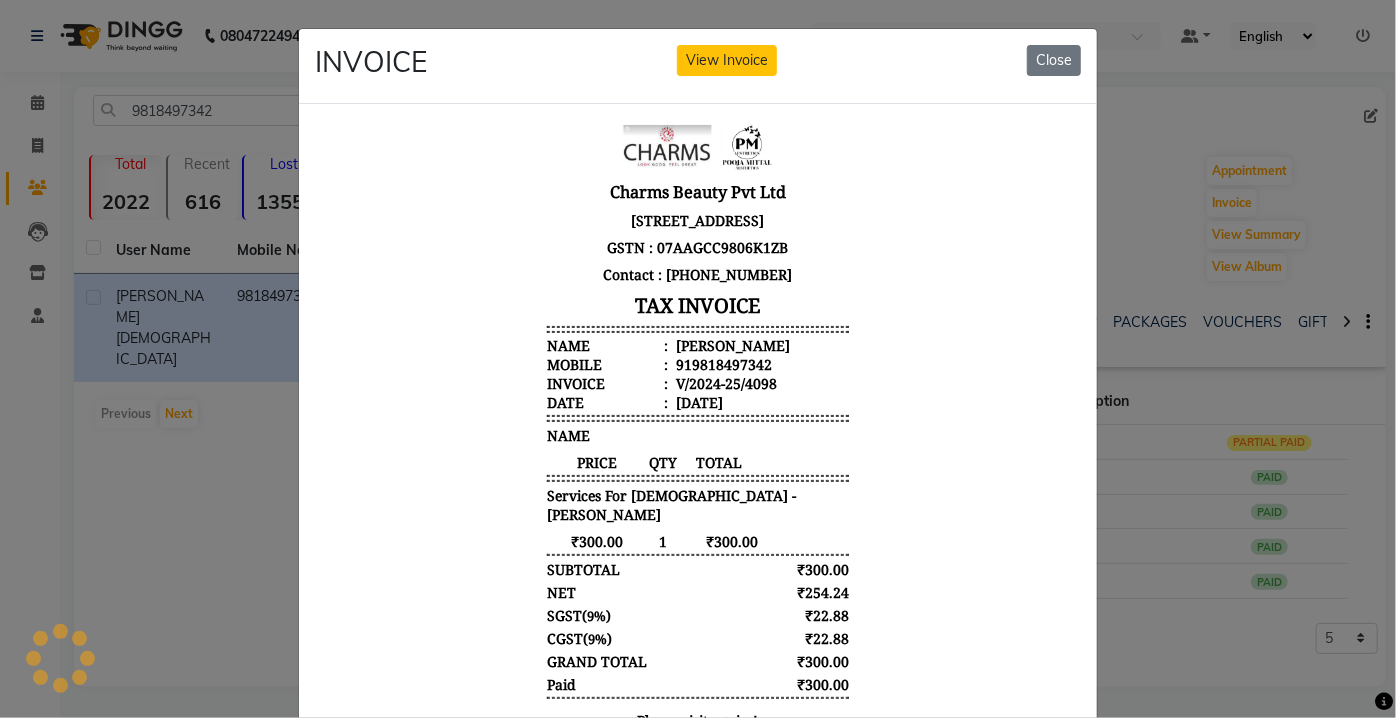 scroll, scrollTop: 15, scrollLeft: 0, axis: vertical 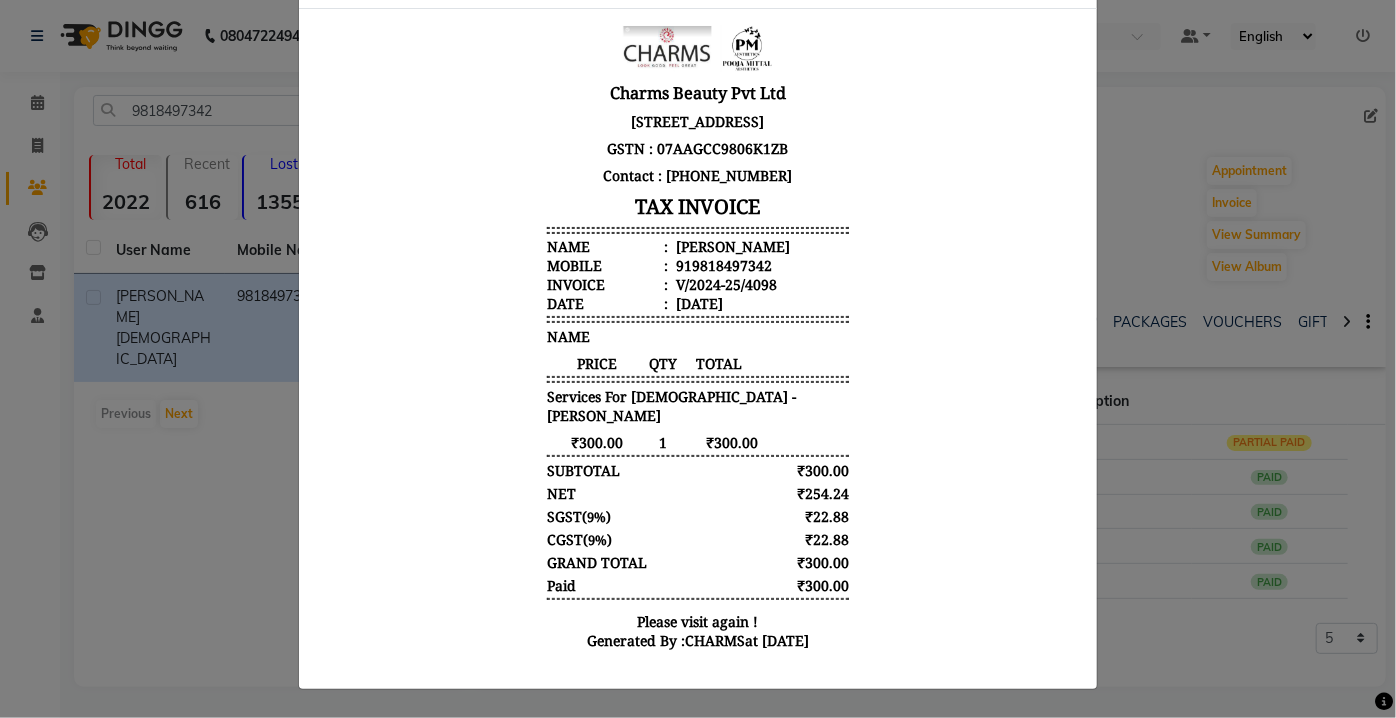 drag, startPoint x: 1176, startPoint y: 453, endPoint x: 1082, endPoint y: 478, distance: 97.26767 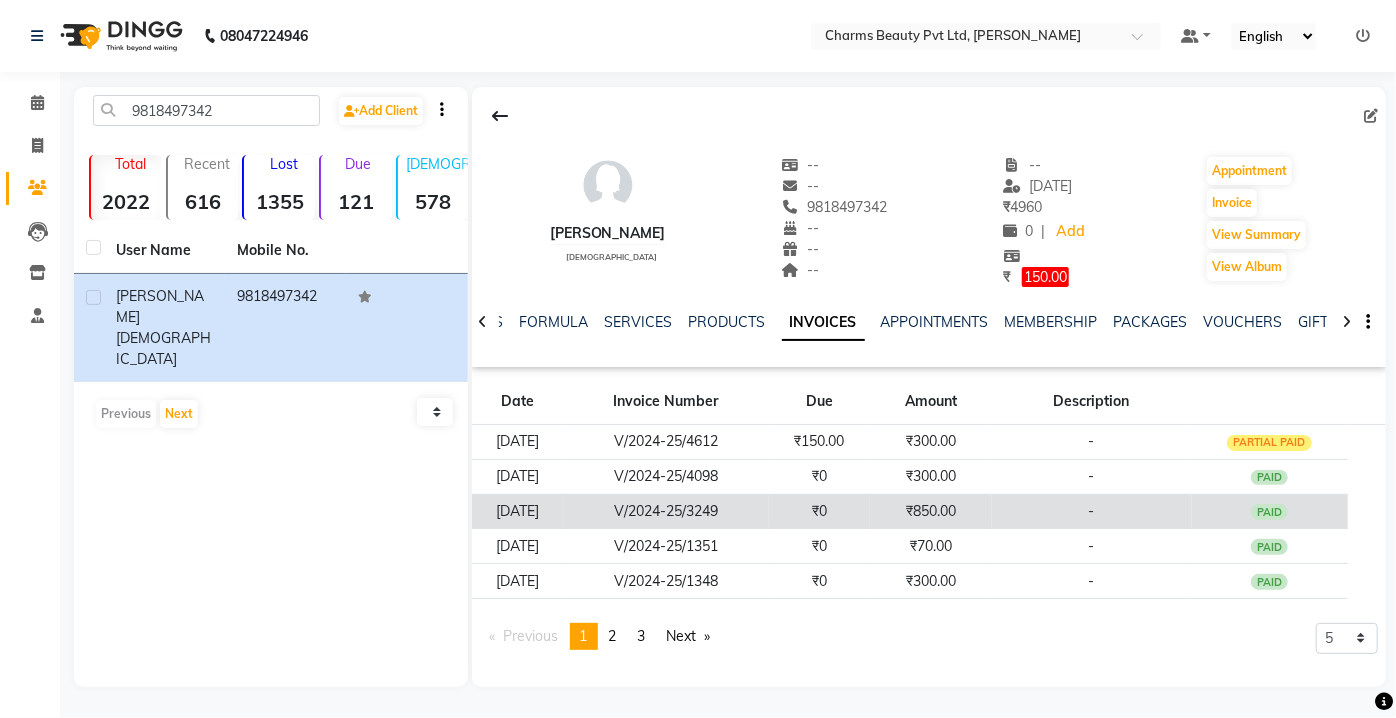 click on "₹850.00" 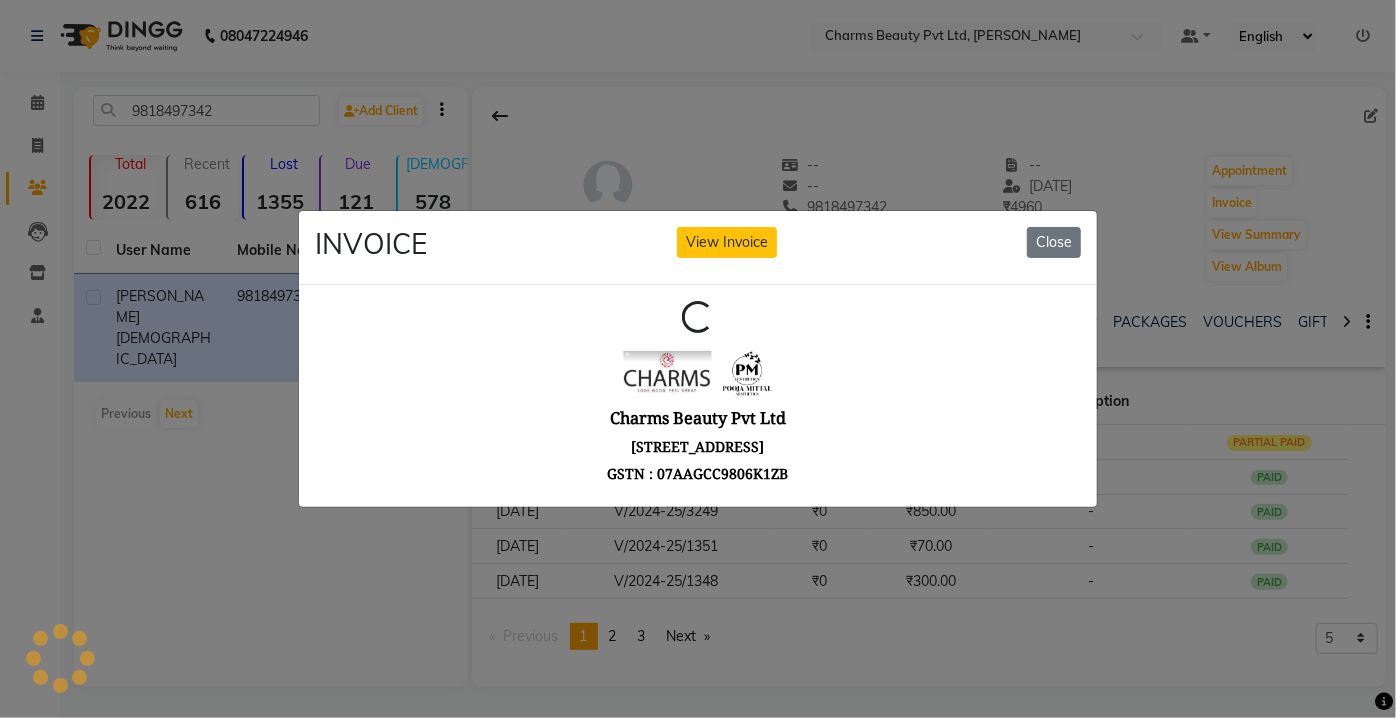 scroll, scrollTop: 0, scrollLeft: 0, axis: both 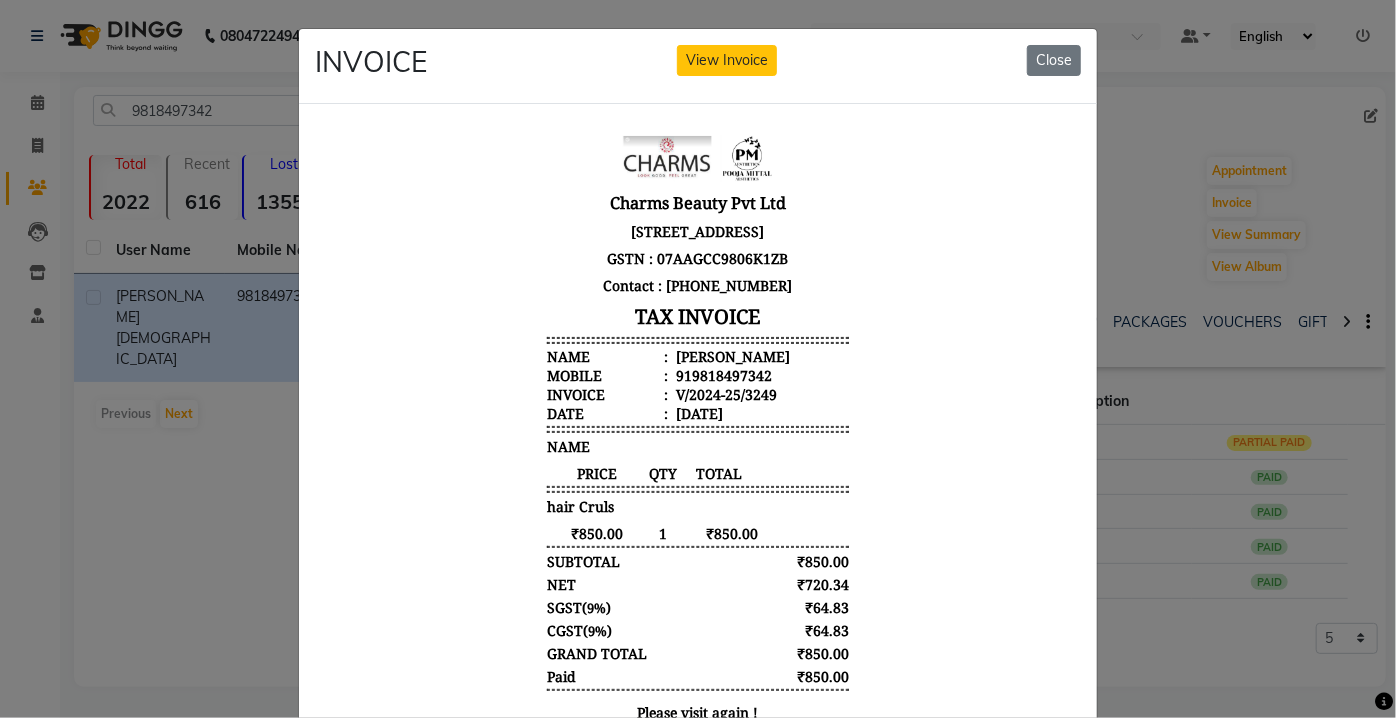 drag, startPoint x: 993, startPoint y: 64, endPoint x: 1104, endPoint y: 44, distance: 112.78741 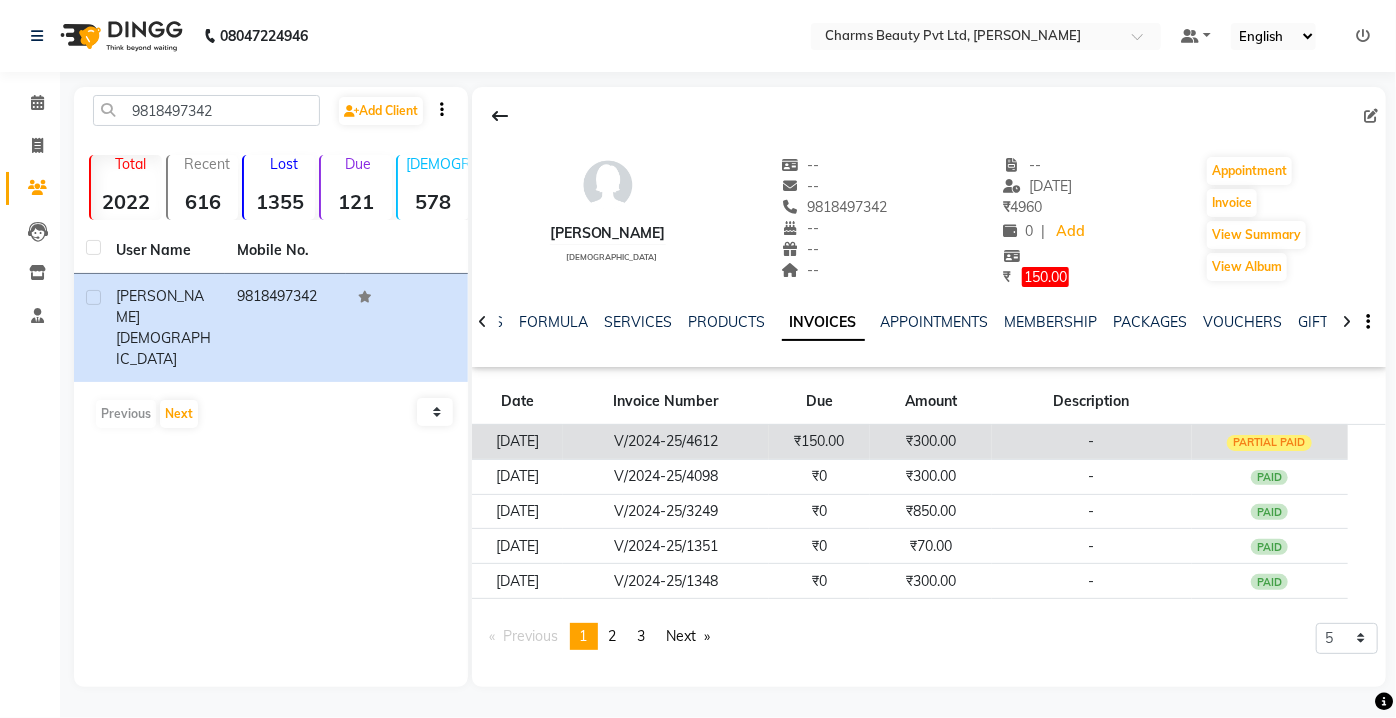 click on "V/2024-25/4612" 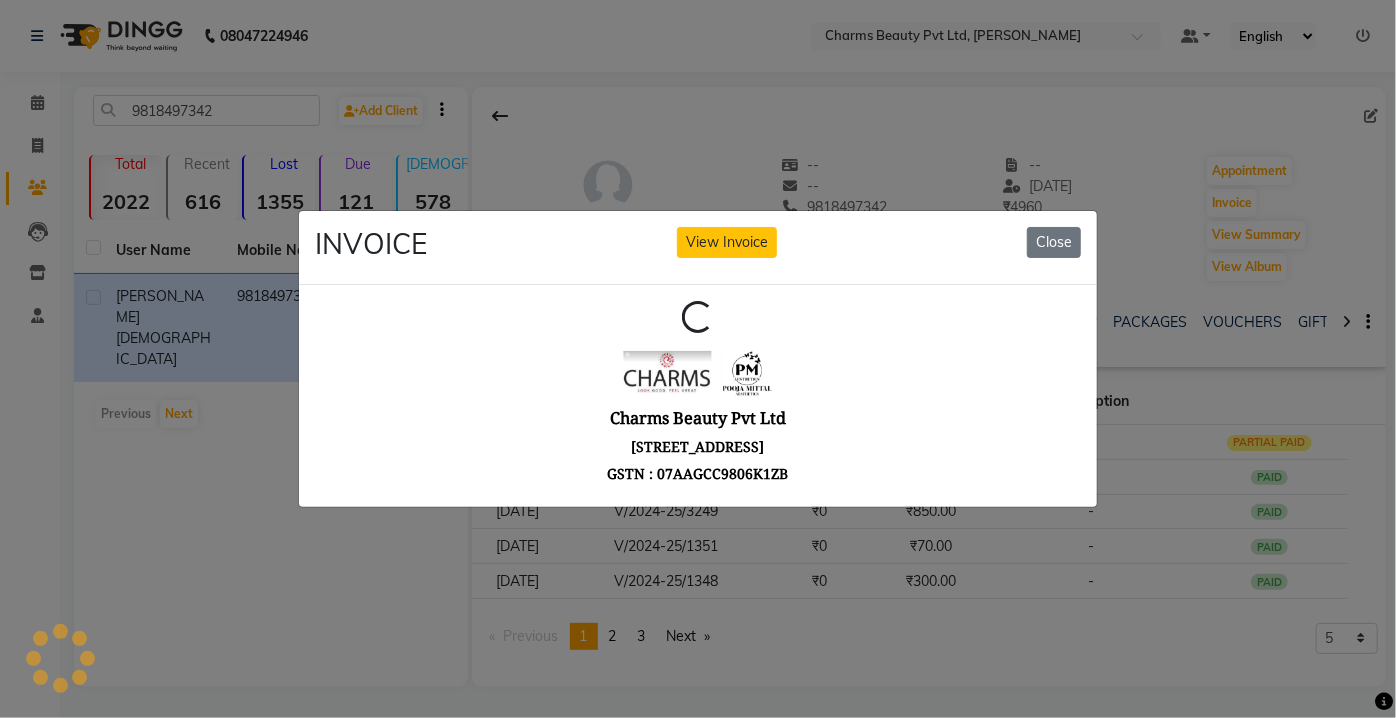 scroll, scrollTop: 0, scrollLeft: 0, axis: both 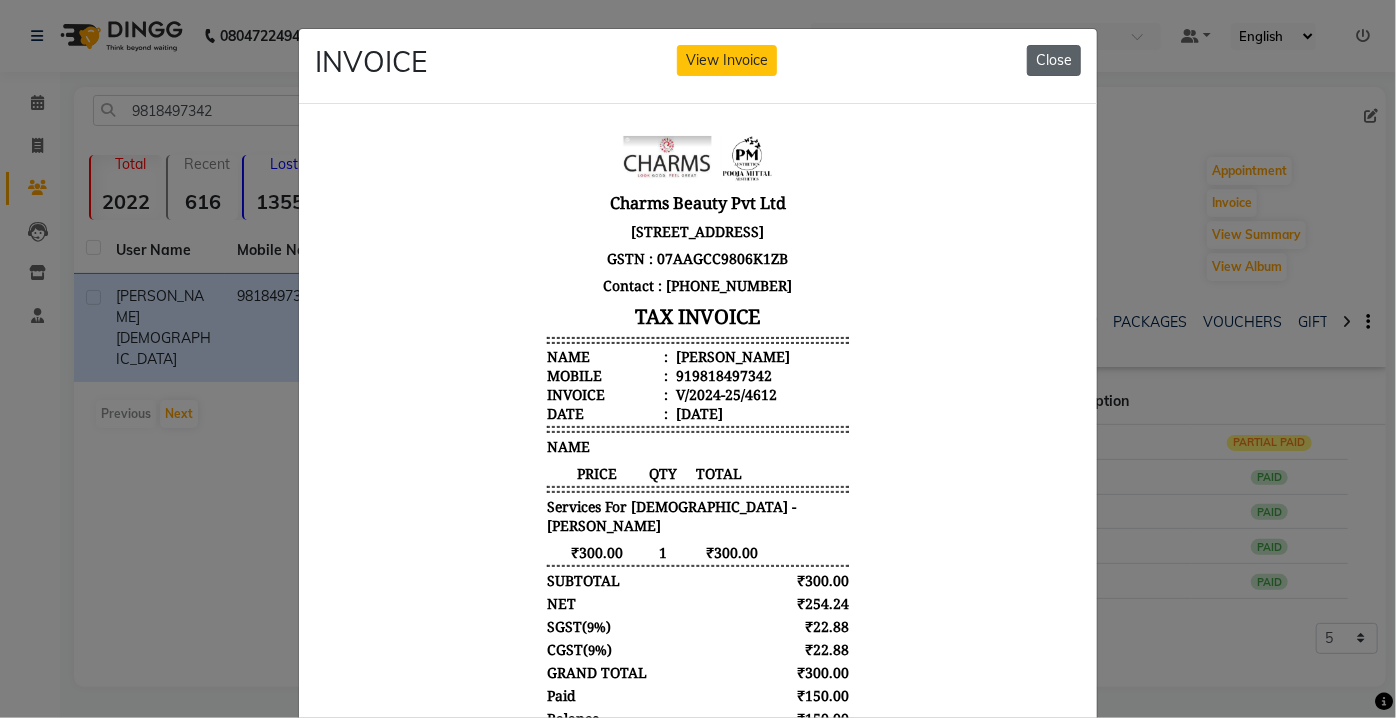 click on "Close" 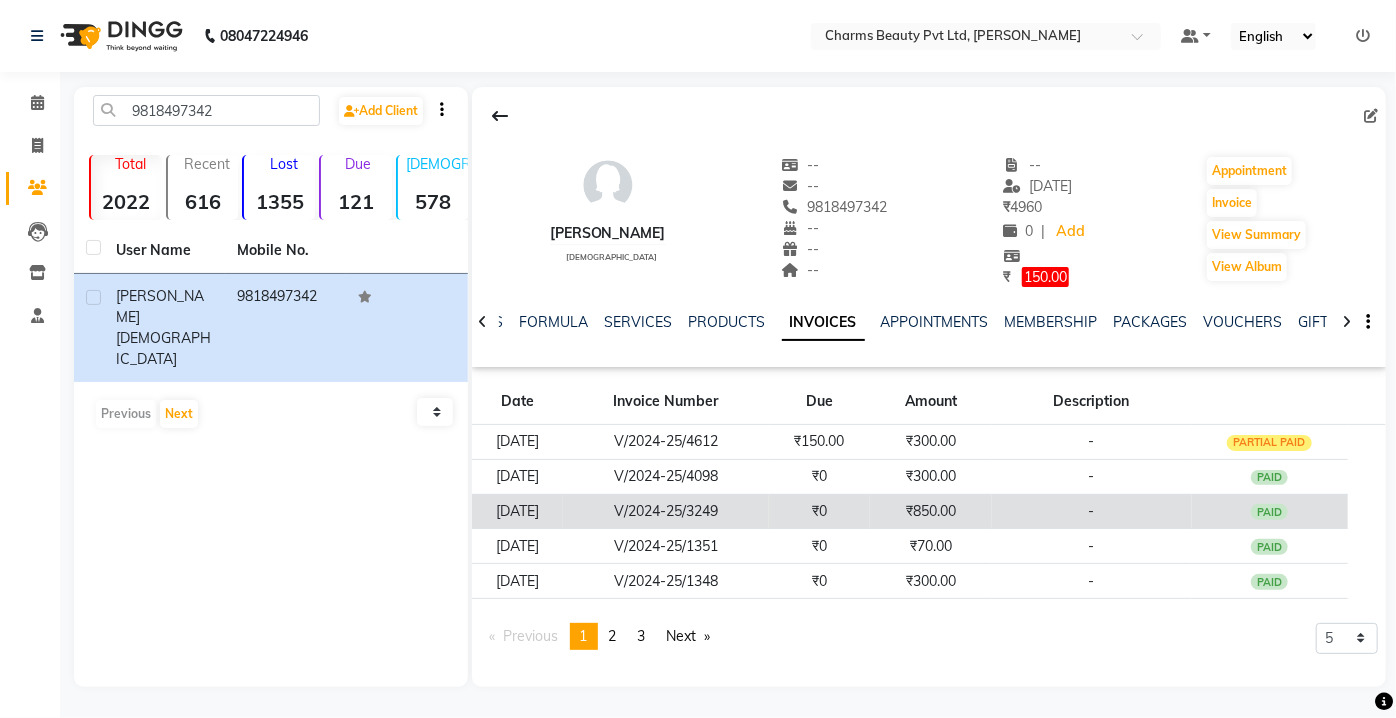 click on "₹850.00" 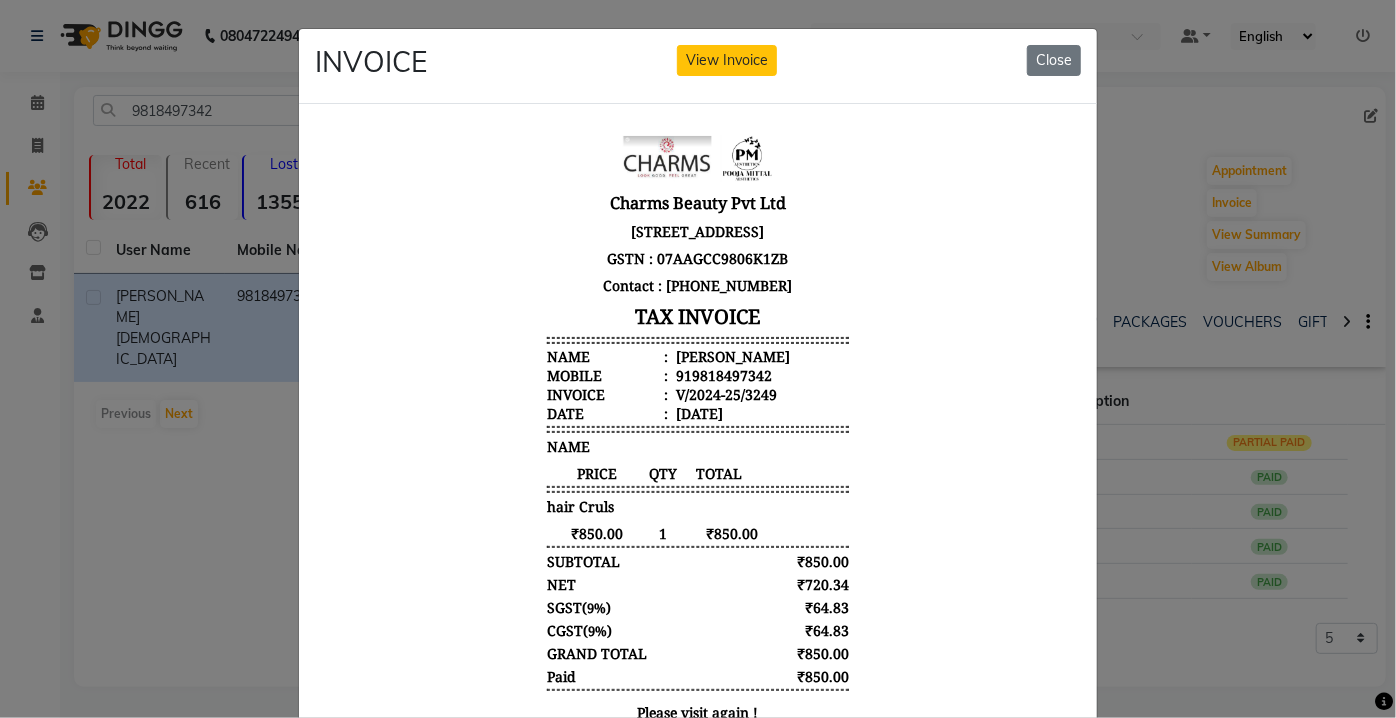 scroll, scrollTop: 15, scrollLeft: 0, axis: vertical 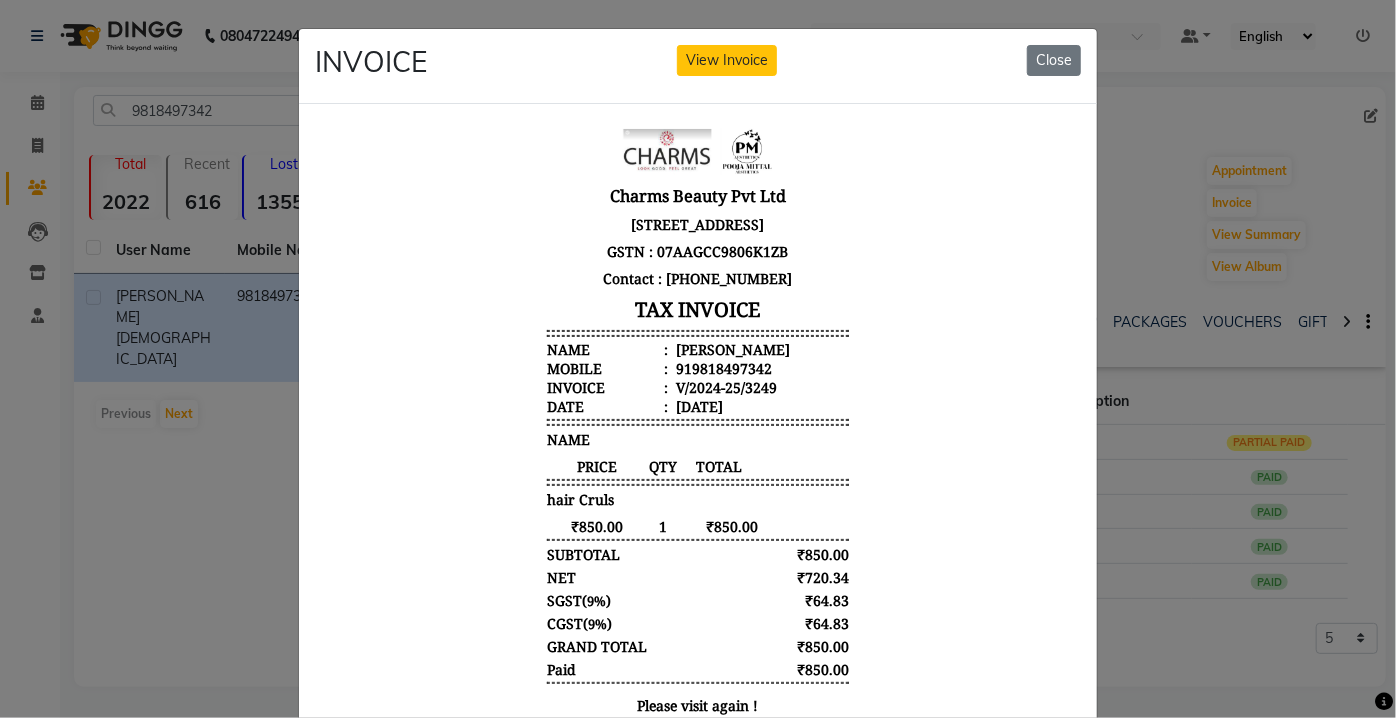 click on "INVOICE View Invoice Close" 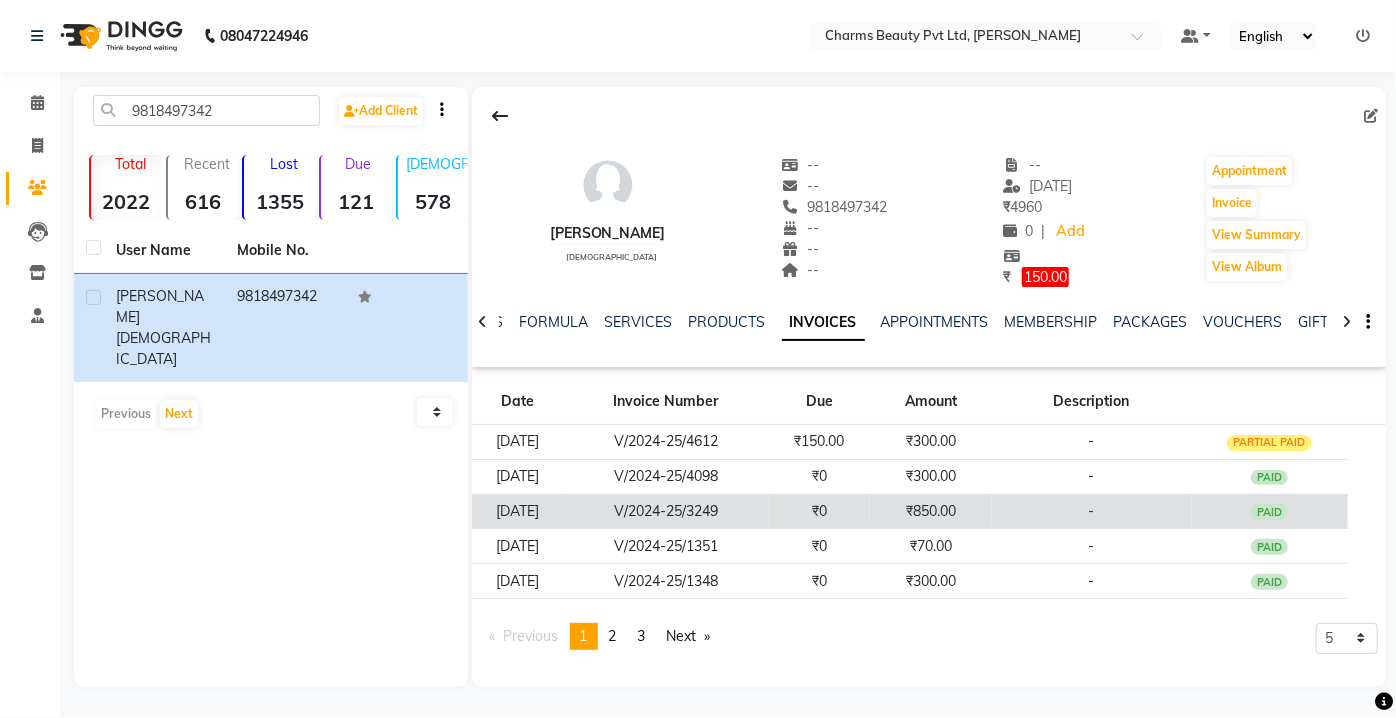 click on "V/2024-25/3249" 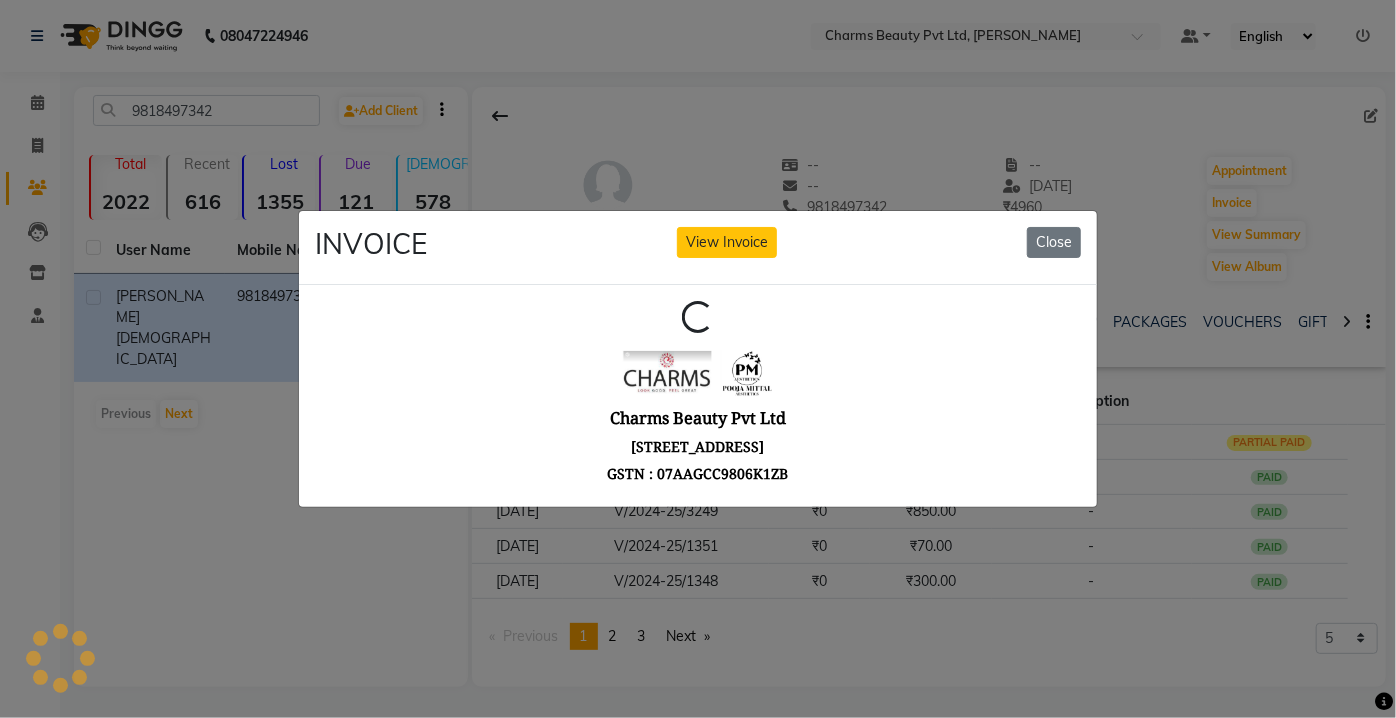 scroll, scrollTop: 0, scrollLeft: 0, axis: both 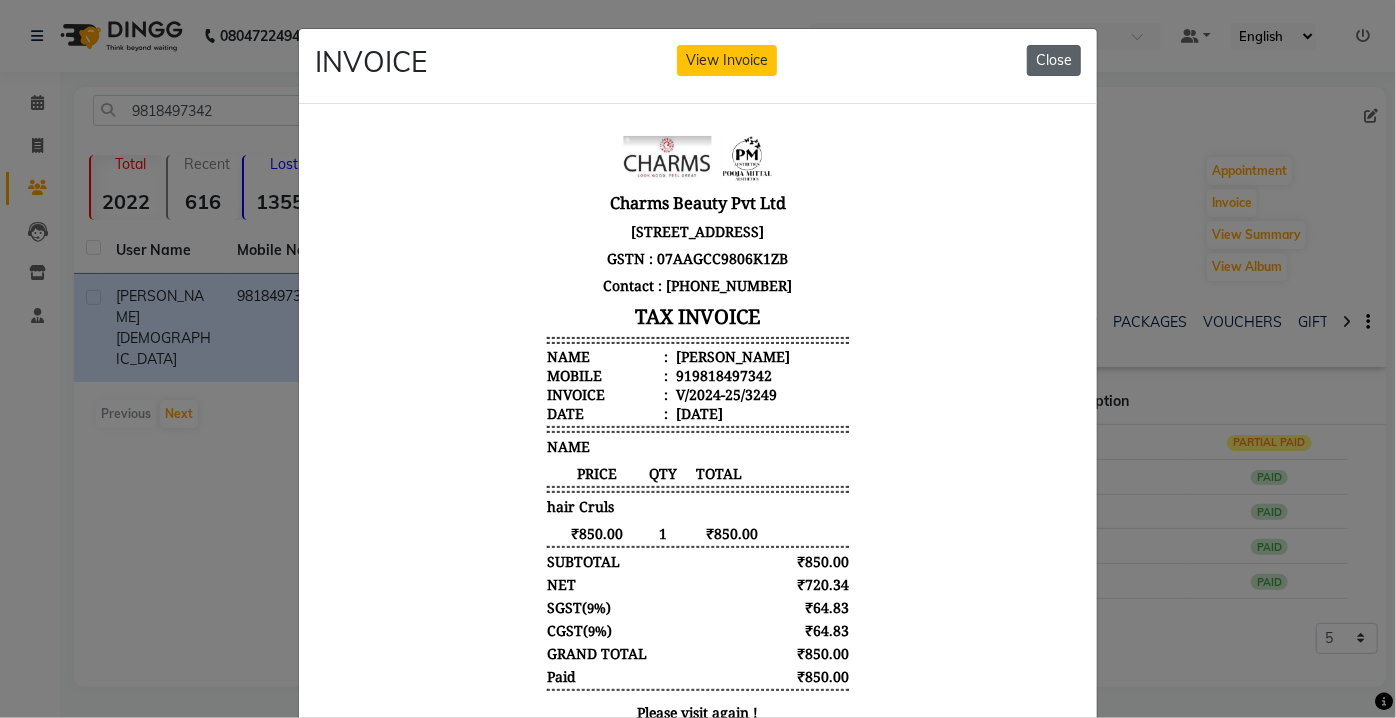 click on "Close" 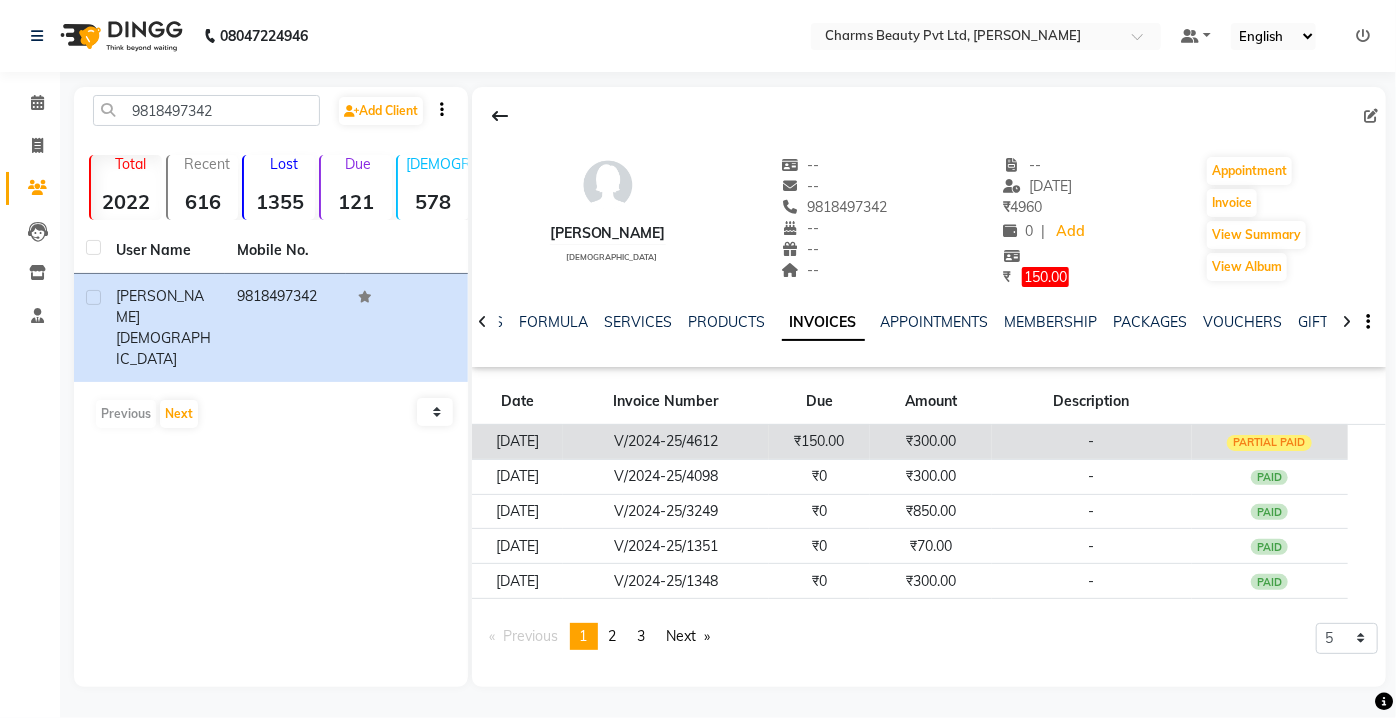 click on "V/2024-25/4612" 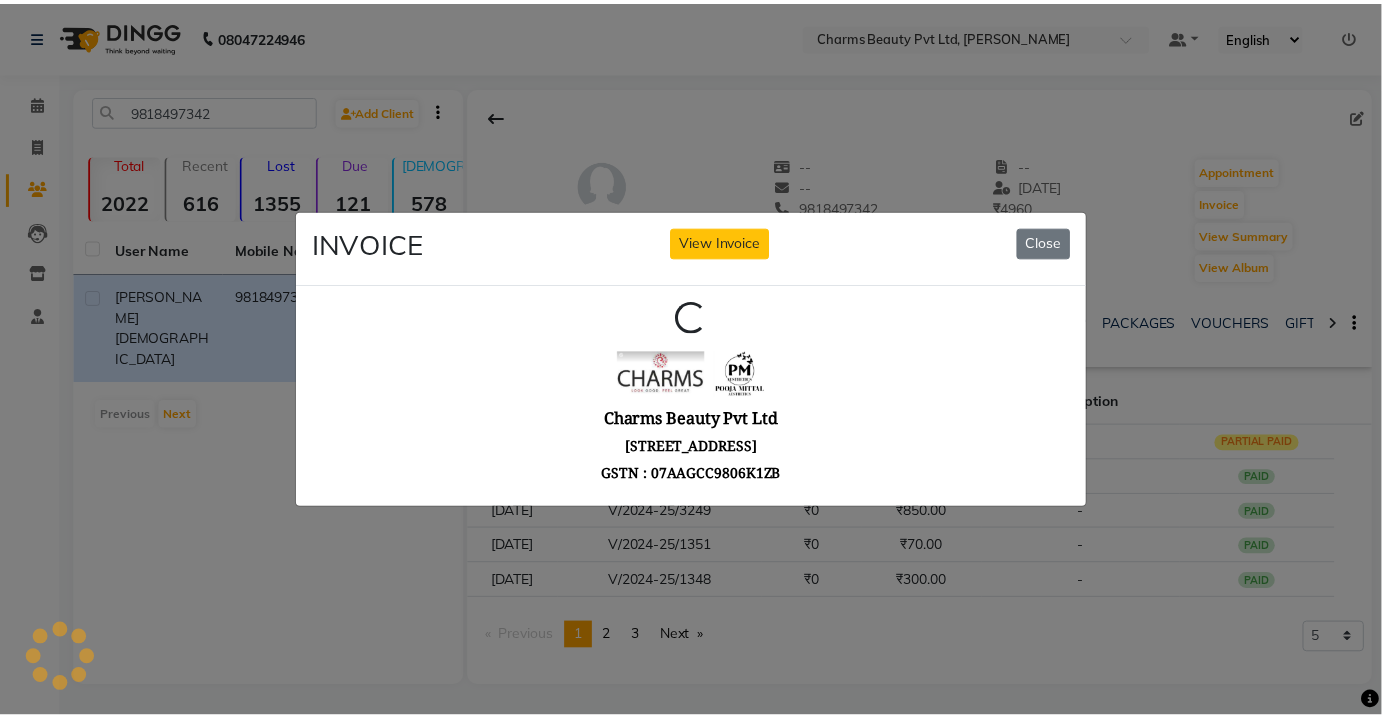 scroll, scrollTop: 0, scrollLeft: 0, axis: both 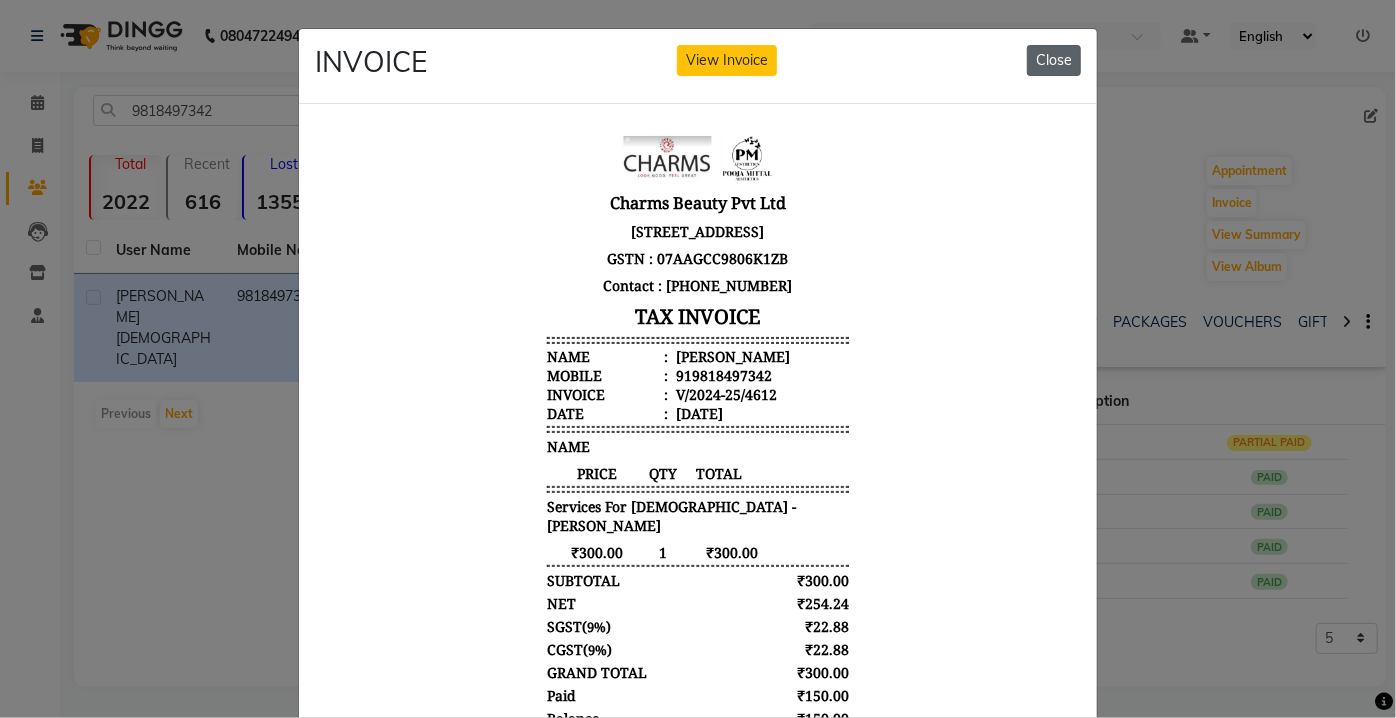 click on "Close" 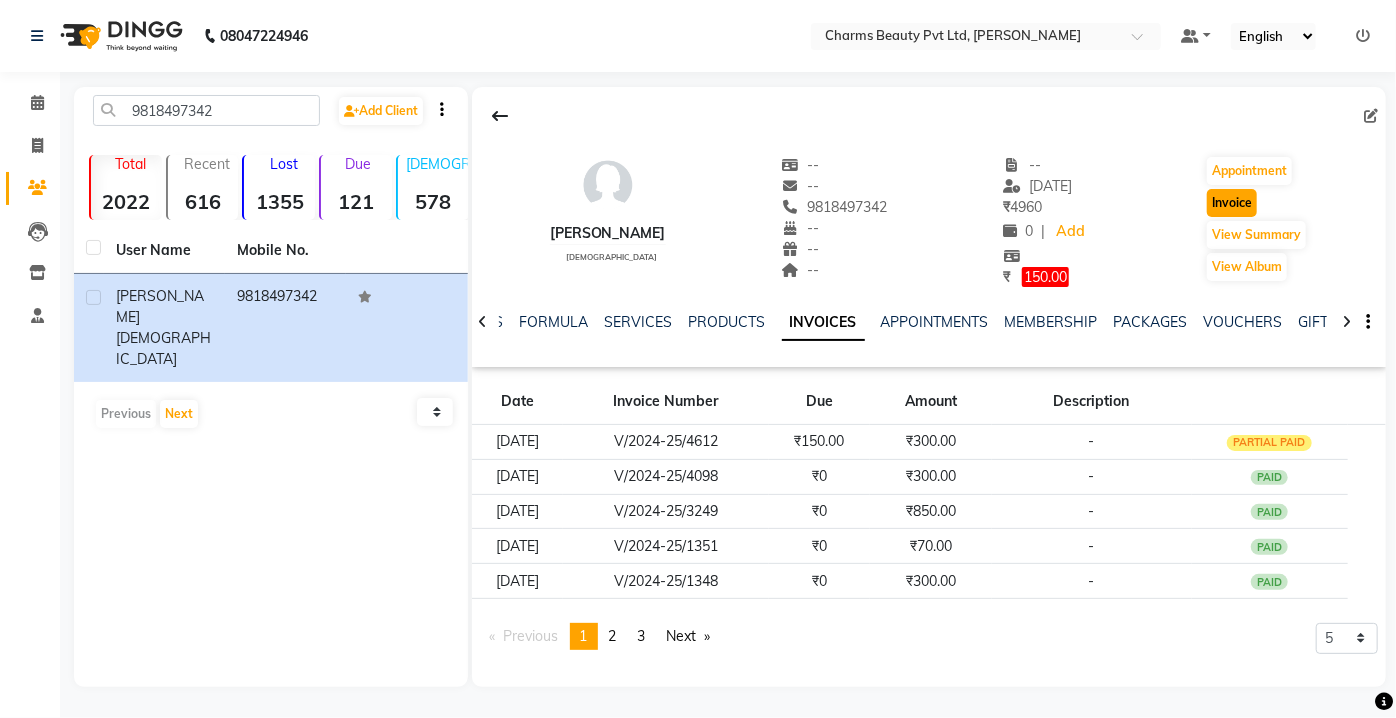 click on "Invoice" 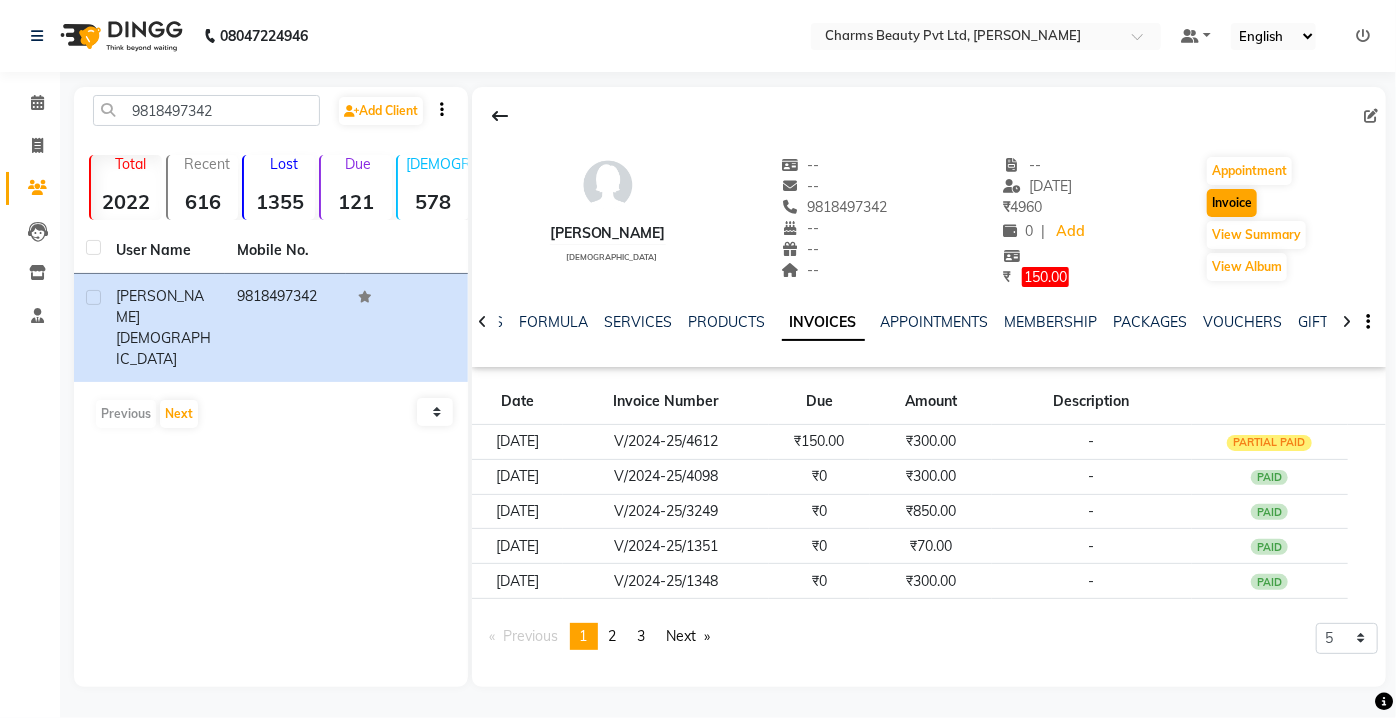 select on "service" 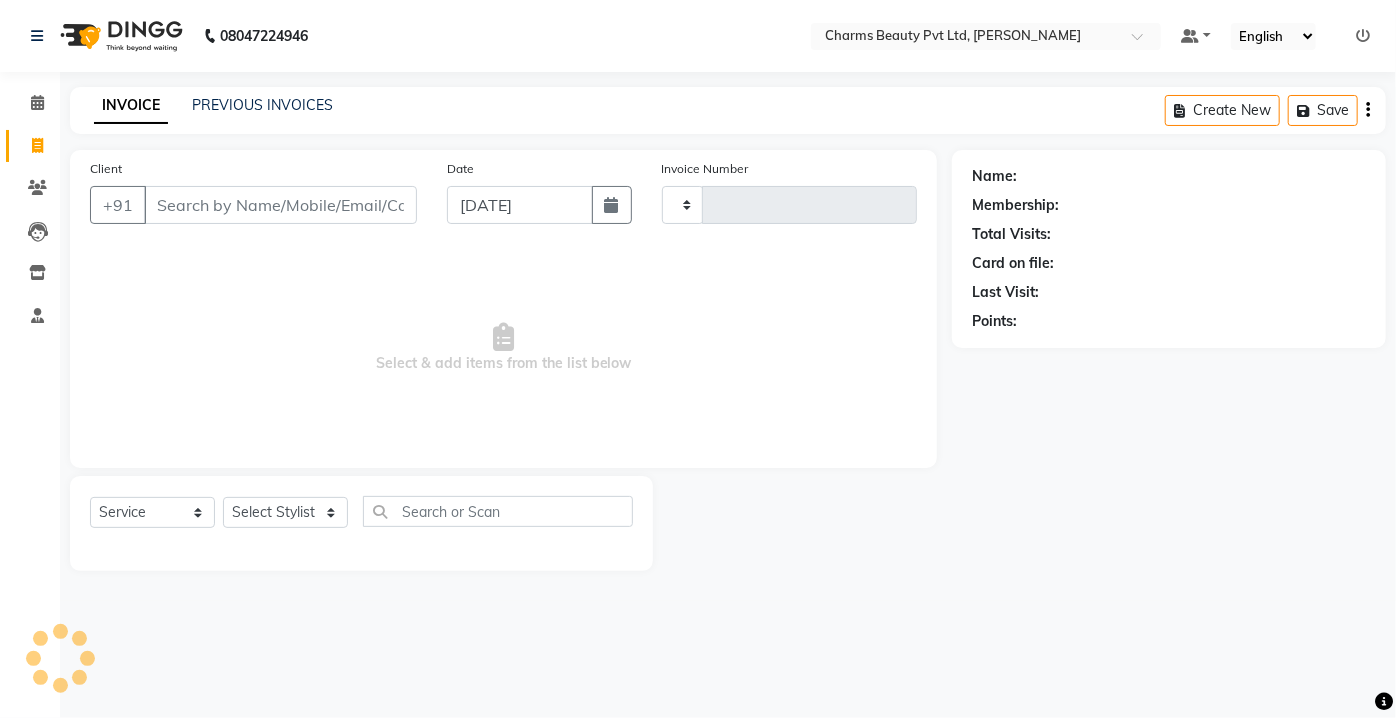 type on "1521" 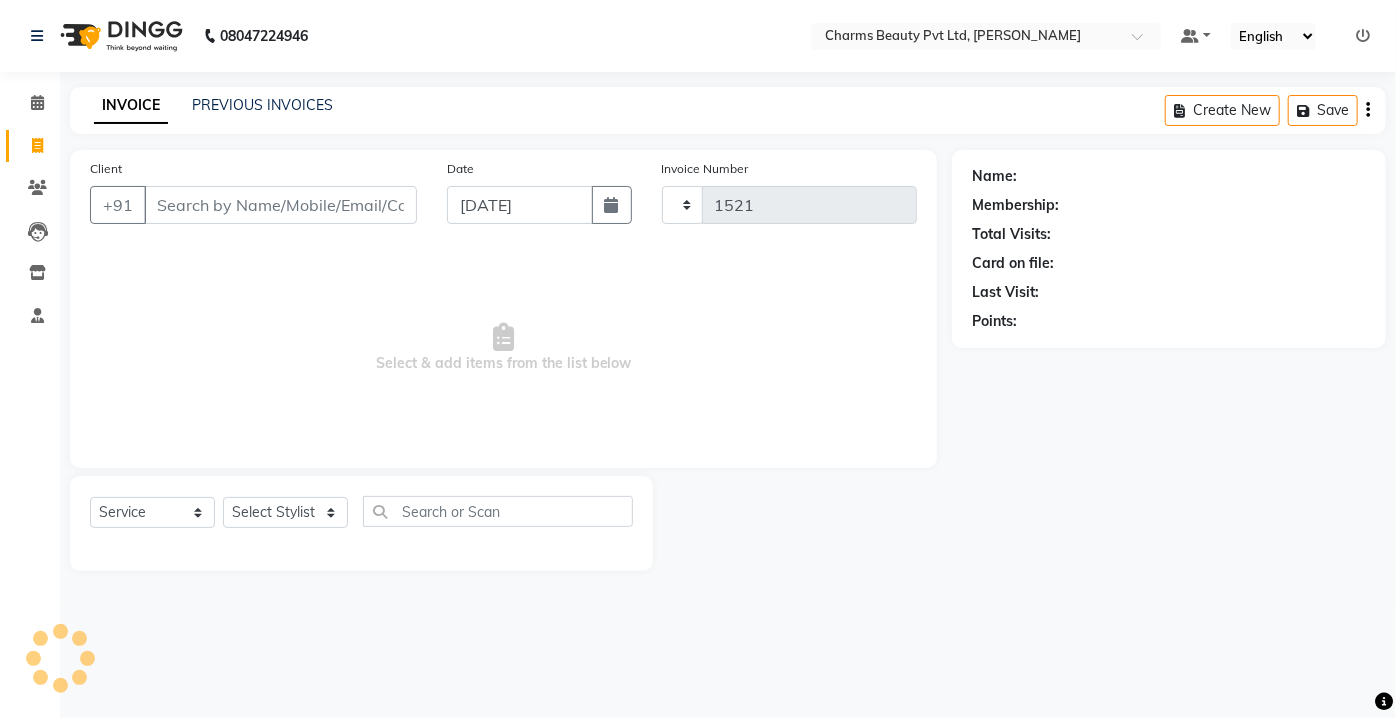 select on "3743" 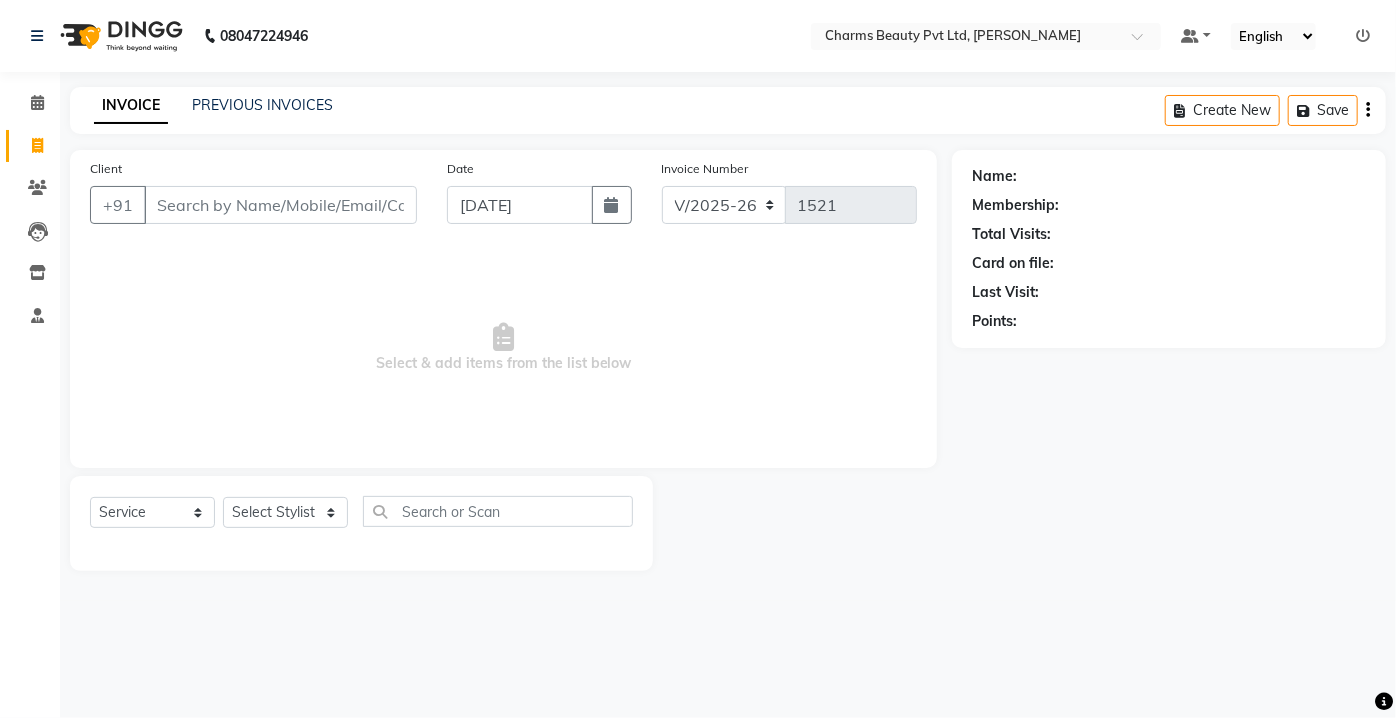 type on "9818497342" 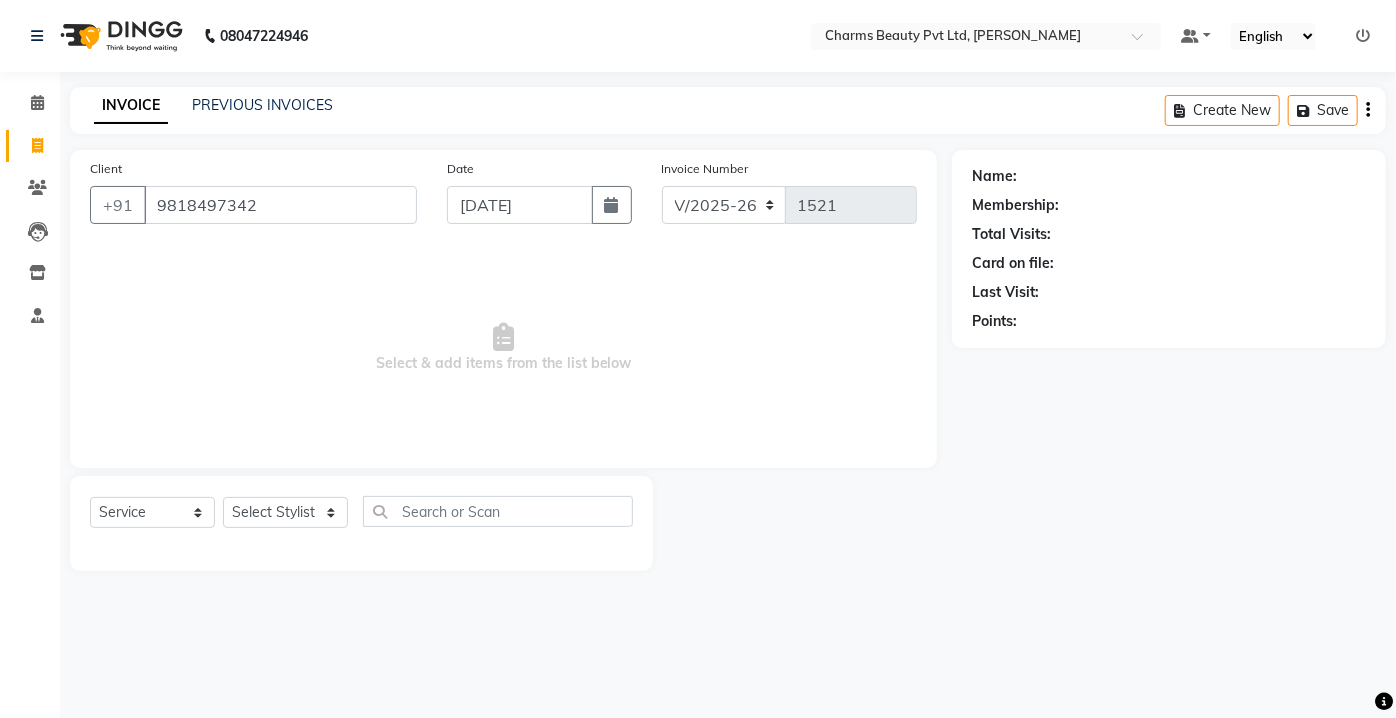 click on "Client [PHONE_NUMBER]" 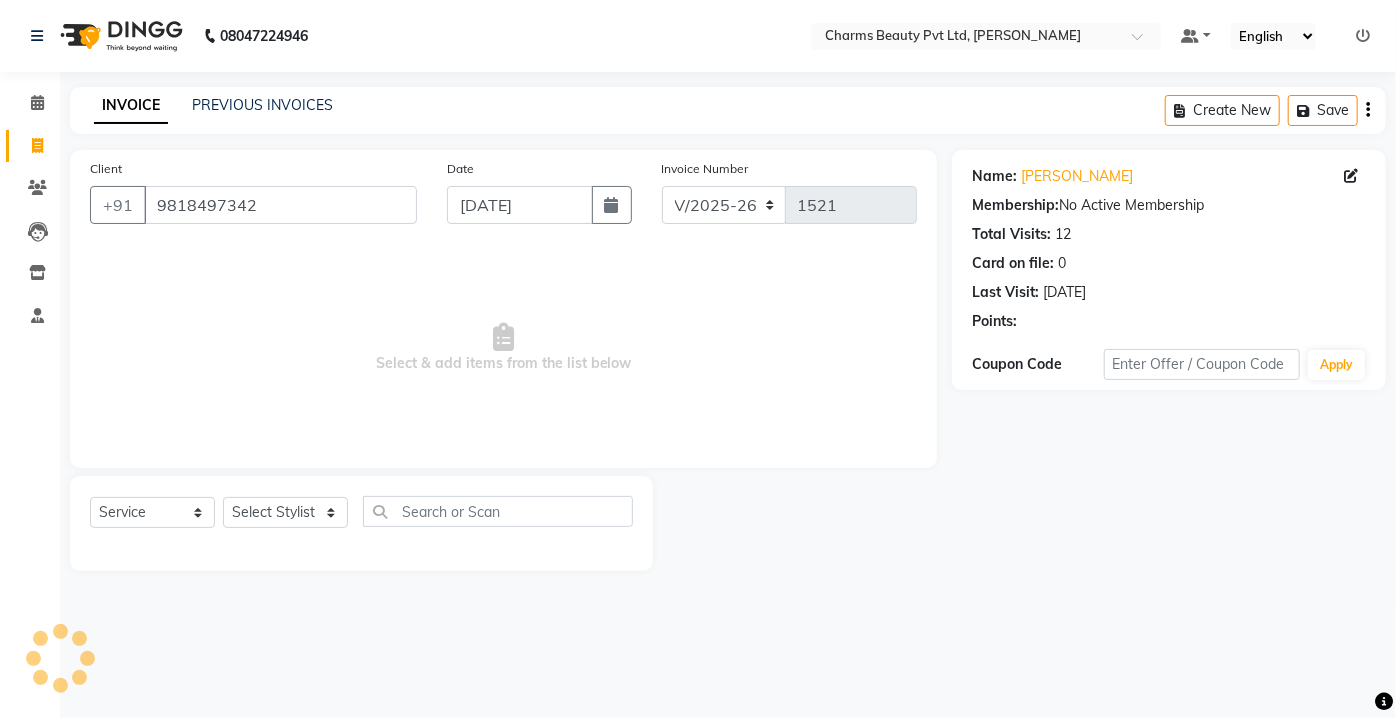 click on "Select & add items from the list below" at bounding box center (503, 348) 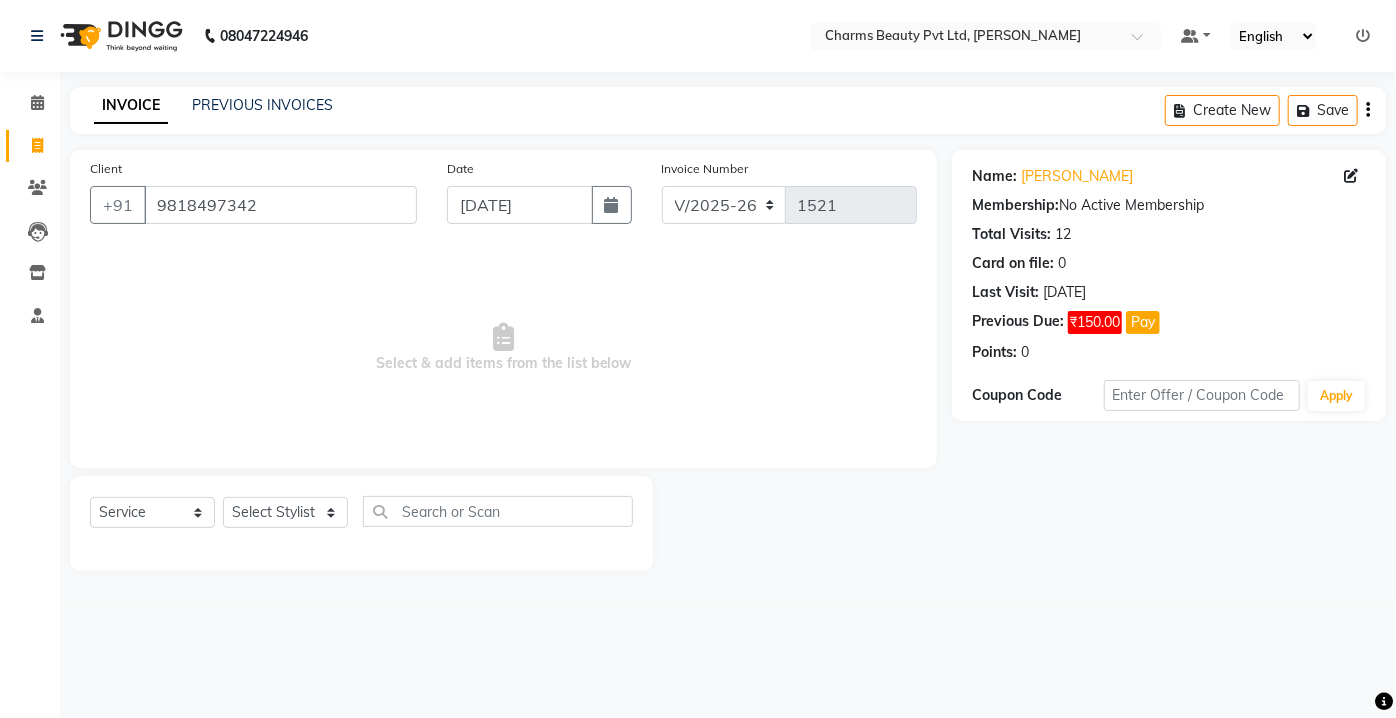 click on "Client [PHONE_NUMBER]" 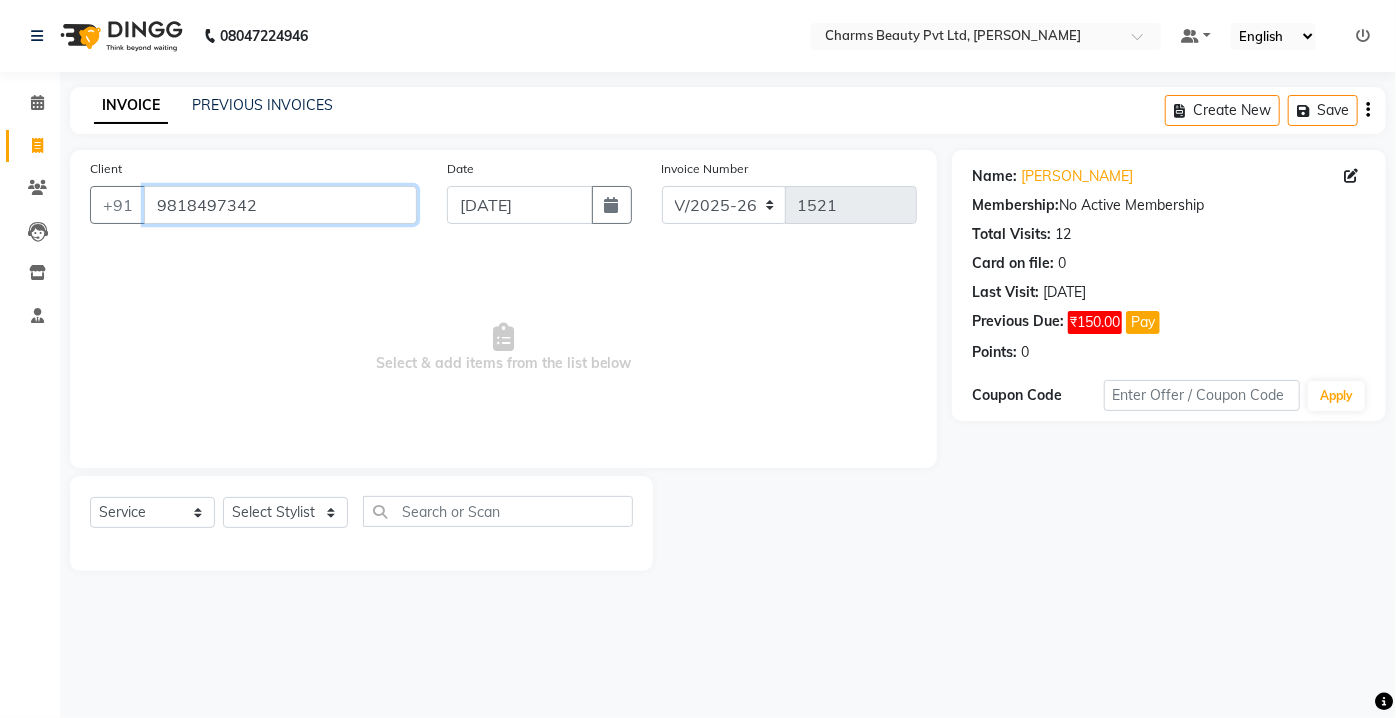 click on "9818497342" at bounding box center (280, 205) 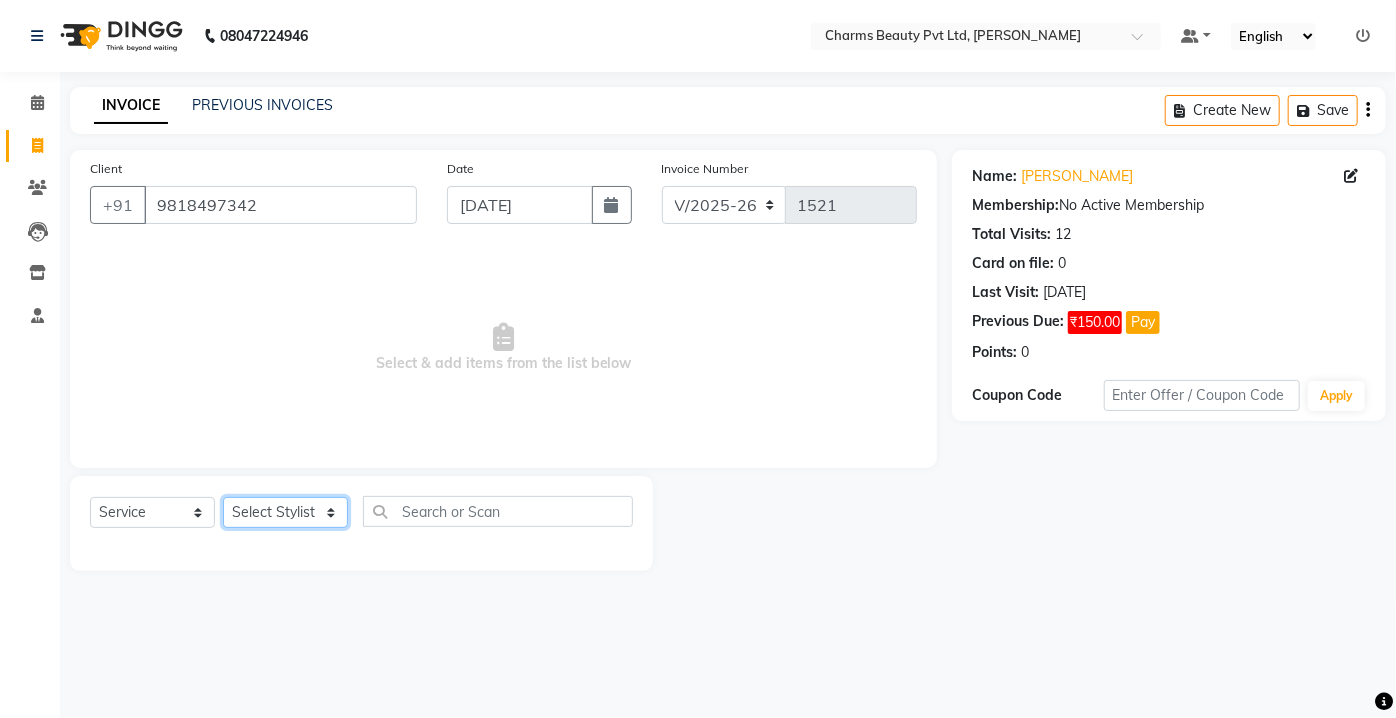 click on "Select Stylist [PERSON_NAME] [PERSON_NAME] [PERSON_NAME] [PERSON_NAME] CHARMS DR. POOJA MITTAL [PERSON_NAME] [PERSON_NAME] RANI [PERSON_NAME] [PERSON_NAME] SANTOSH [PERSON_NAME] TABBASUM" 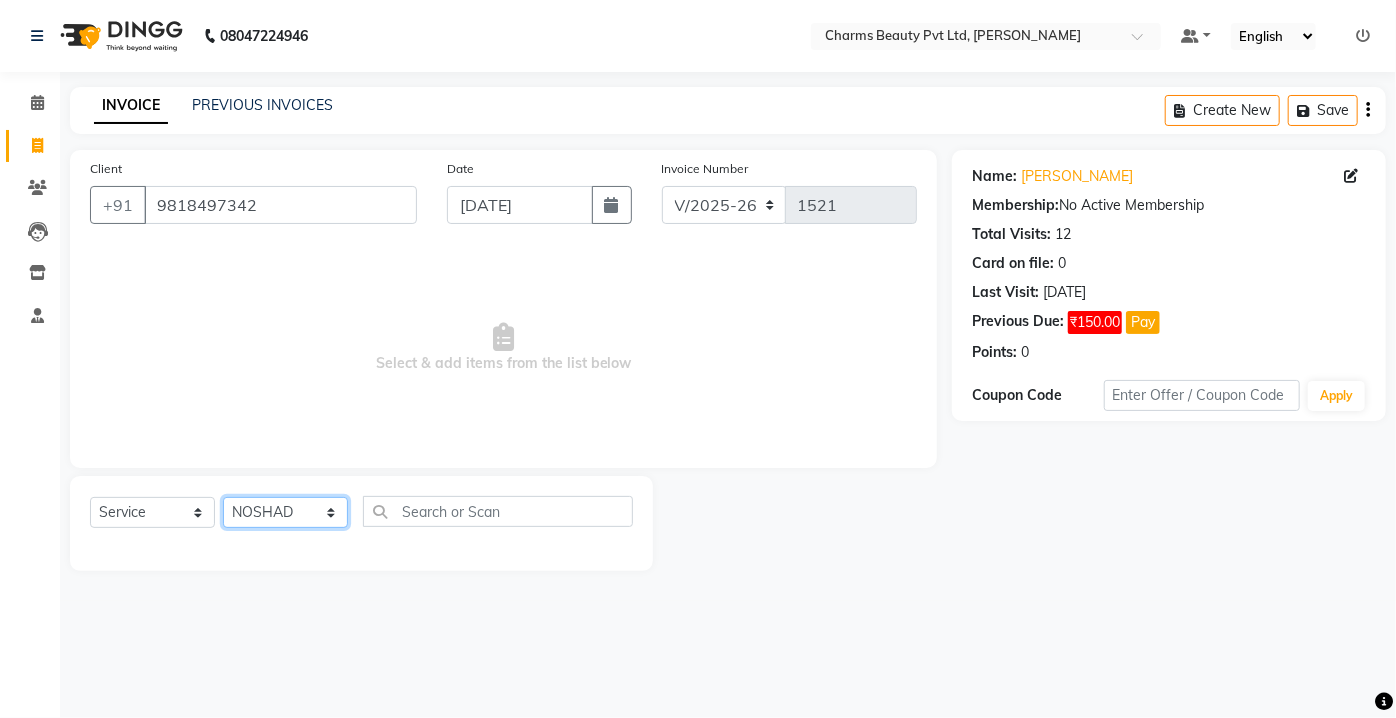 click on "Select Stylist [PERSON_NAME] [PERSON_NAME] [PERSON_NAME] [PERSON_NAME] CHARMS DR. POOJA MITTAL [PERSON_NAME] [PERSON_NAME] RANI [PERSON_NAME] [PERSON_NAME] SANTOSH [PERSON_NAME] TABBASUM" 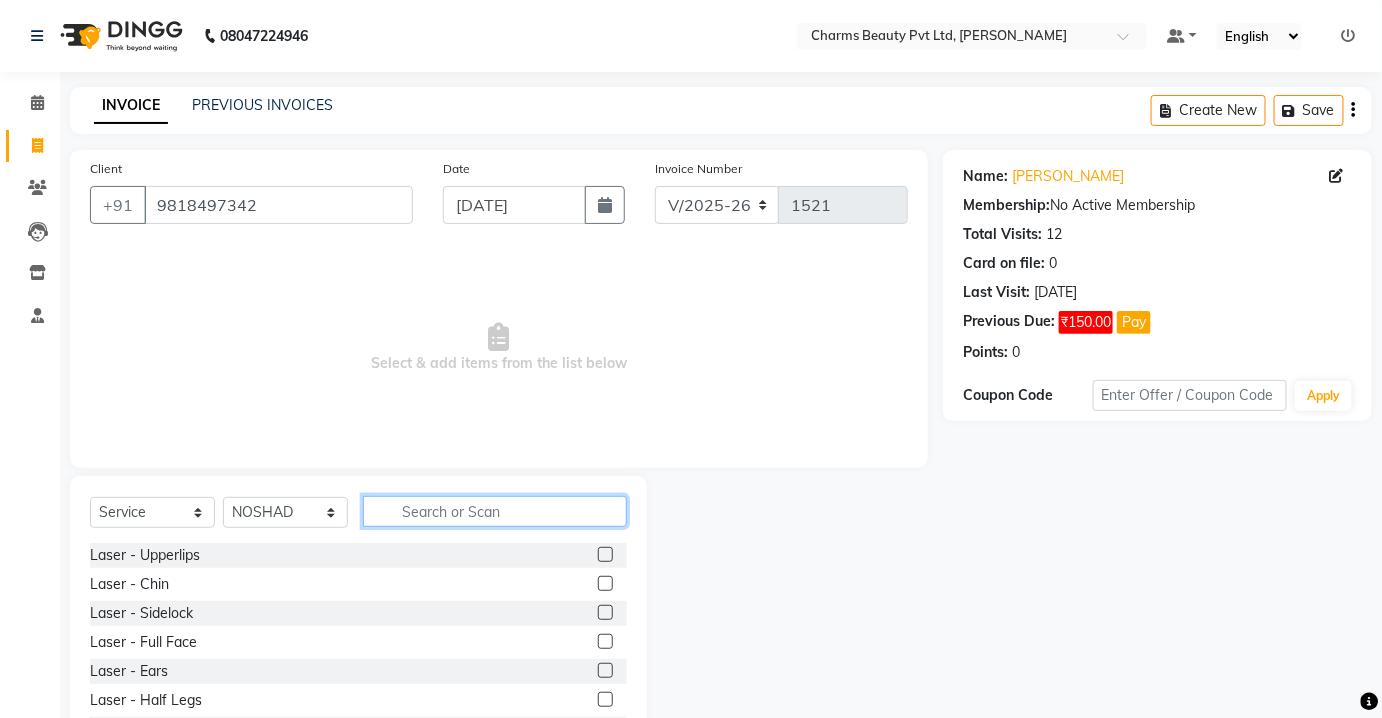 click 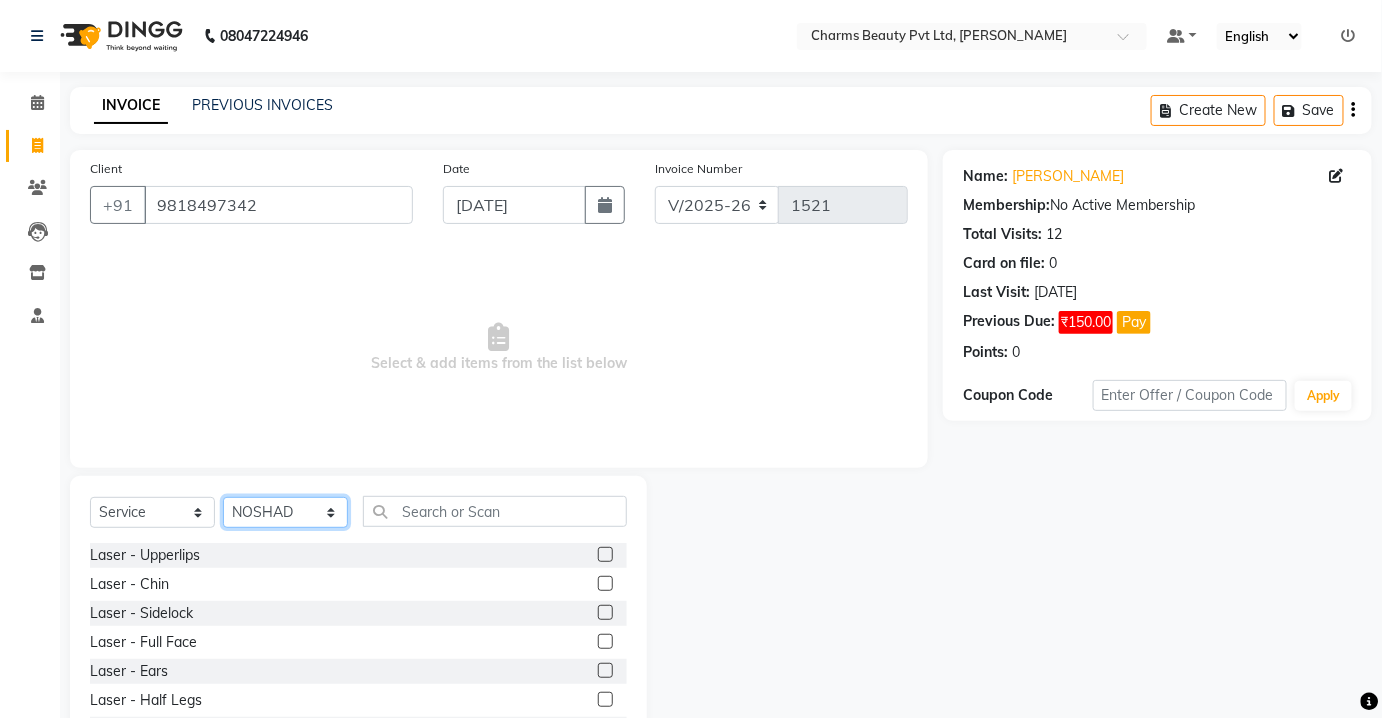 drag, startPoint x: 283, startPoint y: 515, endPoint x: 283, endPoint y: 501, distance: 14 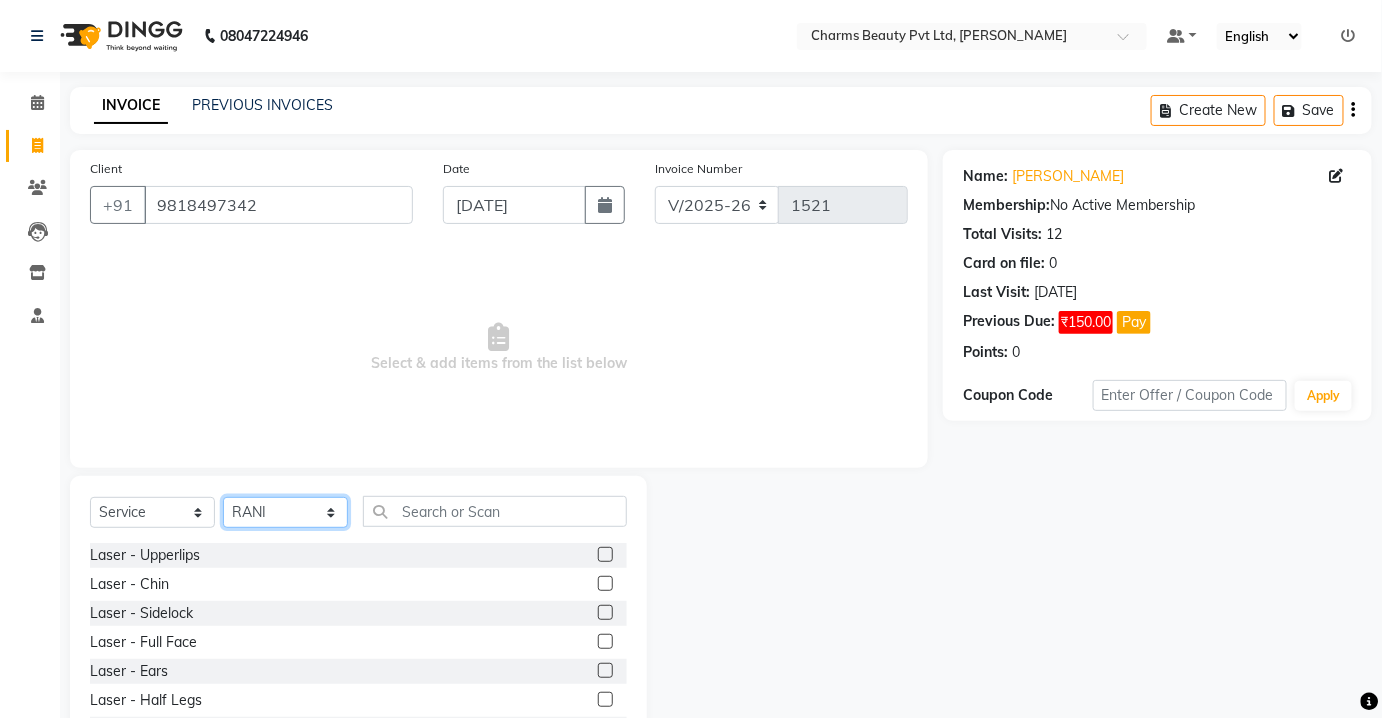 click on "Select Stylist [PERSON_NAME] [PERSON_NAME] [PERSON_NAME] [PERSON_NAME] CHARMS DR. POOJA MITTAL [PERSON_NAME] [PERSON_NAME] RANI [PERSON_NAME] [PERSON_NAME] SANTOSH [PERSON_NAME] TABBASUM" 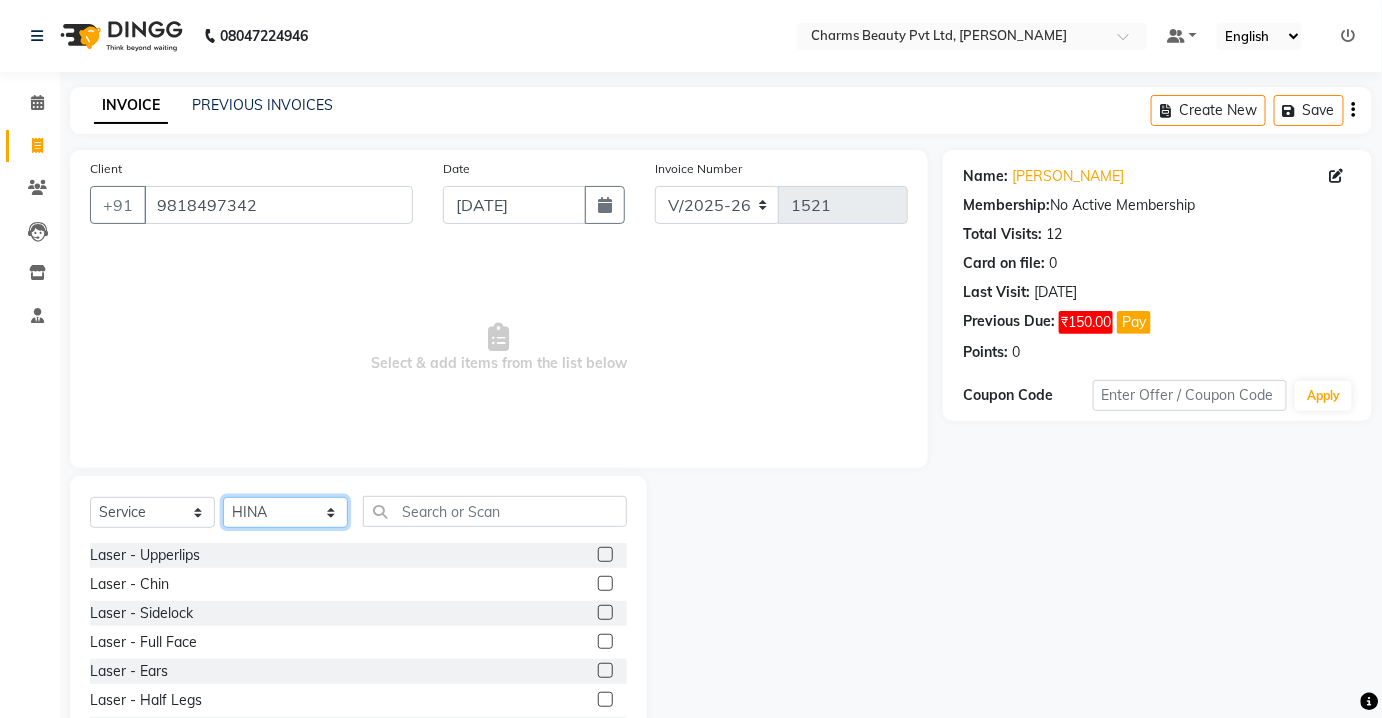 click on "Select Stylist [PERSON_NAME] [PERSON_NAME] [PERSON_NAME] [PERSON_NAME] CHARMS DR. POOJA MITTAL [PERSON_NAME] [PERSON_NAME] RANI [PERSON_NAME] [PERSON_NAME] SANTOSH [PERSON_NAME] TABBASUM" 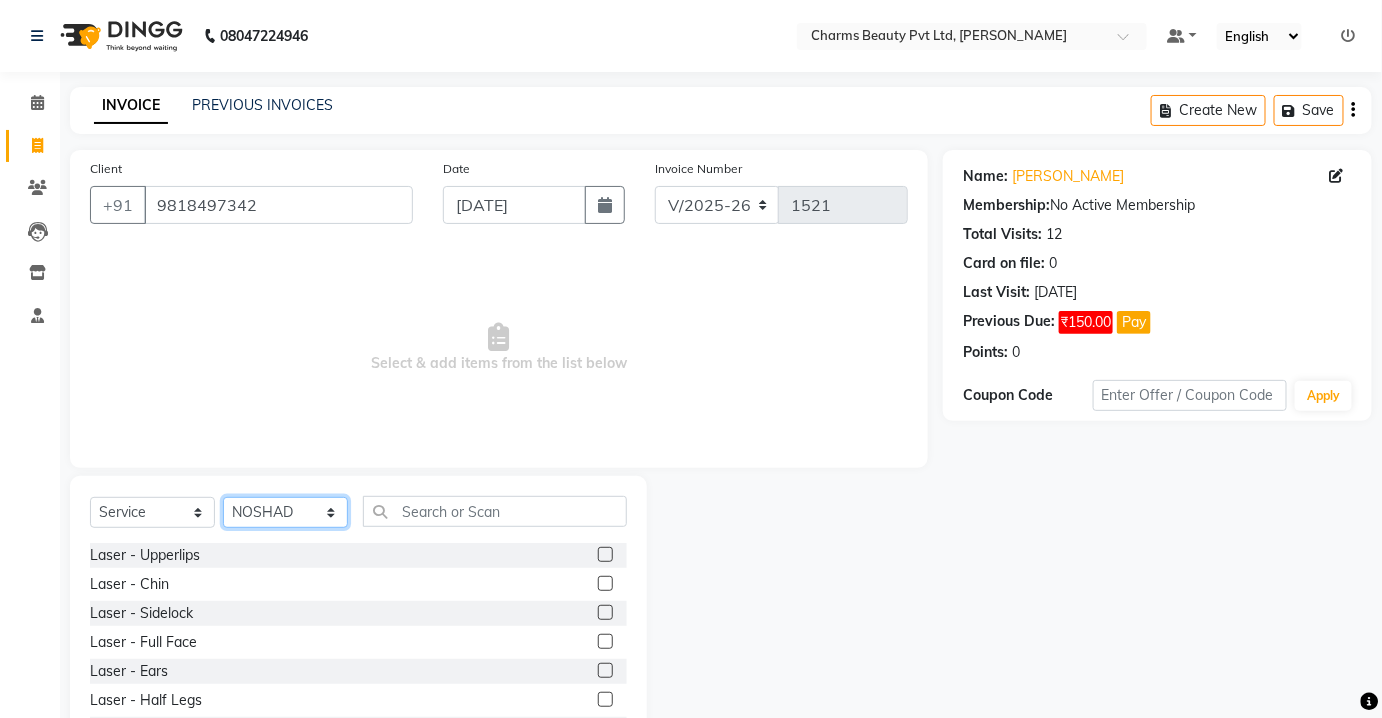 click on "Select Stylist [PERSON_NAME] [PERSON_NAME] [PERSON_NAME] [PERSON_NAME] CHARMS DR. POOJA MITTAL [PERSON_NAME] [PERSON_NAME] RANI [PERSON_NAME] [PERSON_NAME] SANTOSH [PERSON_NAME] TABBASUM" 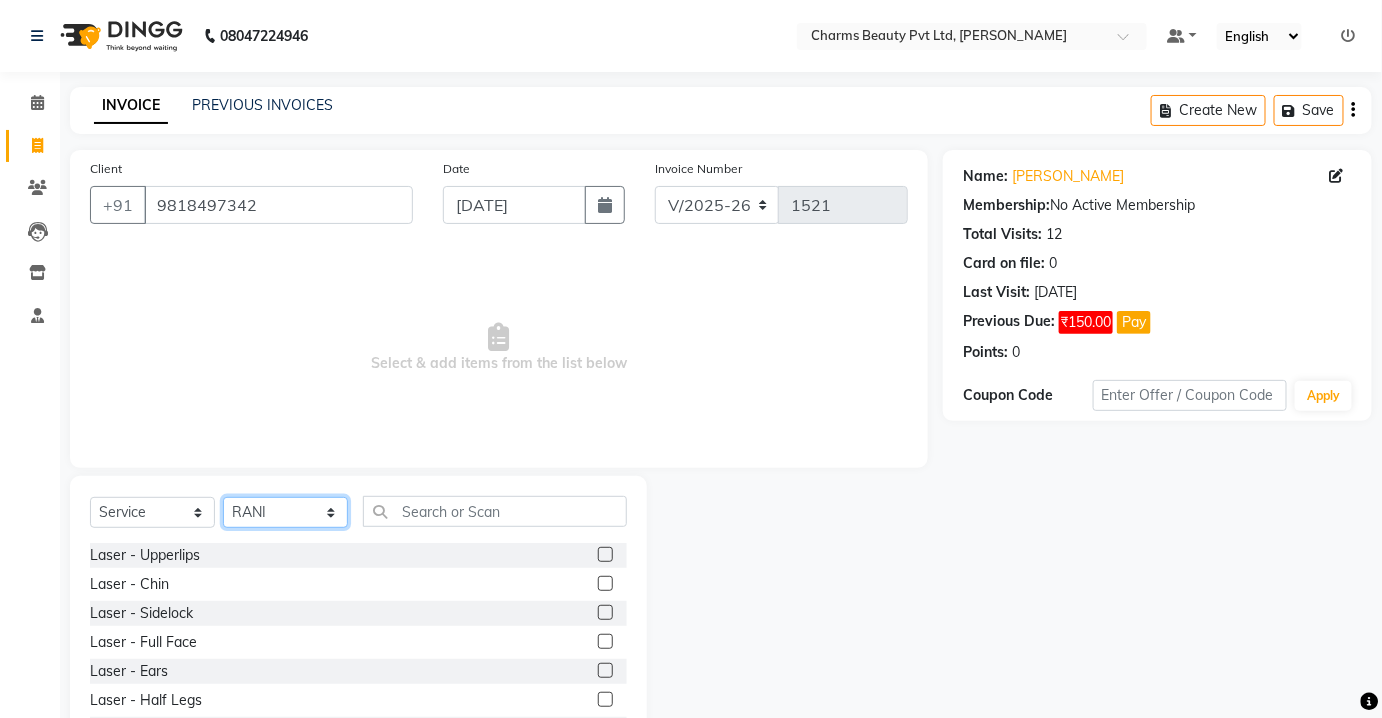 click on "Select Stylist [PERSON_NAME] [PERSON_NAME] [PERSON_NAME] [PERSON_NAME] CHARMS DR. POOJA MITTAL [PERSON_NAME] [PERSON_NAME] RANI [PERSON_NAME] [PERSON_NAME] SANTOSH [PERSON_NAME] TABBASUM" 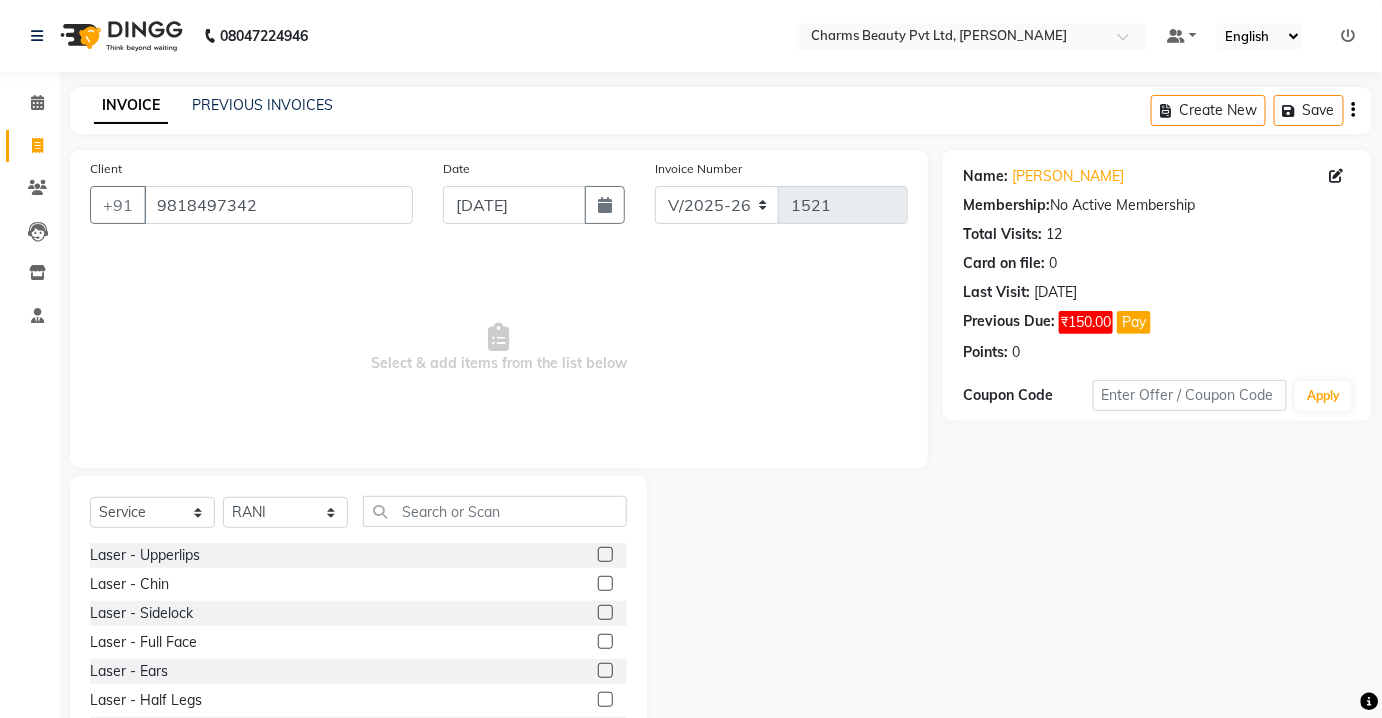 click on "Select  Service  Product  Membership  Package Voucher Prepaid Gift Card  Select Stylist [PERSON_NAME] [PERSON_NAME] [PERSON_NAME] [PERSON_NAME] CHARMS DR. POOJA MITTAL [PERSON_NAME] [PERSON_NAME] RANI [PERSON_NAME] [PERSON_NAME] SANTOSH [PERSON_NAME] TABBASUM" 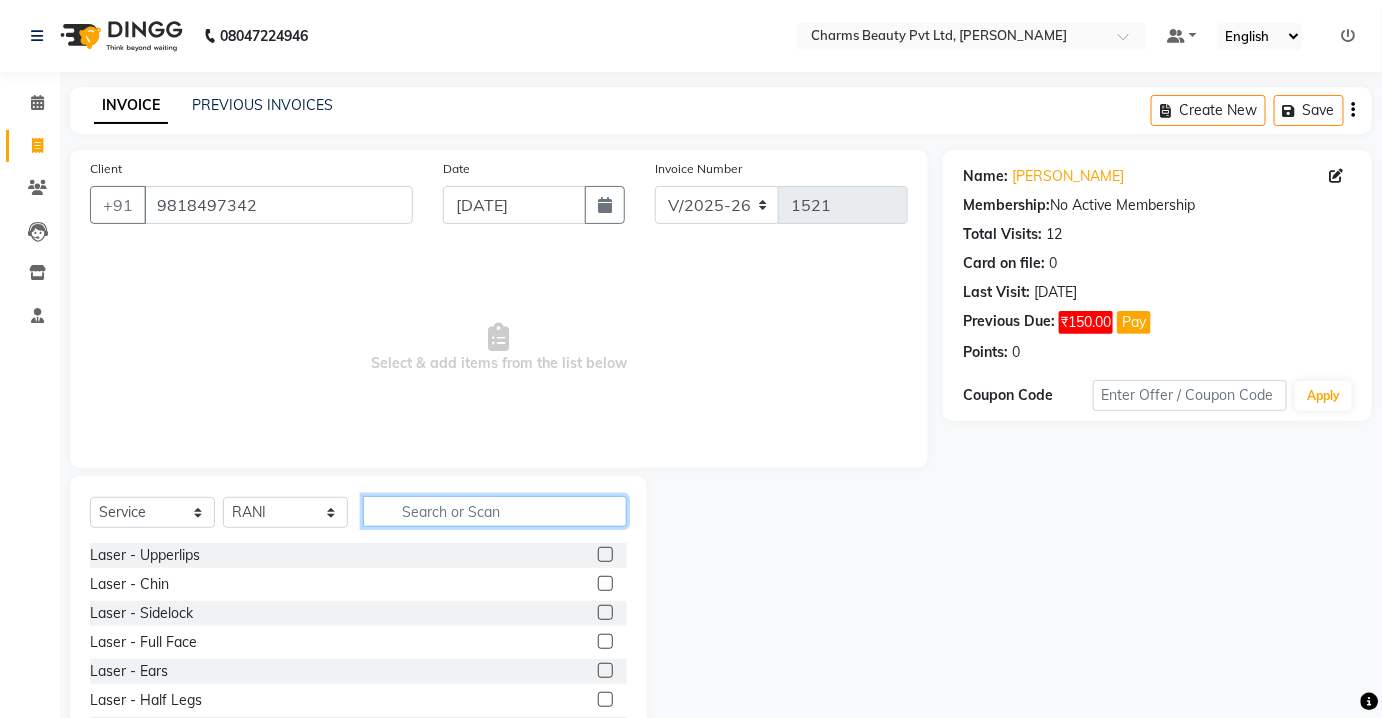 click 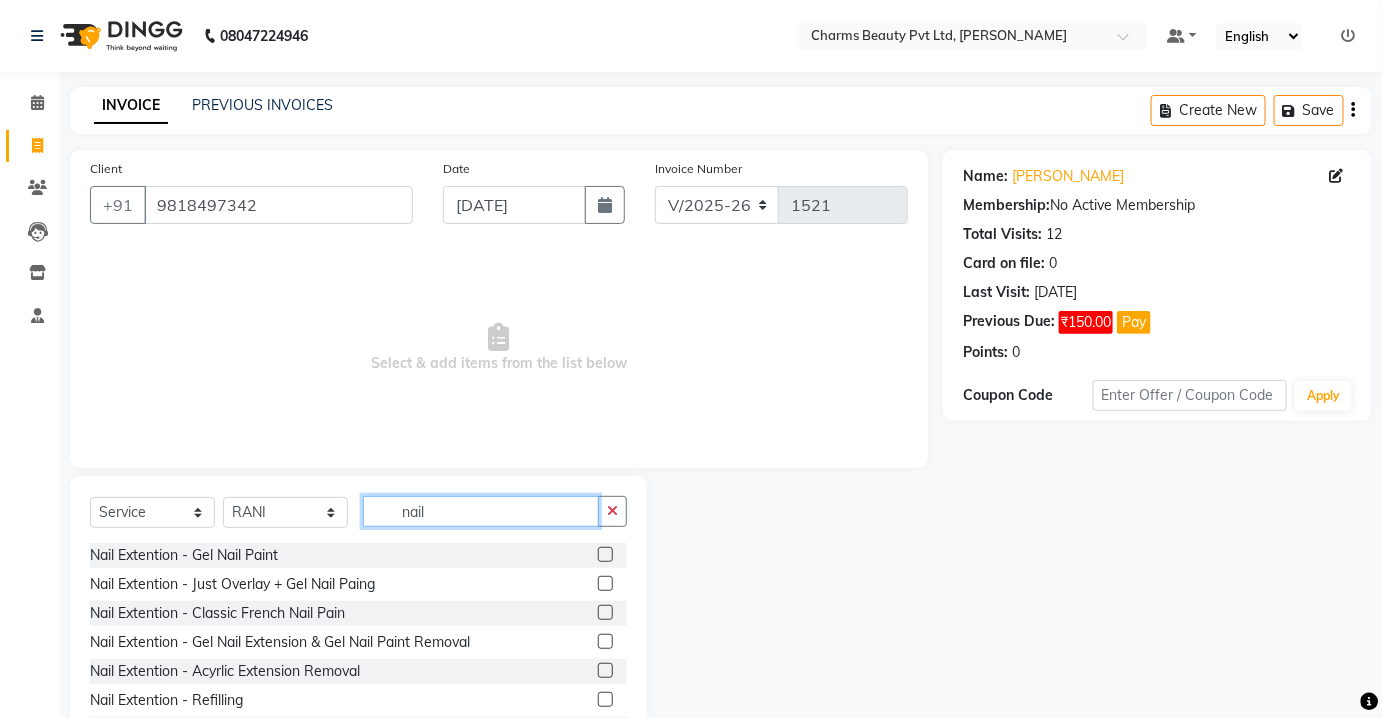 type on "nail" 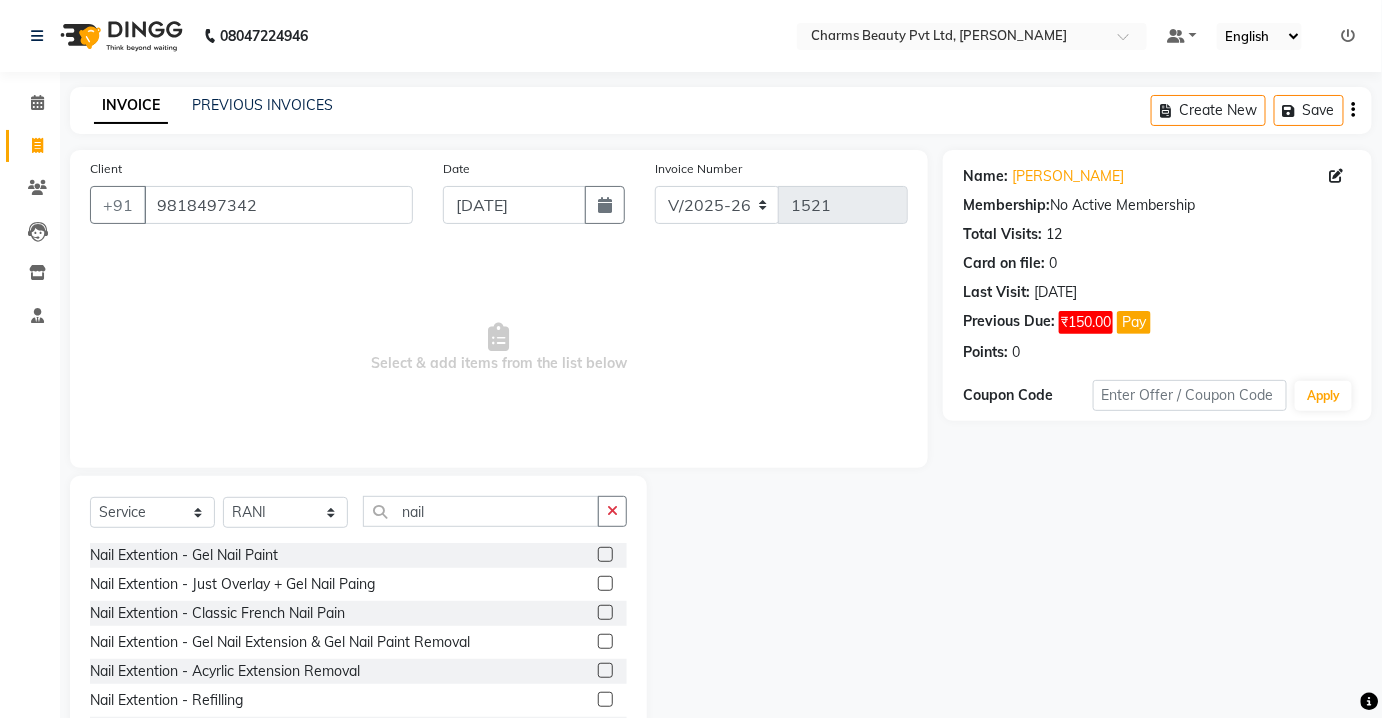 drag, startPoint x: 590, startPoint y: 553, endPoint x: 592, endPoint y: 535, distance: 18.110771 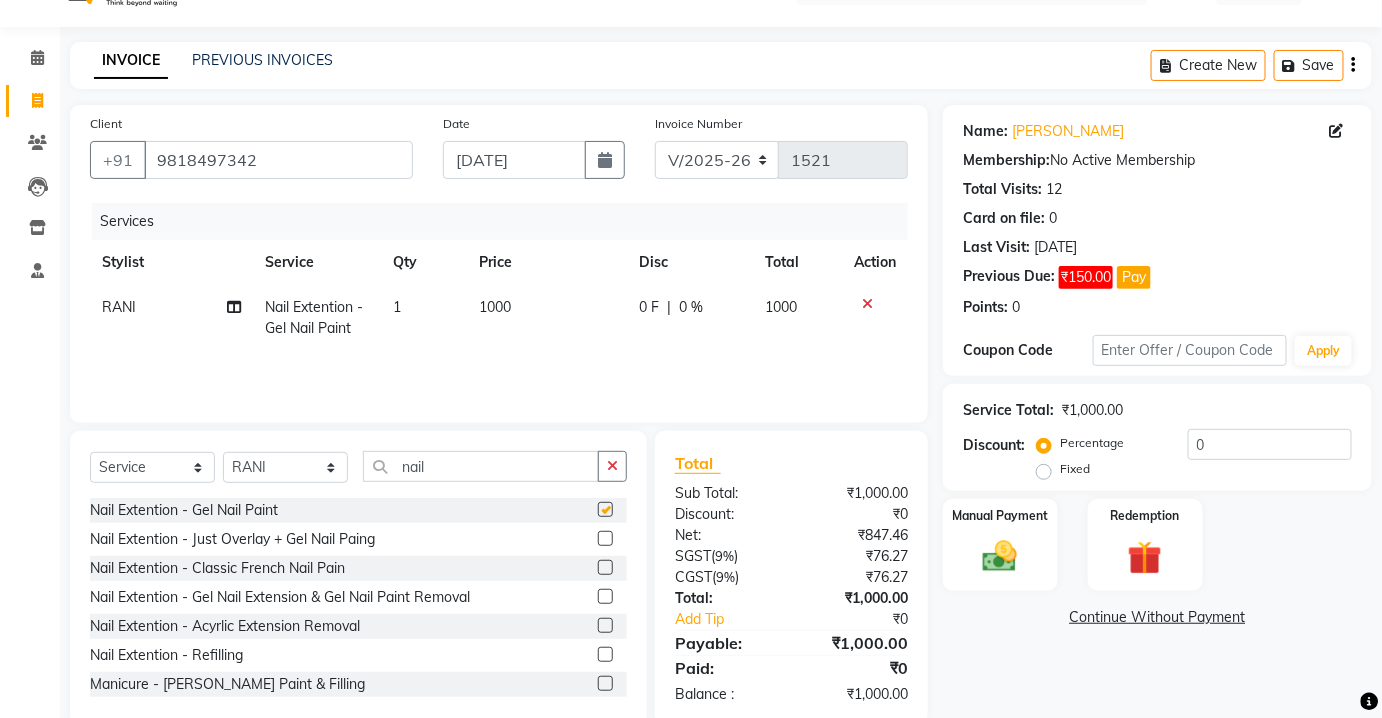 scroll, scrollTop: 82, scrollLeft: 0, axis: vertical 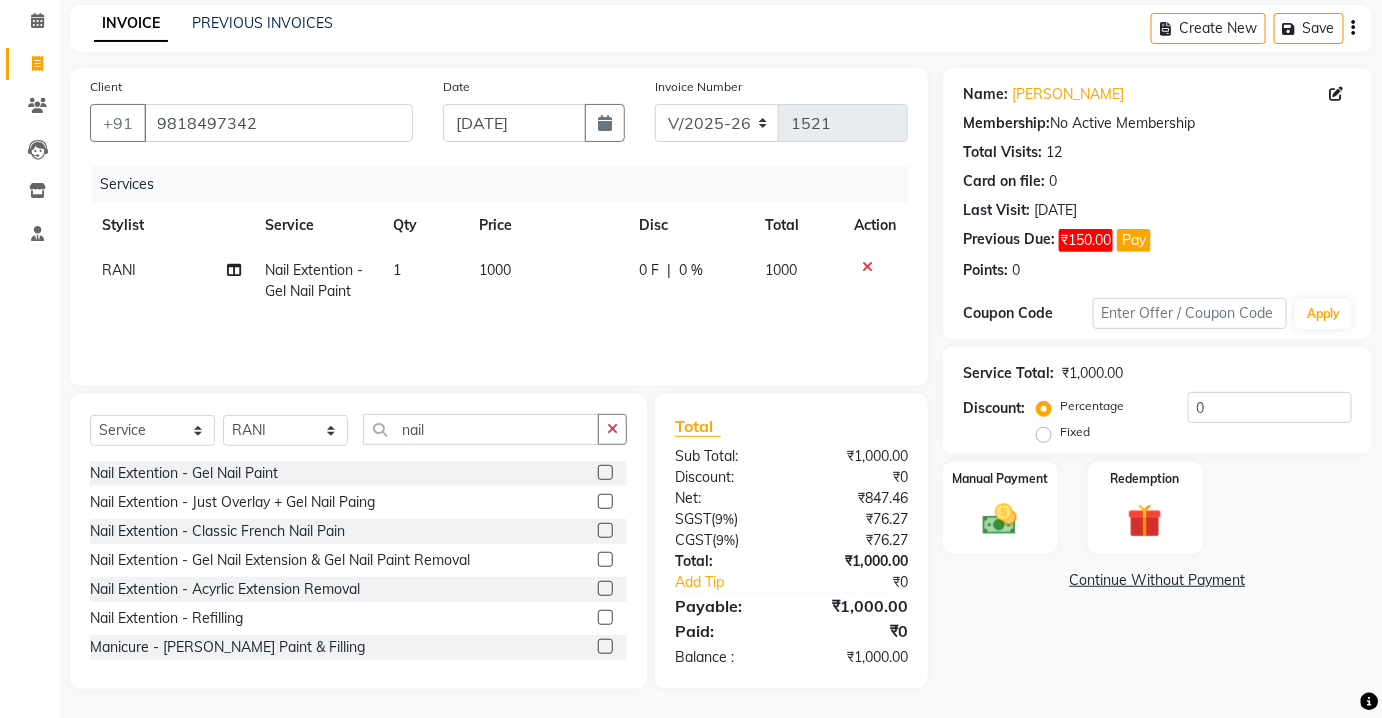 checkbox on "false" 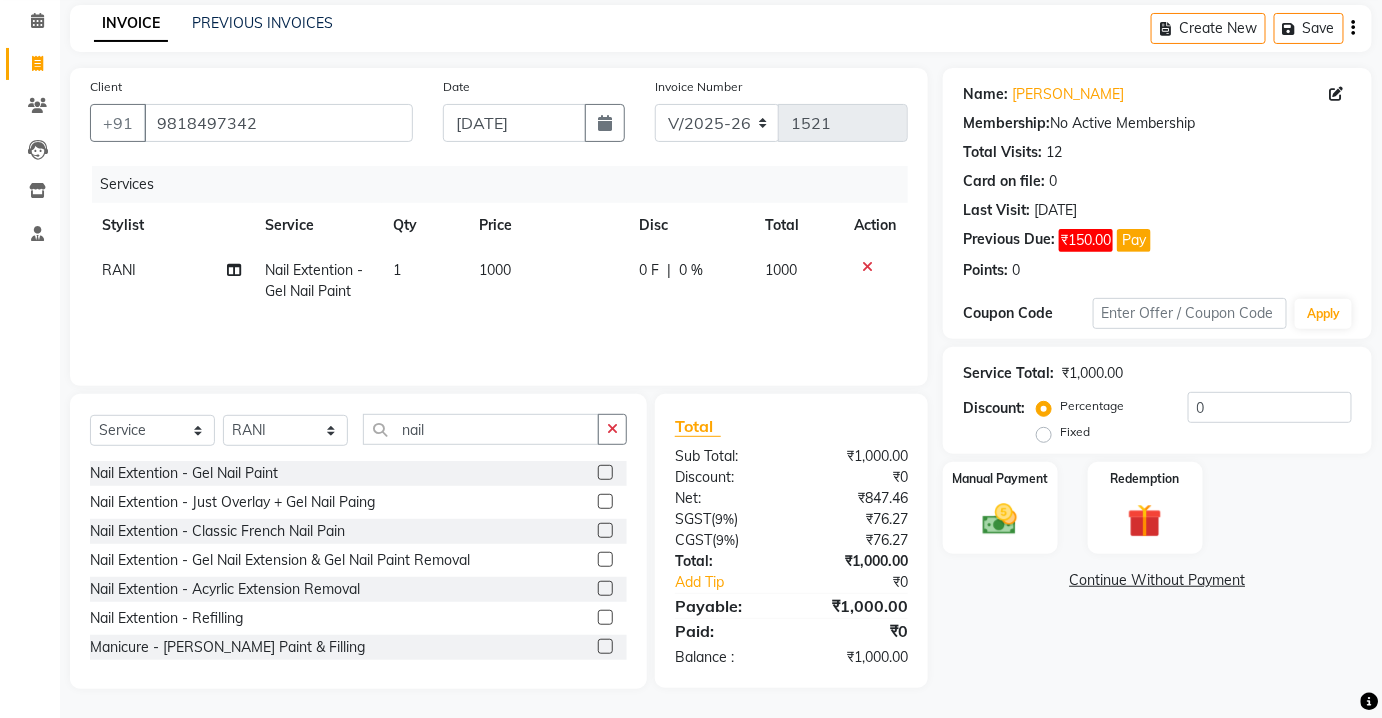 click on "1000" 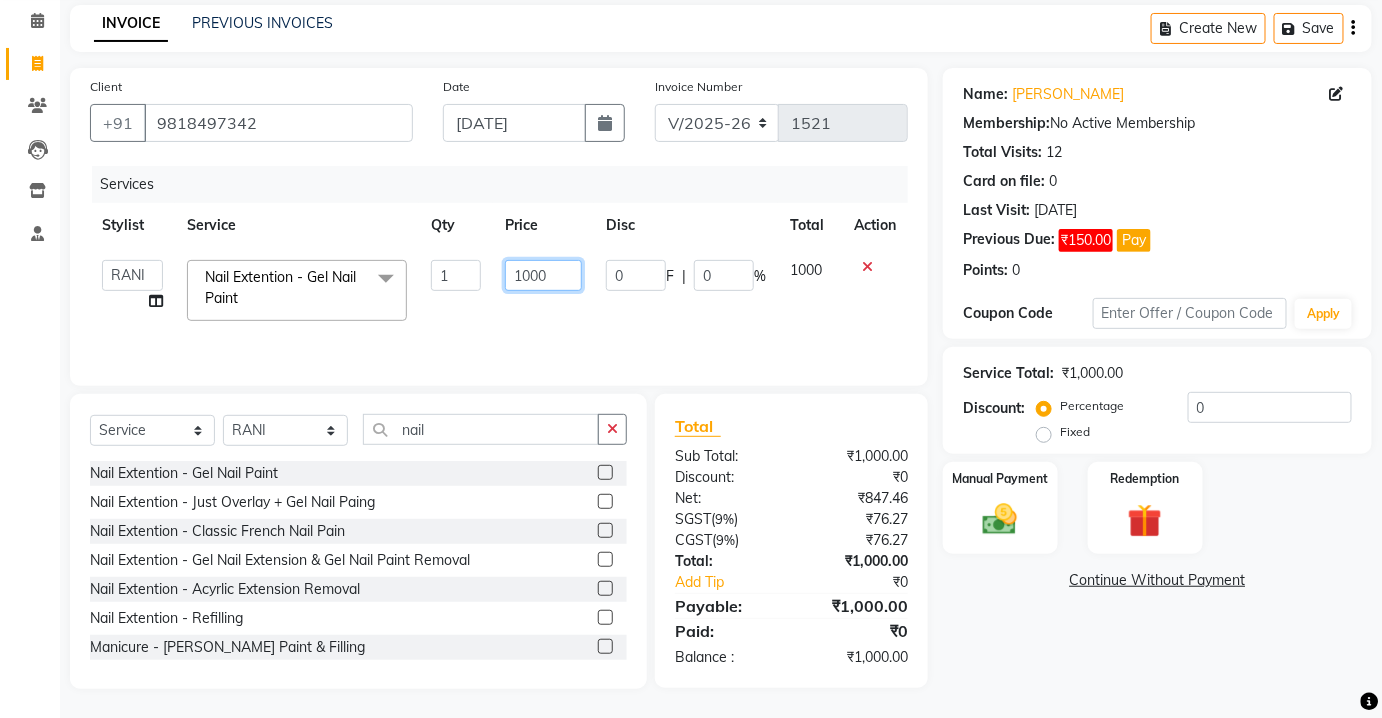 click on "1000" 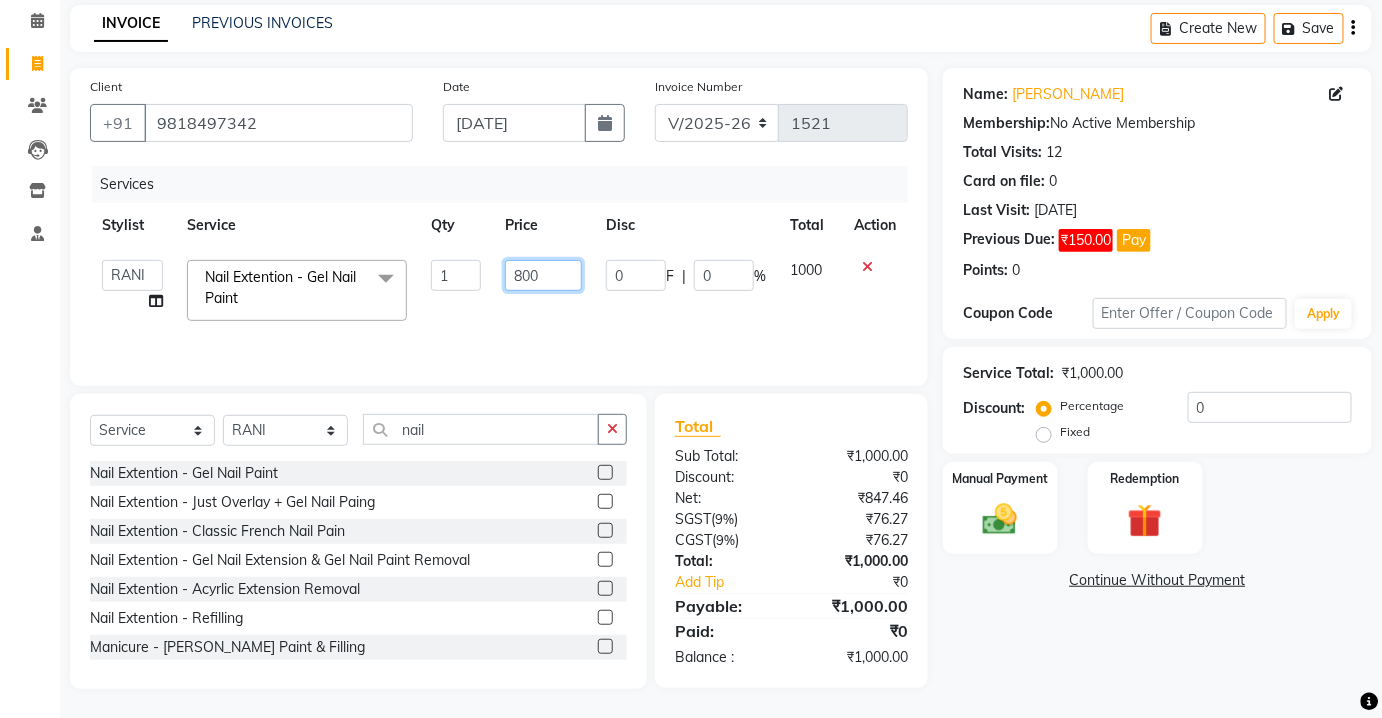 type on "00" 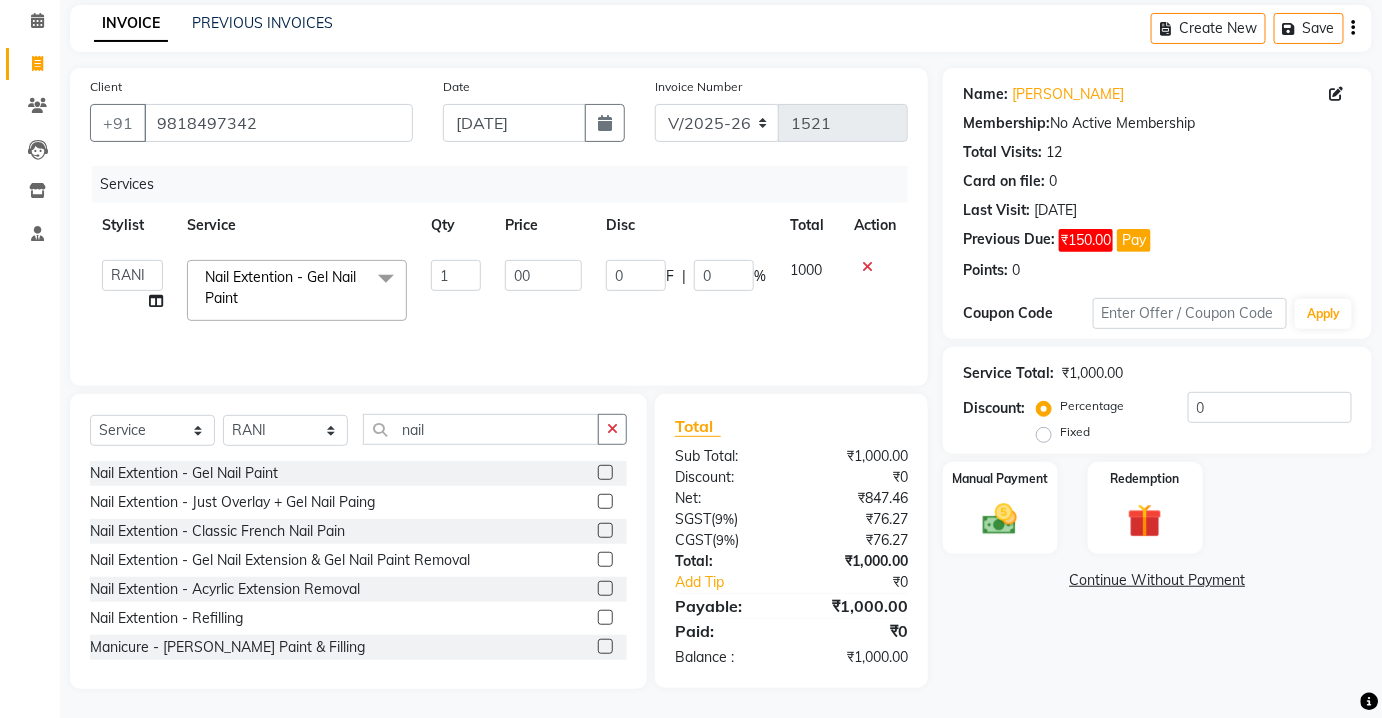 click 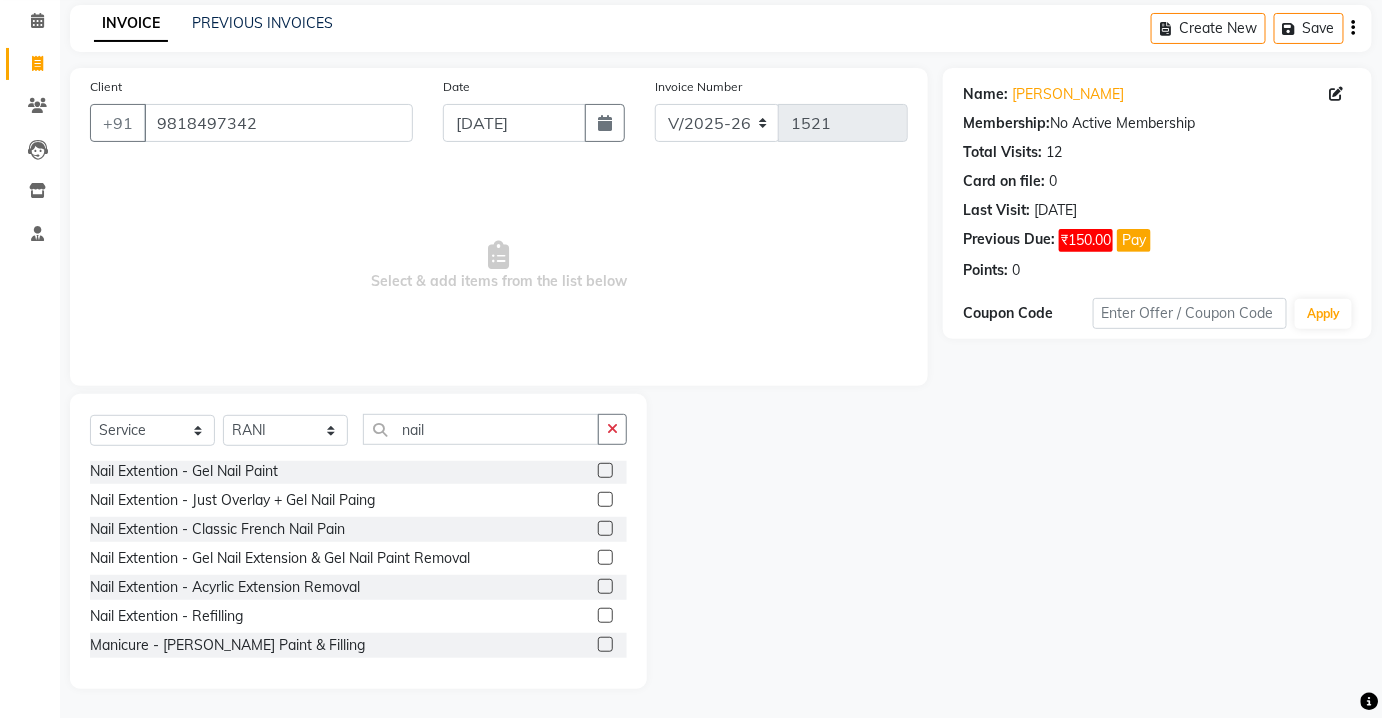 scroll, scrollTop: 0, scrollLeft: 0, axis: both 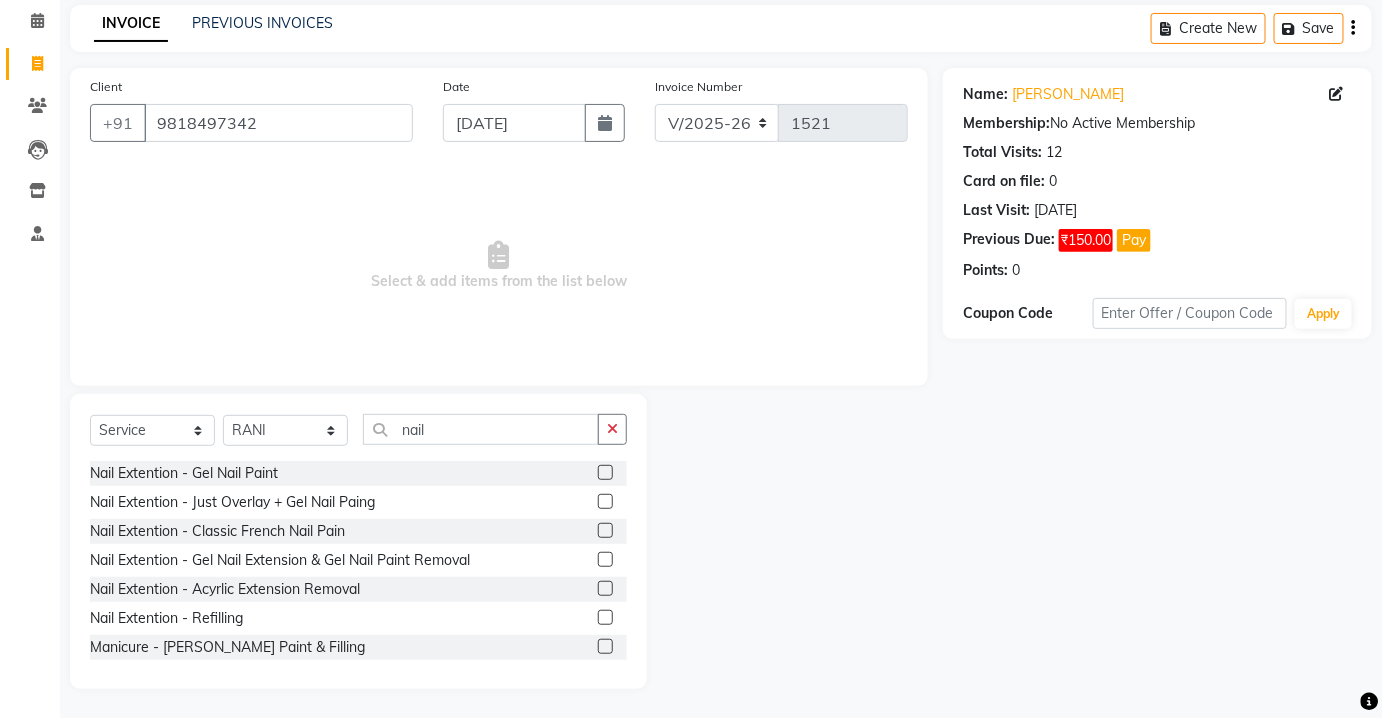 click 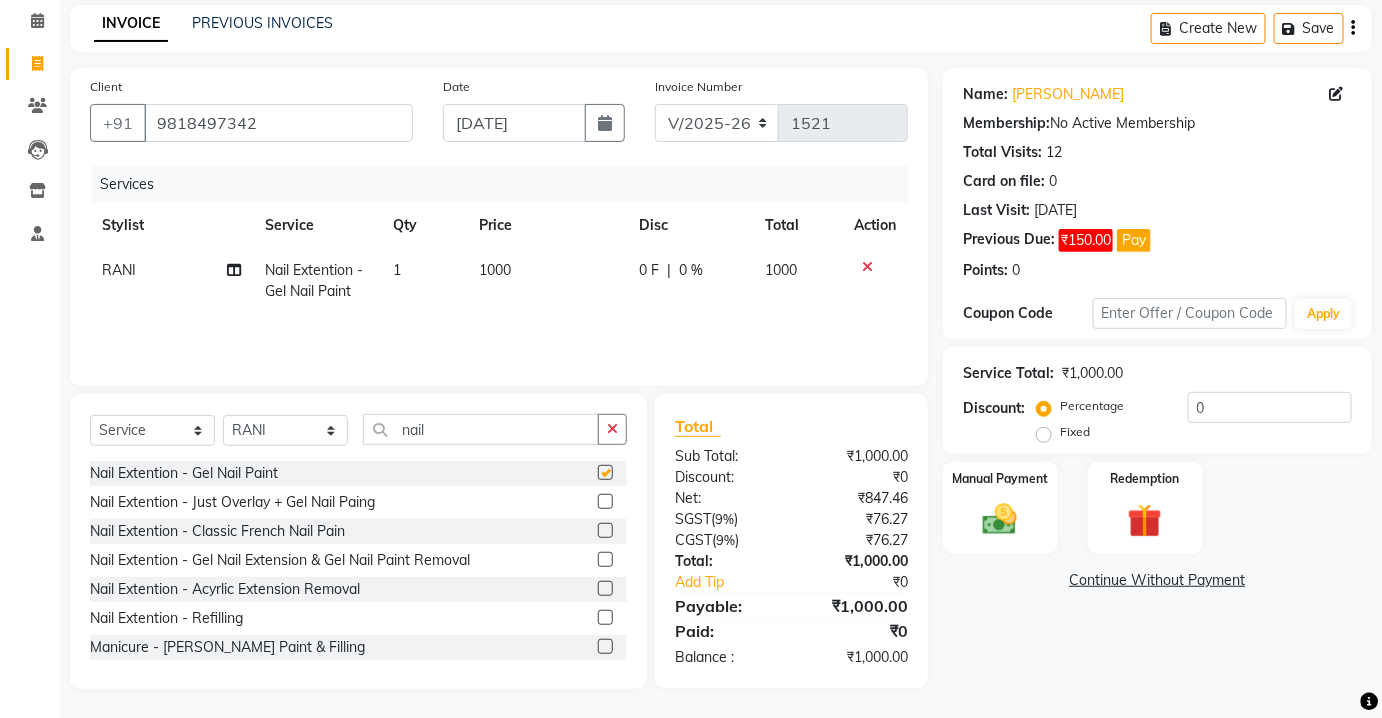 checkbox on "false" 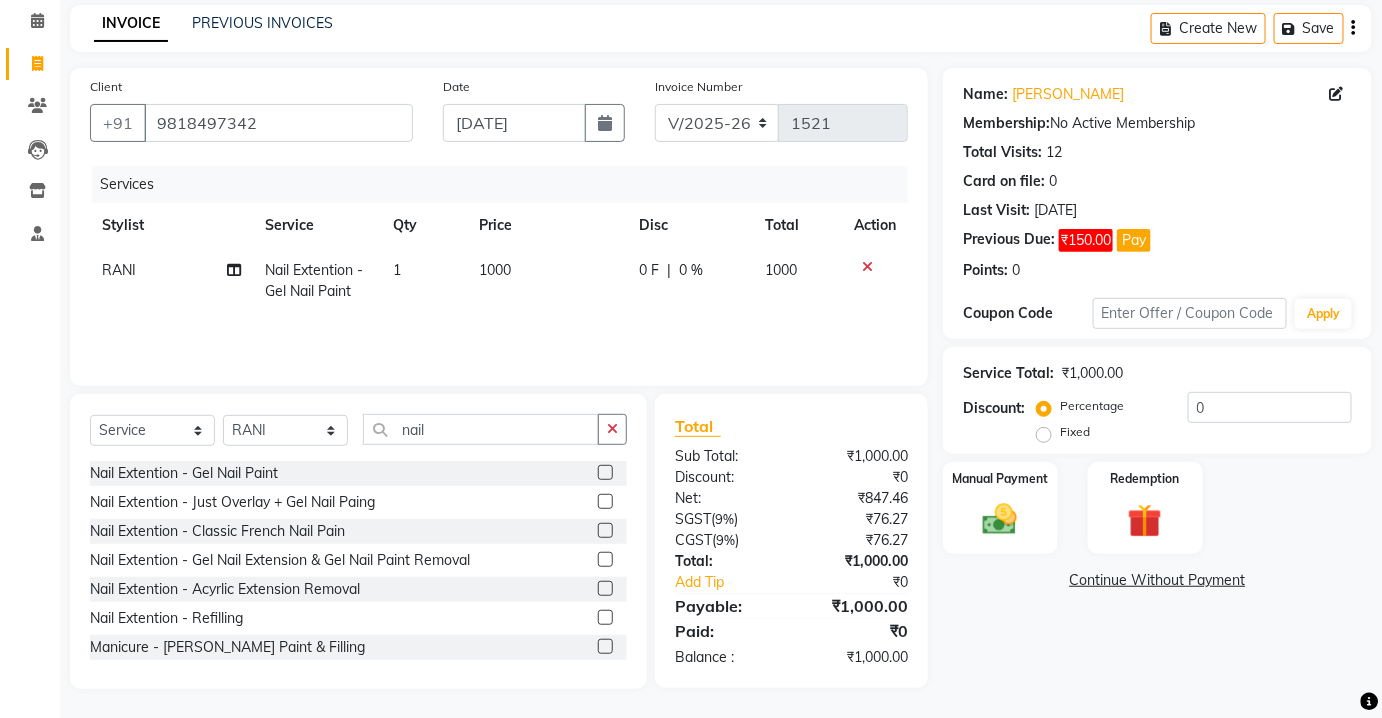 click on "1000" 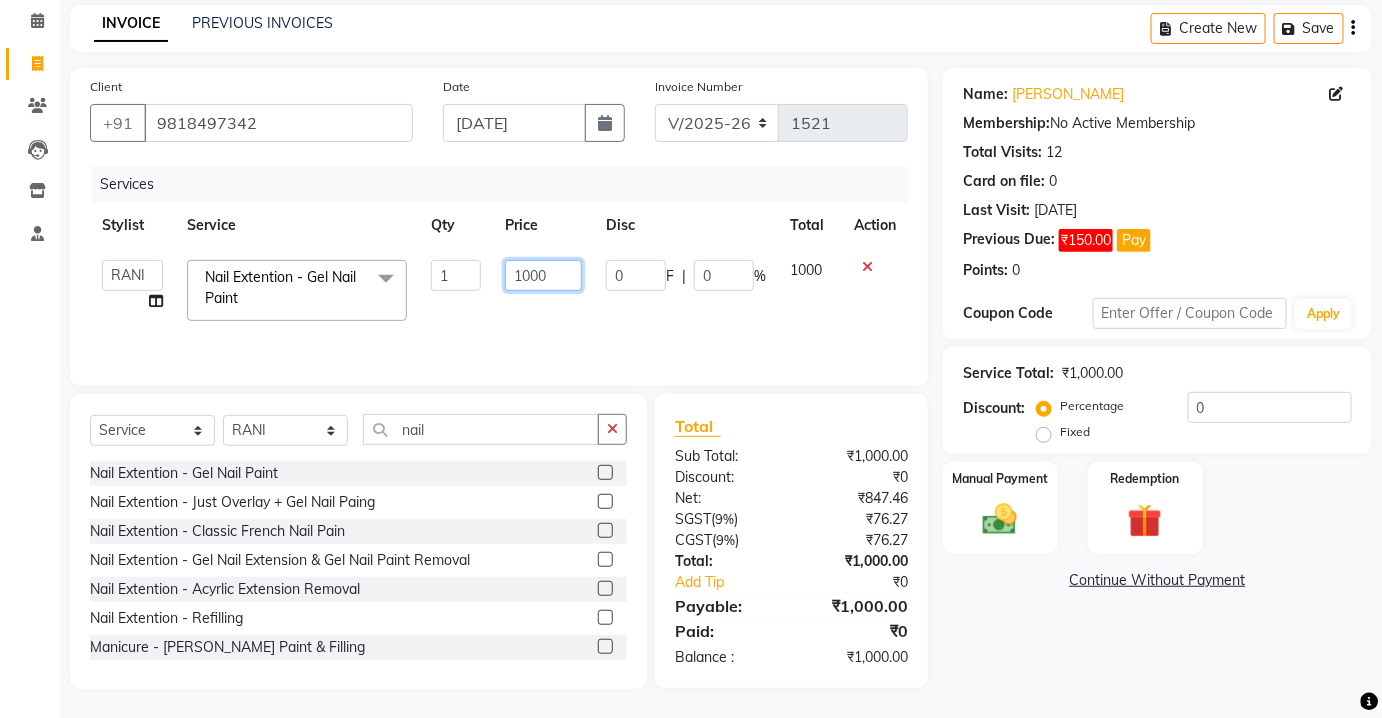 click on "1000" 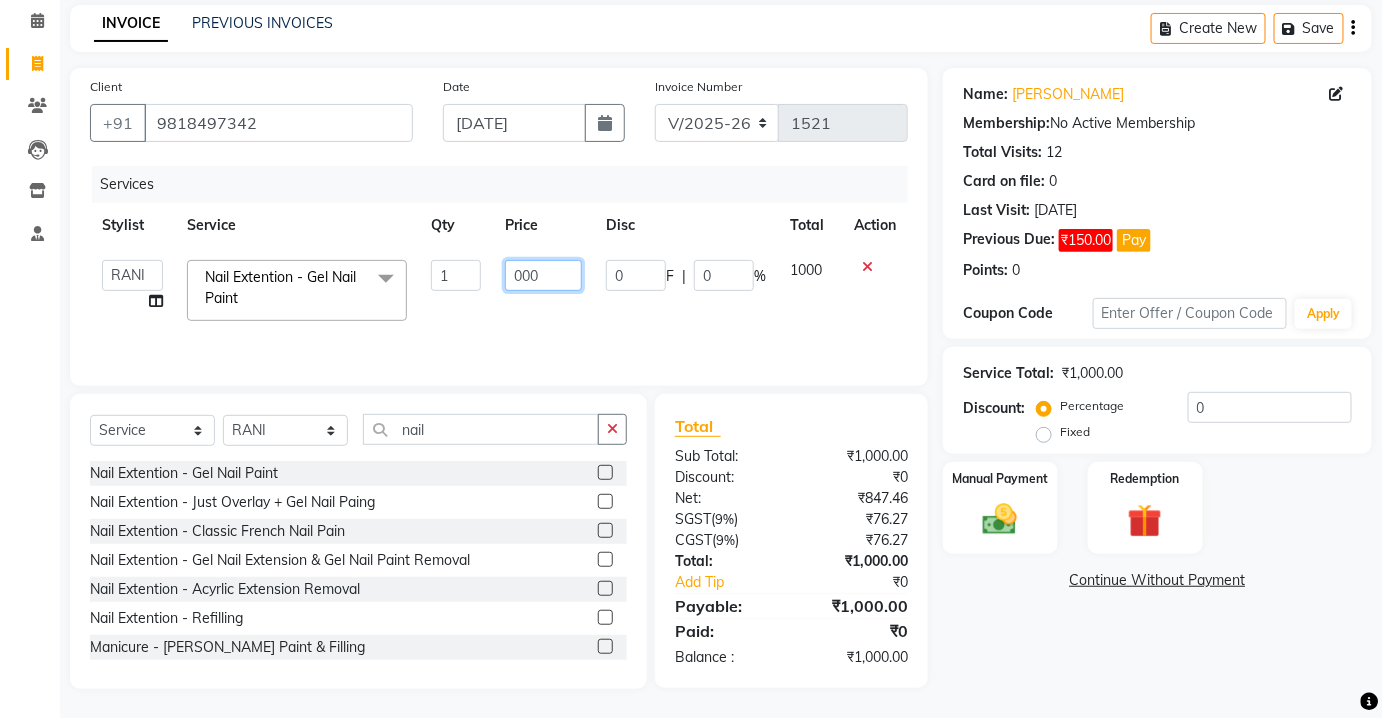 type on "2000" 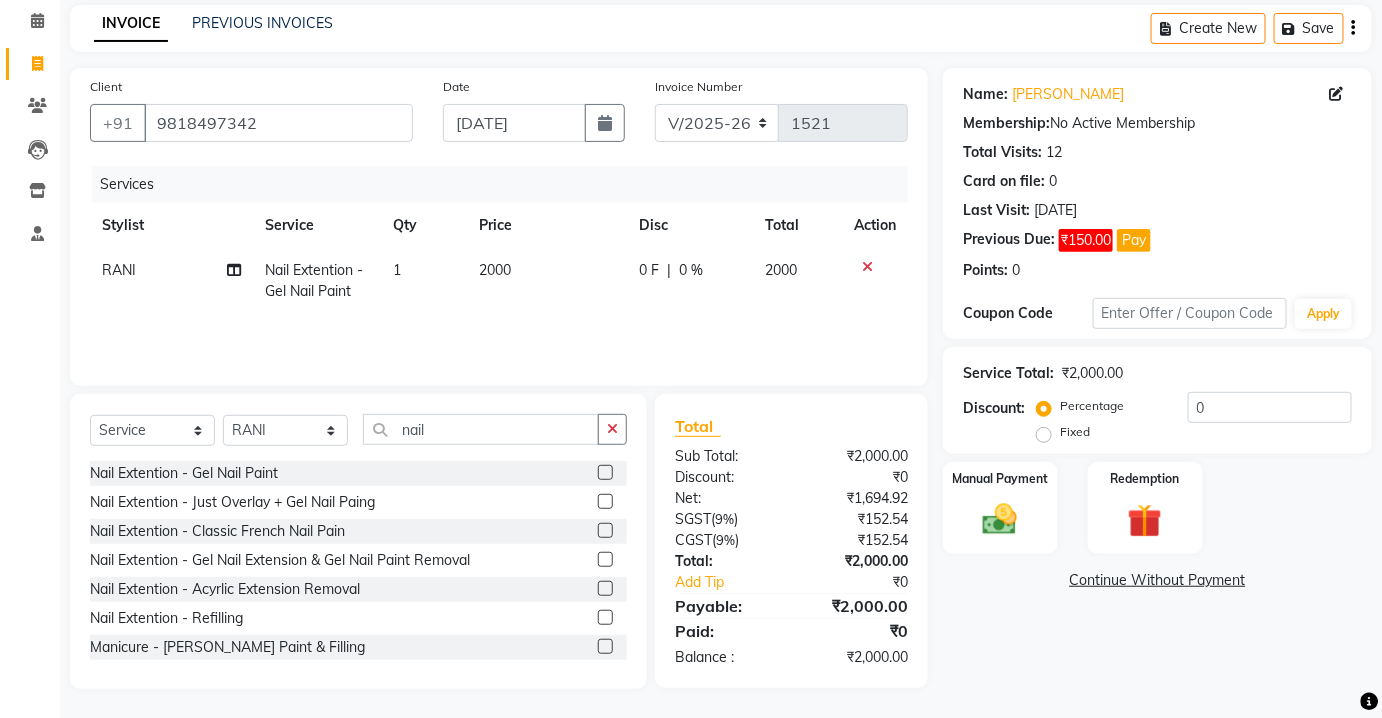 click on "Services Stylist Service Qty Price Disc Total Action RANI Nail Extention  -  Gel Nail Paint 1 2000 0 F | 0 % 2000" 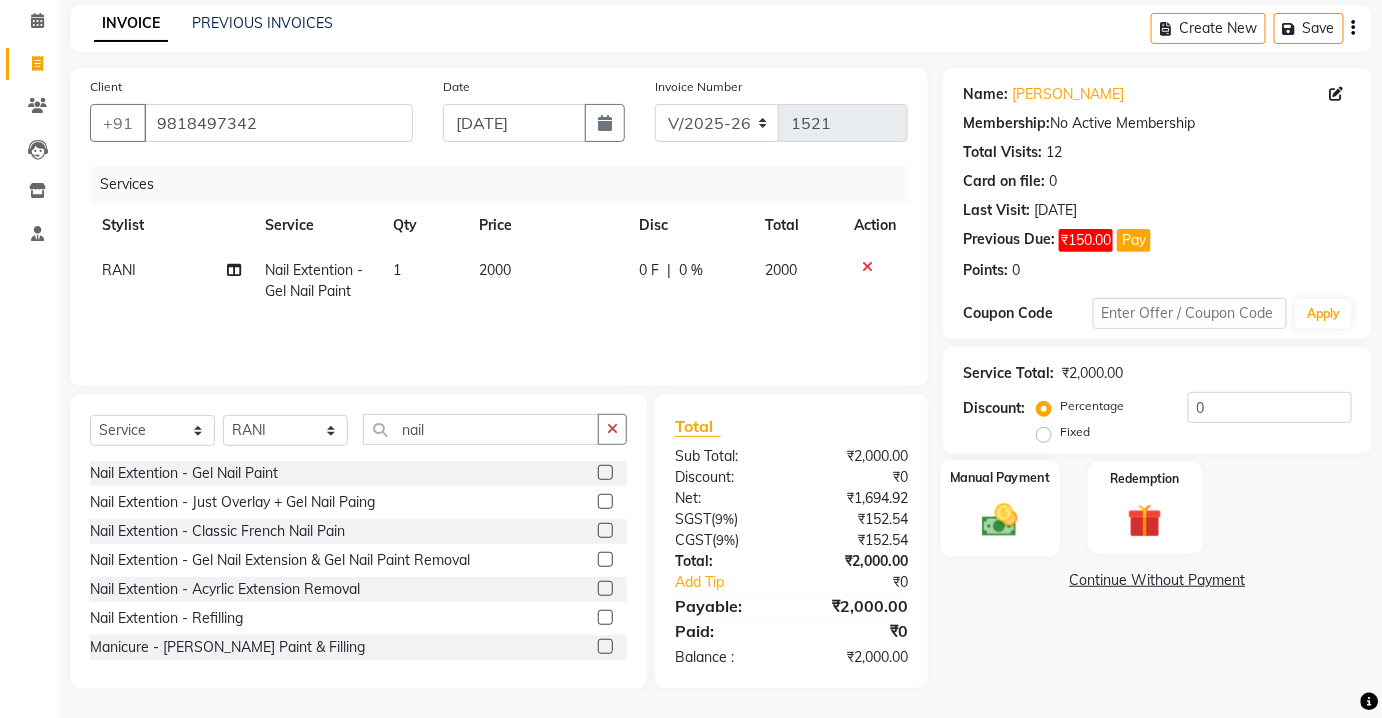 drag, startPoint x: 992, startPoint y: 521, endPoint x: 1029, endPoint y: 529, distance: 37.85499 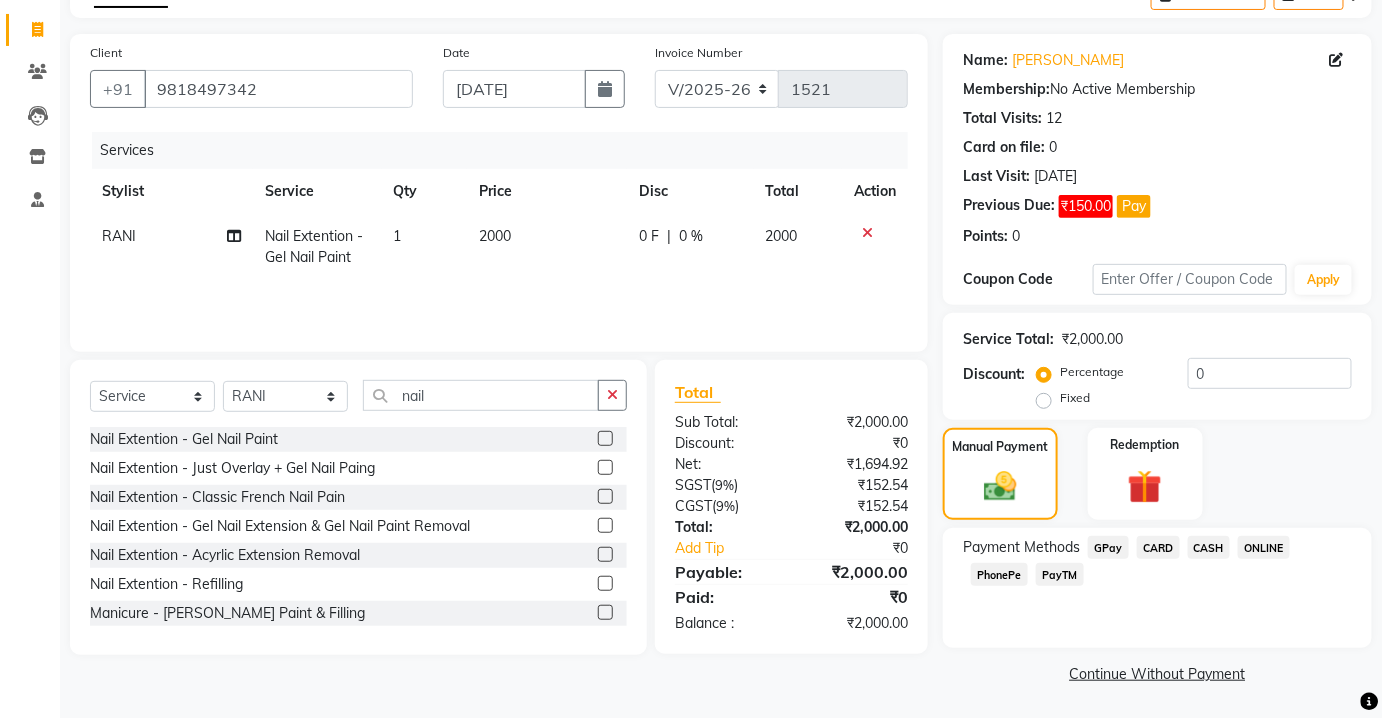 click on "CASH" 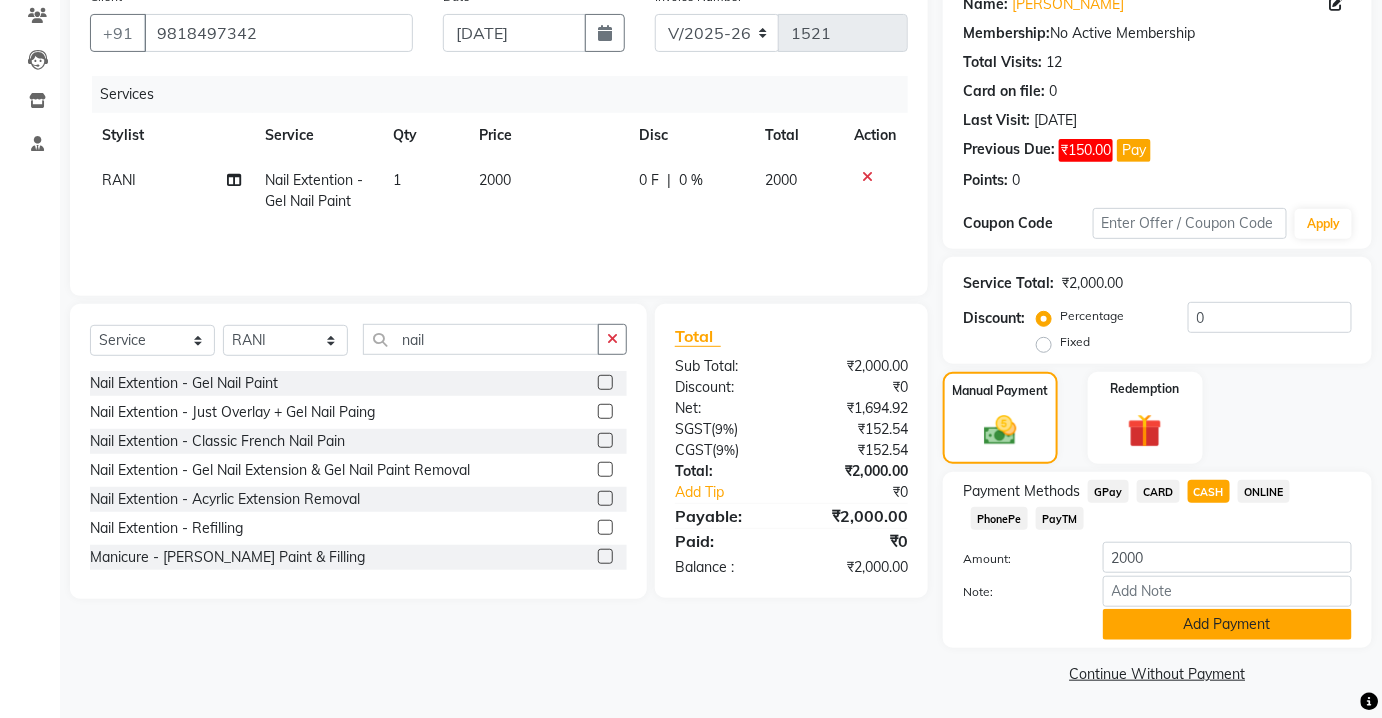 click on "Add Payment" 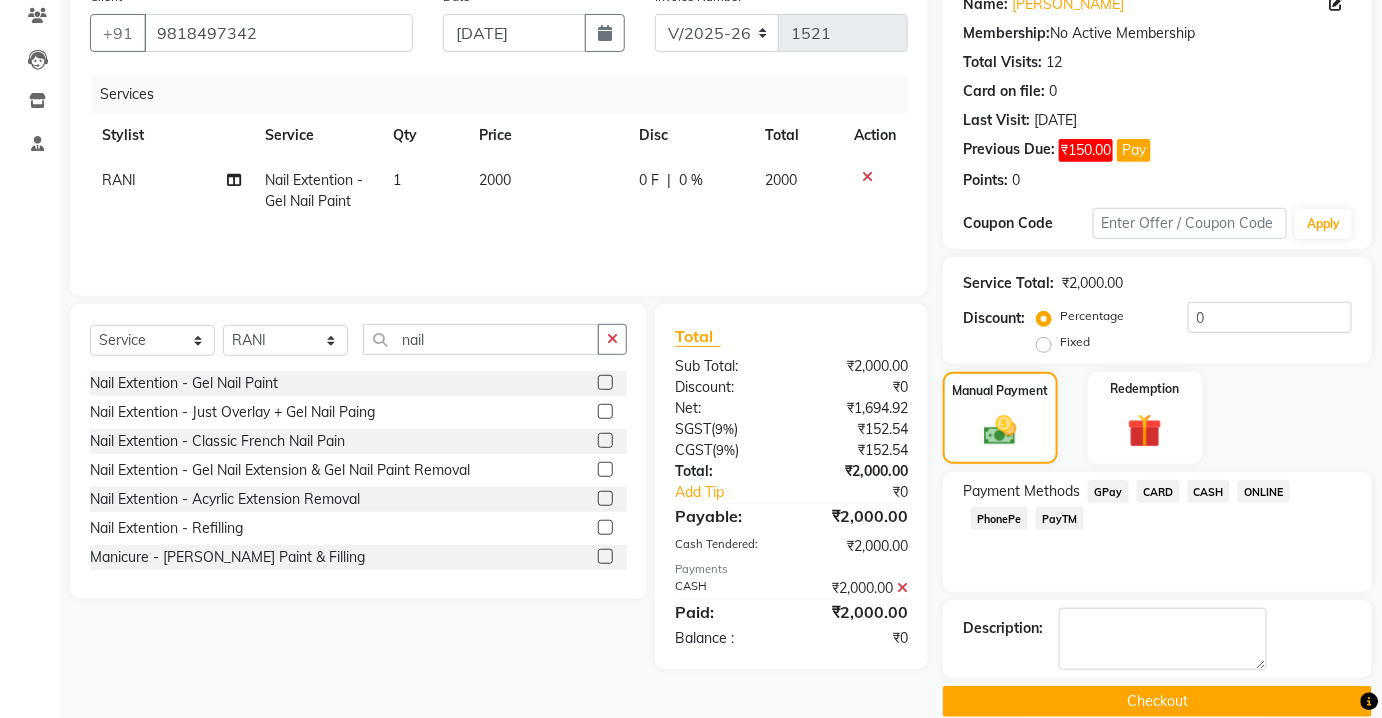 scroll, scrollTop: 199, scrollLeft: 0, axis: vertical 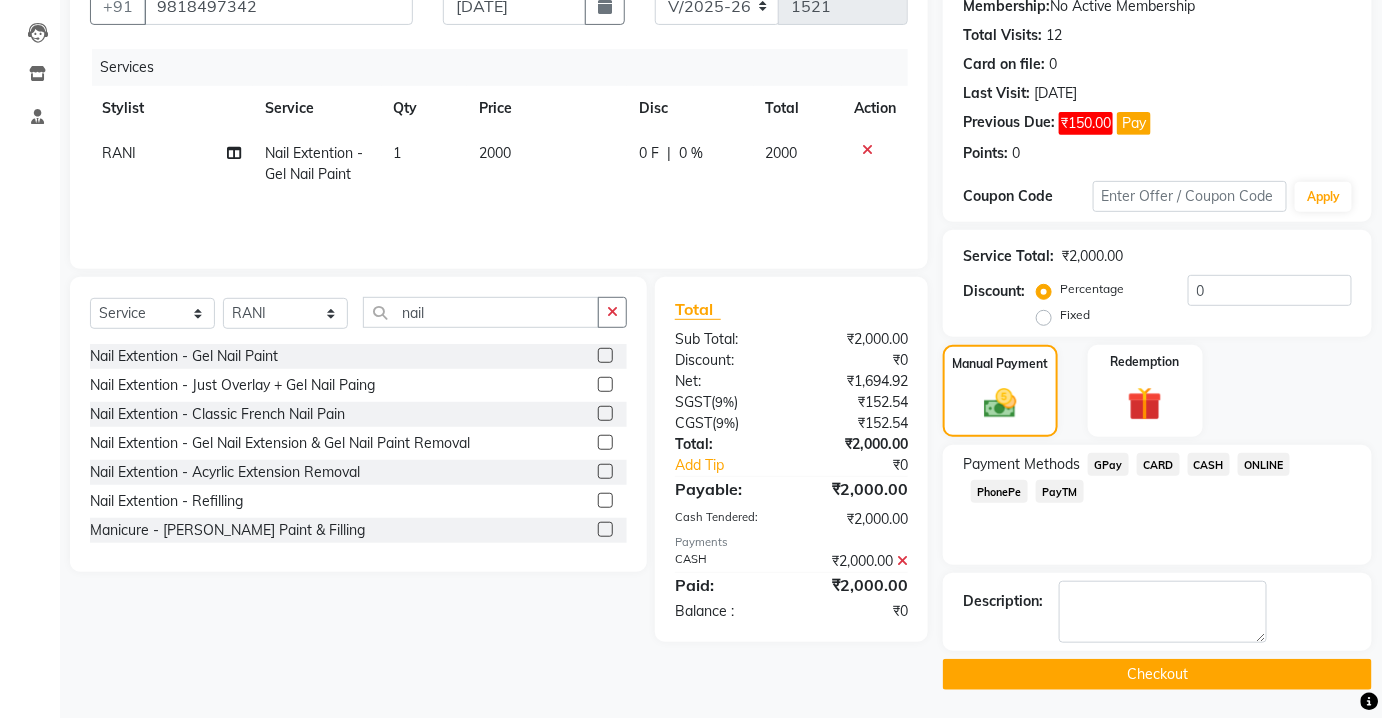 click on "Name: [PERSON_NAME] Membership:  No Active Membership  Total Visits:  12 Card on file:  0 Last Visit:   [DATE] Previous Due:  ₹150.00 Pay Points:   0  Coupon Code Apply Service Total:  ₹2,000.00  Discount:  Percentage   Fixed  0 Manual Payment Redemption Payment Methods  GPay   CARD   CASH   ONLINE   PhonePe   PayTM  Description:                   Checkout" 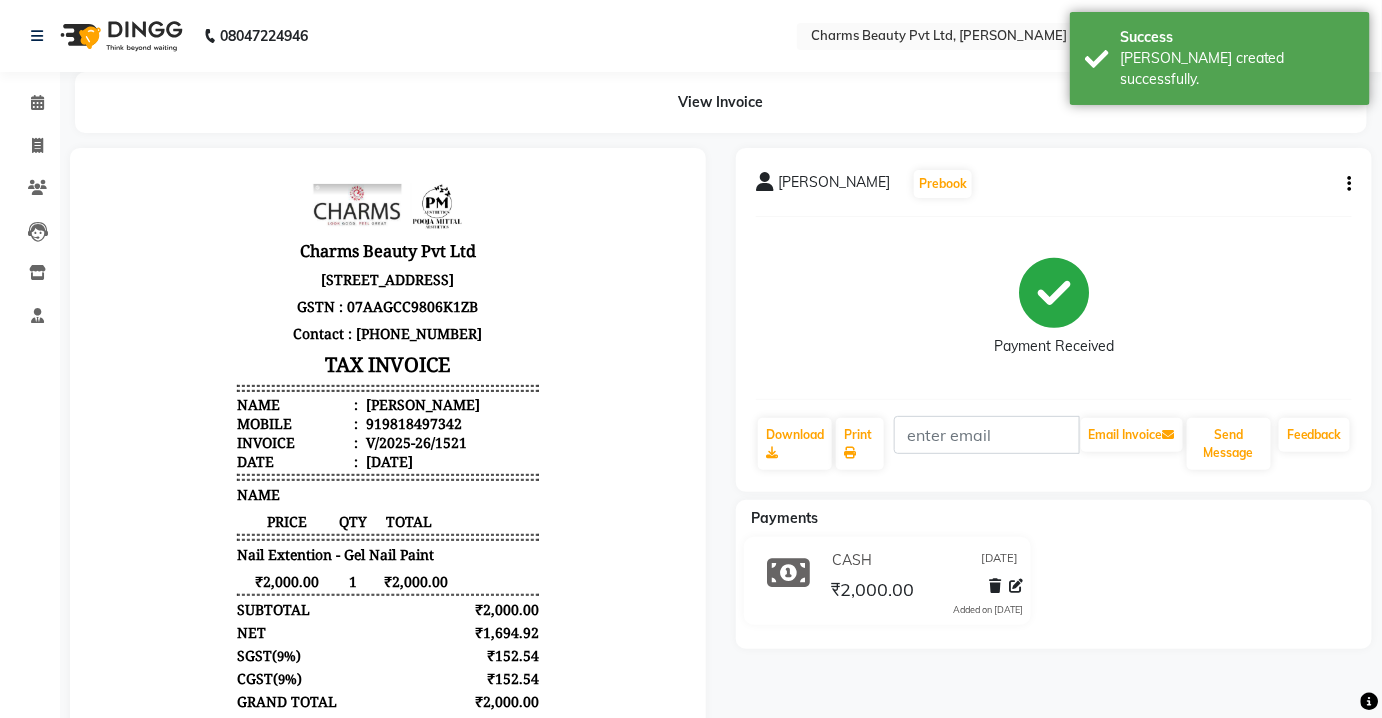scroll, scrollTop: 0, scrollLeft: 0, axis: both 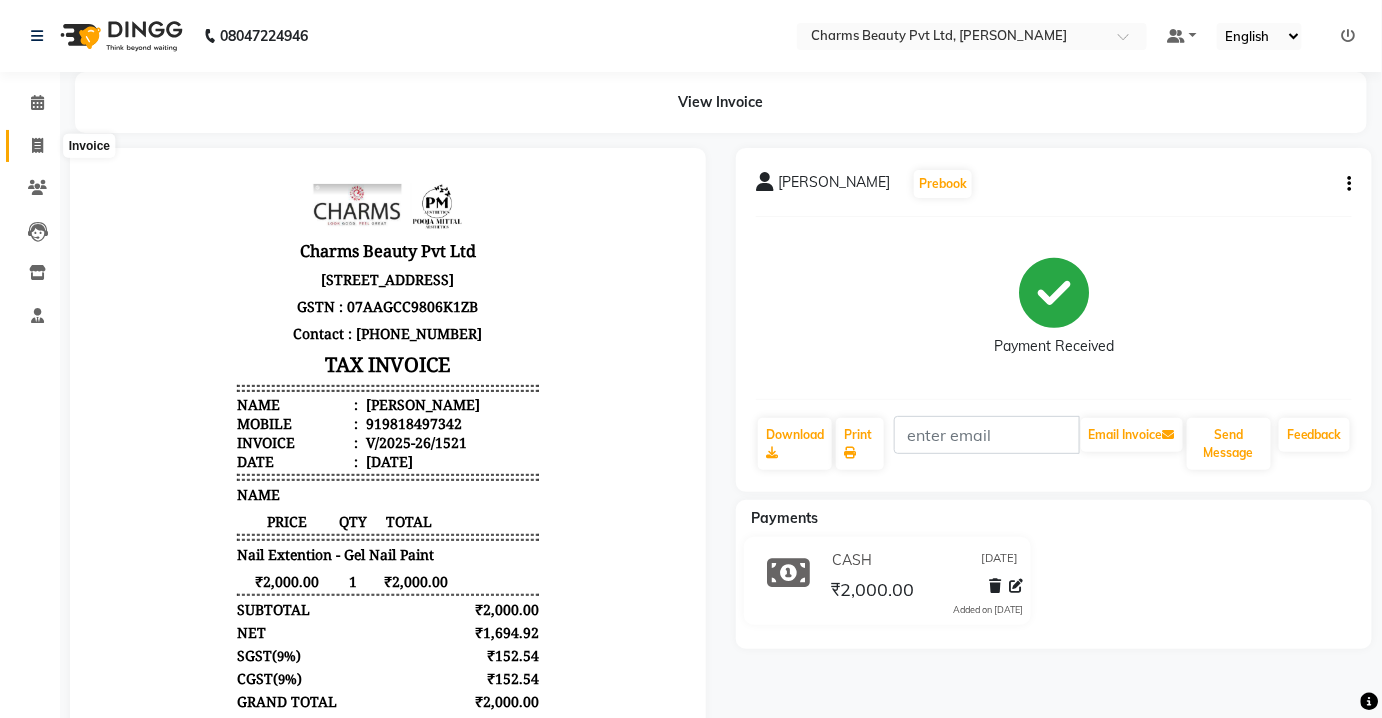 click 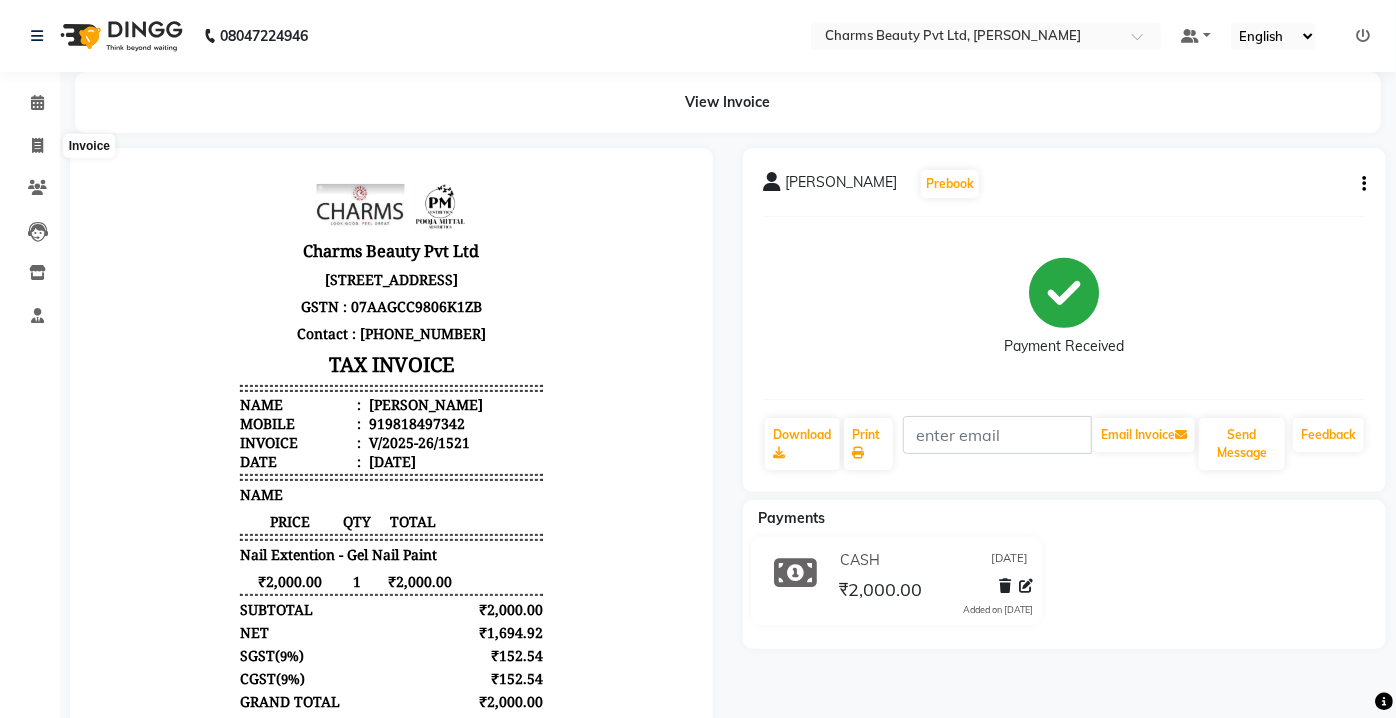select on "3743" 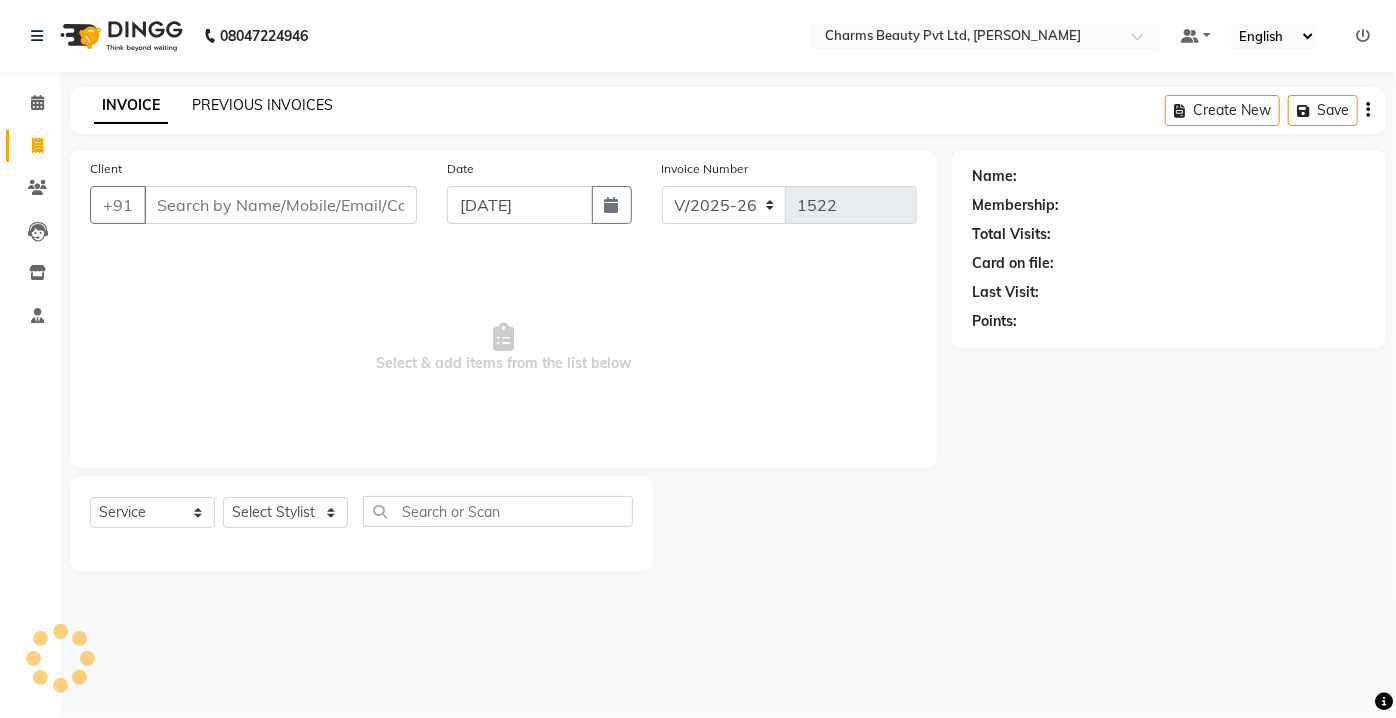 click on "PREVIOUS INVOICES" 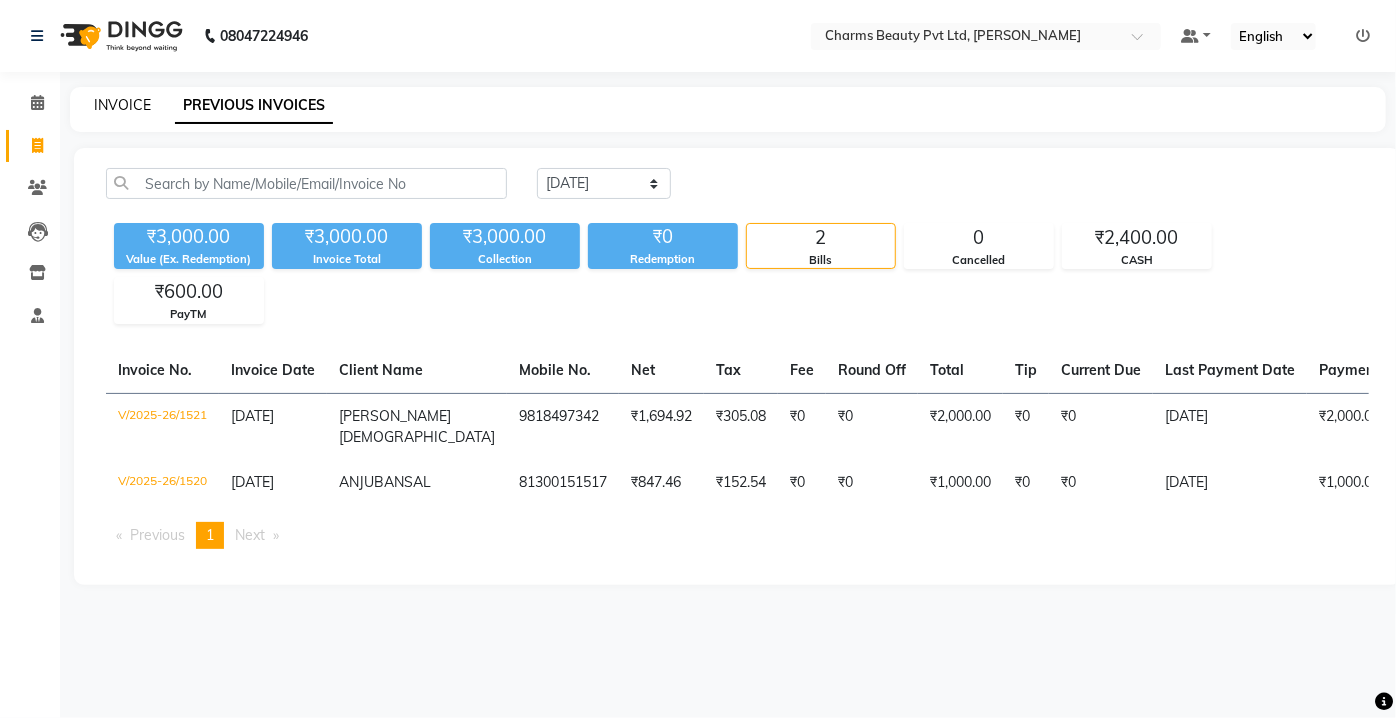 click on "INVOICE" 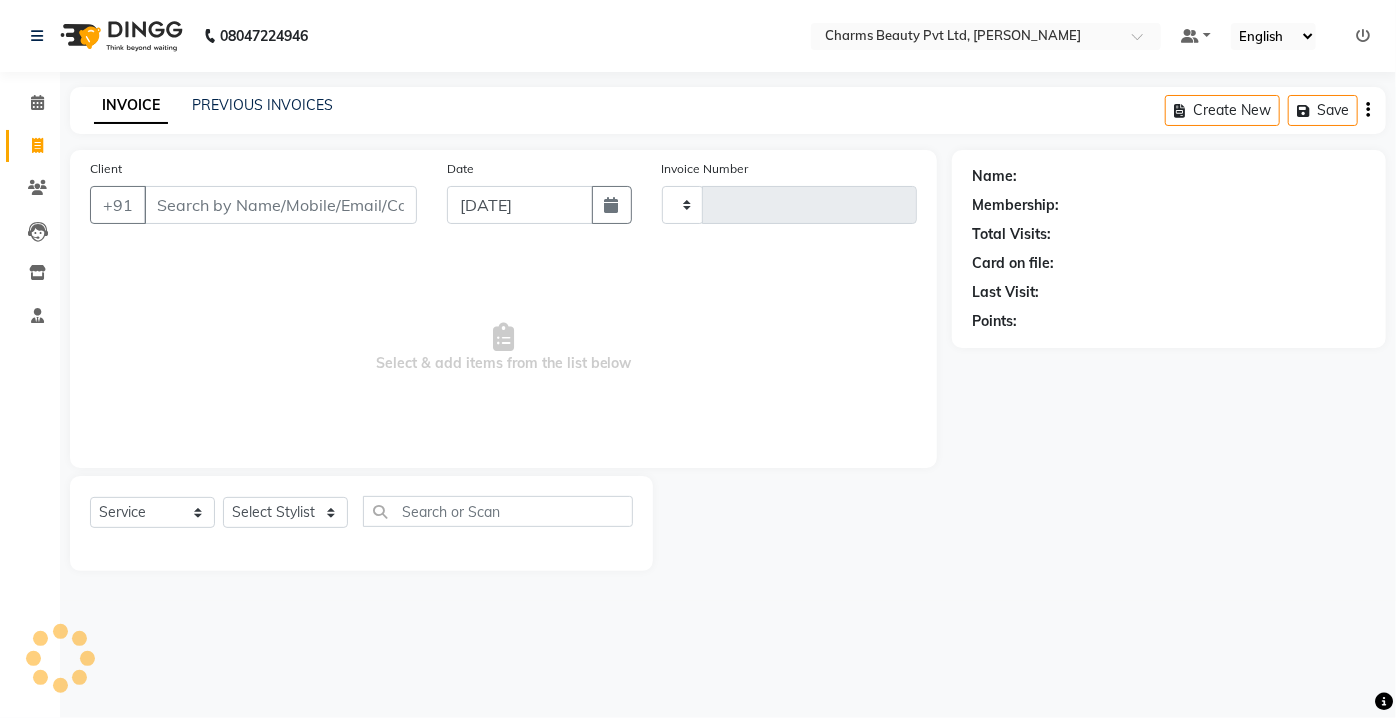 type on "1522" 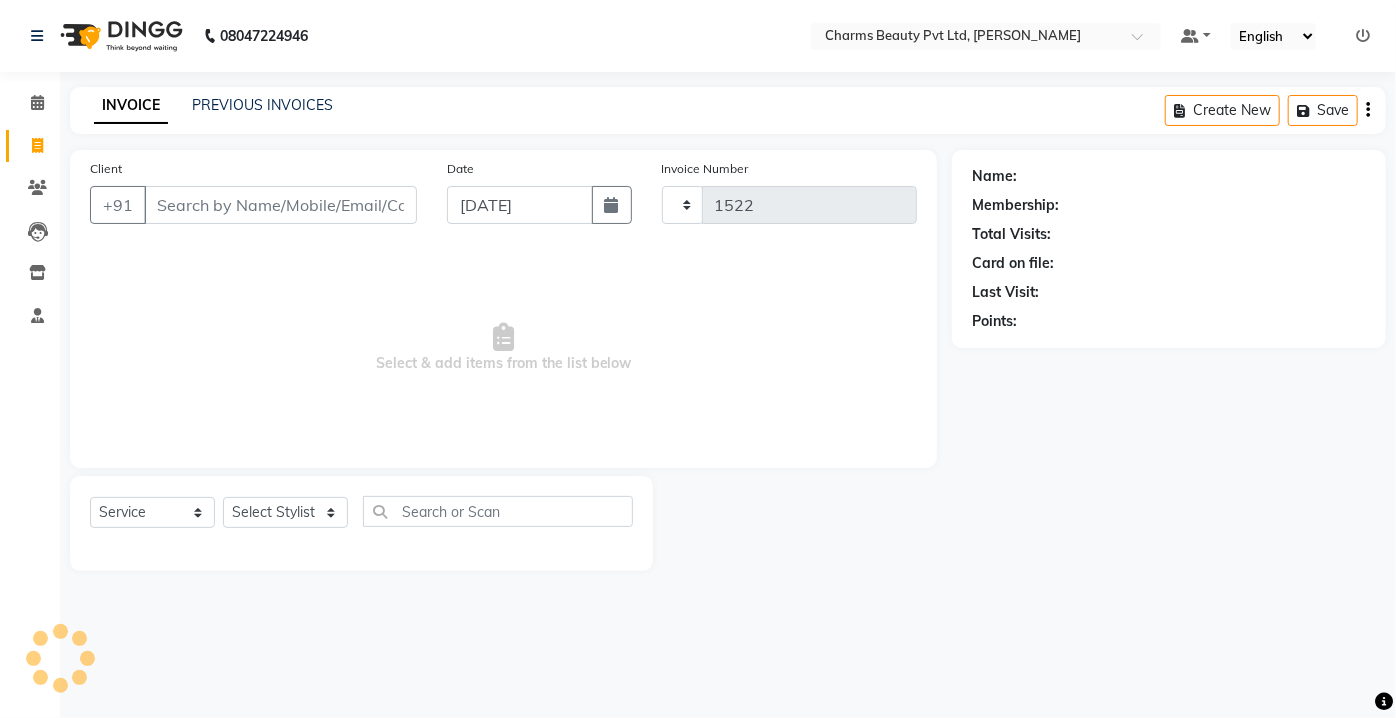 select on "3743" 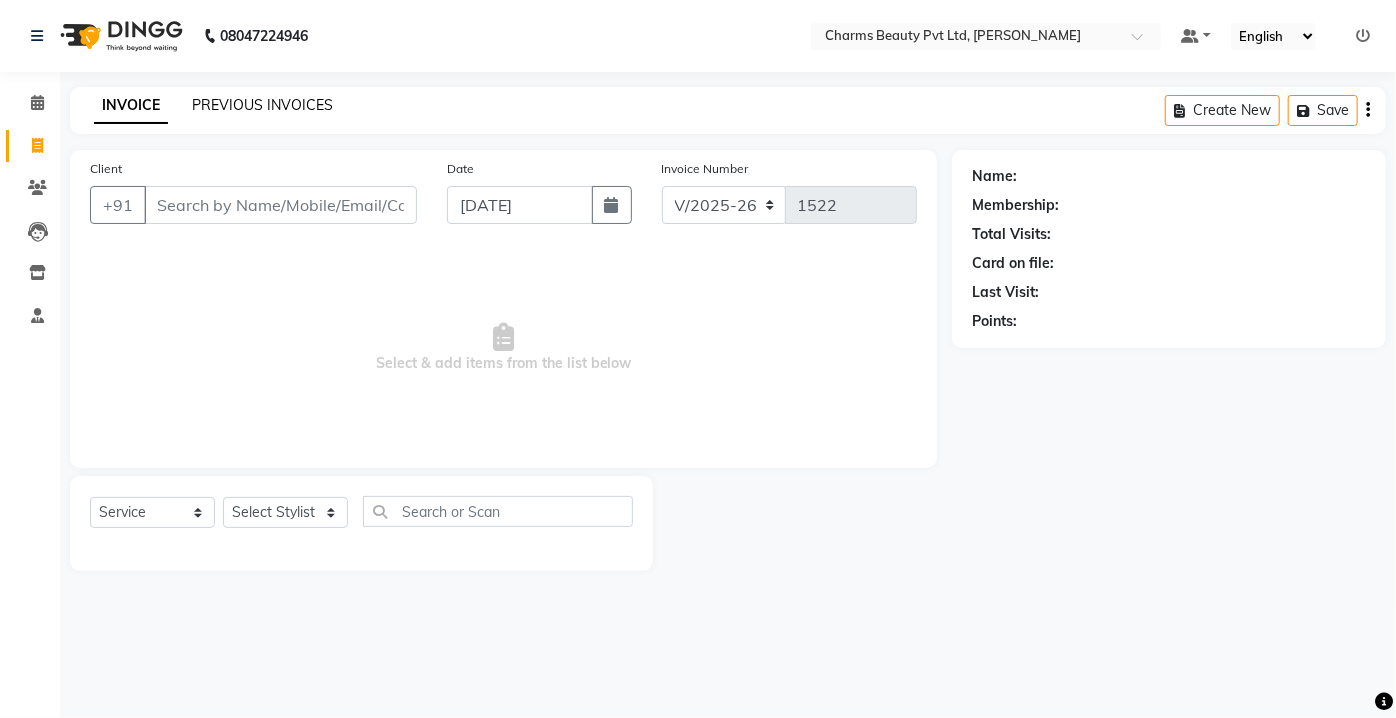 click on "PREVIOUS INVOICES" 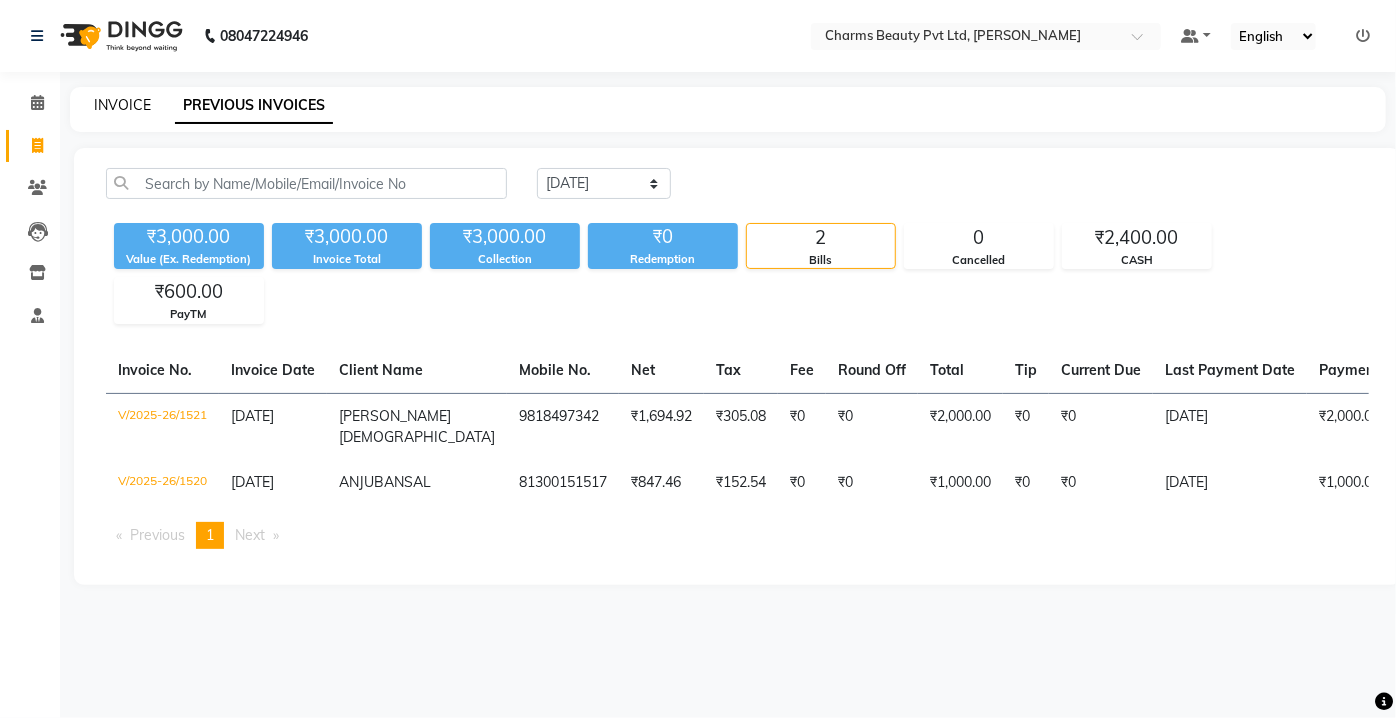 click on "INVOICE" 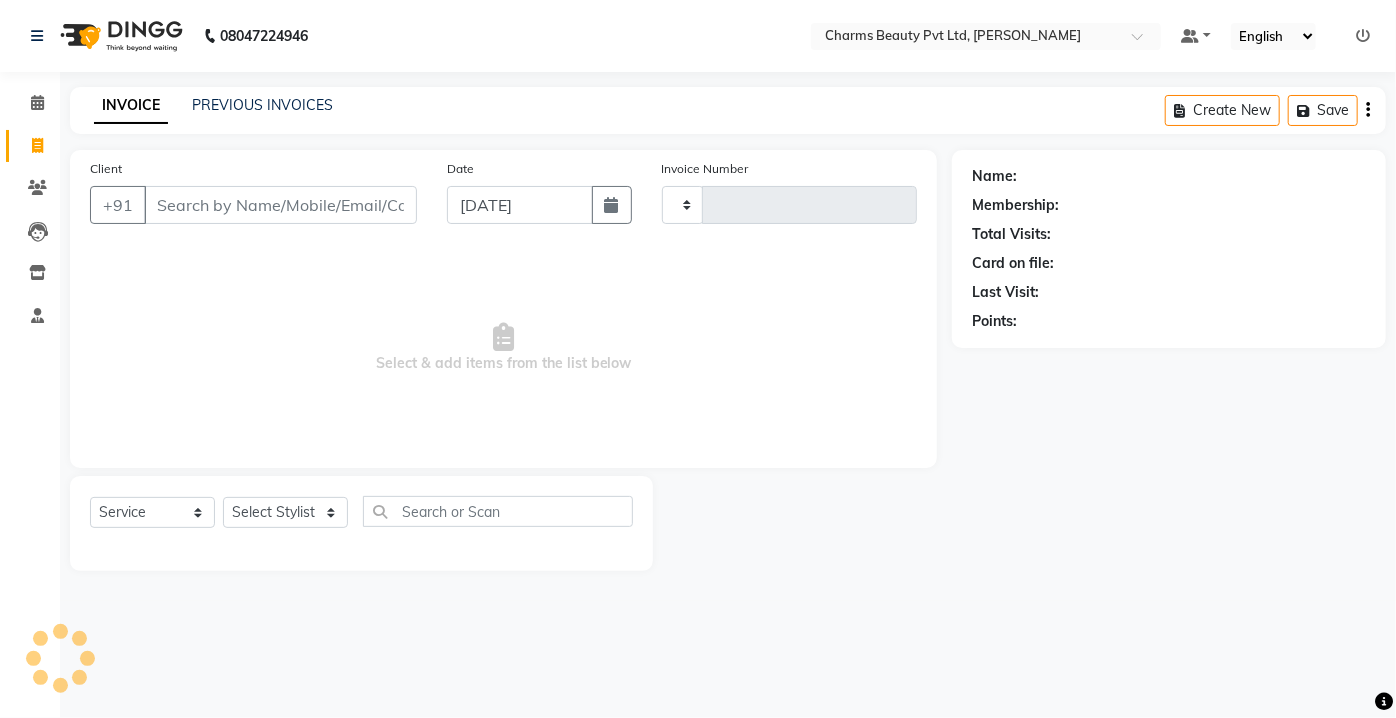 click on "Client" at bounding box center [280, 205] 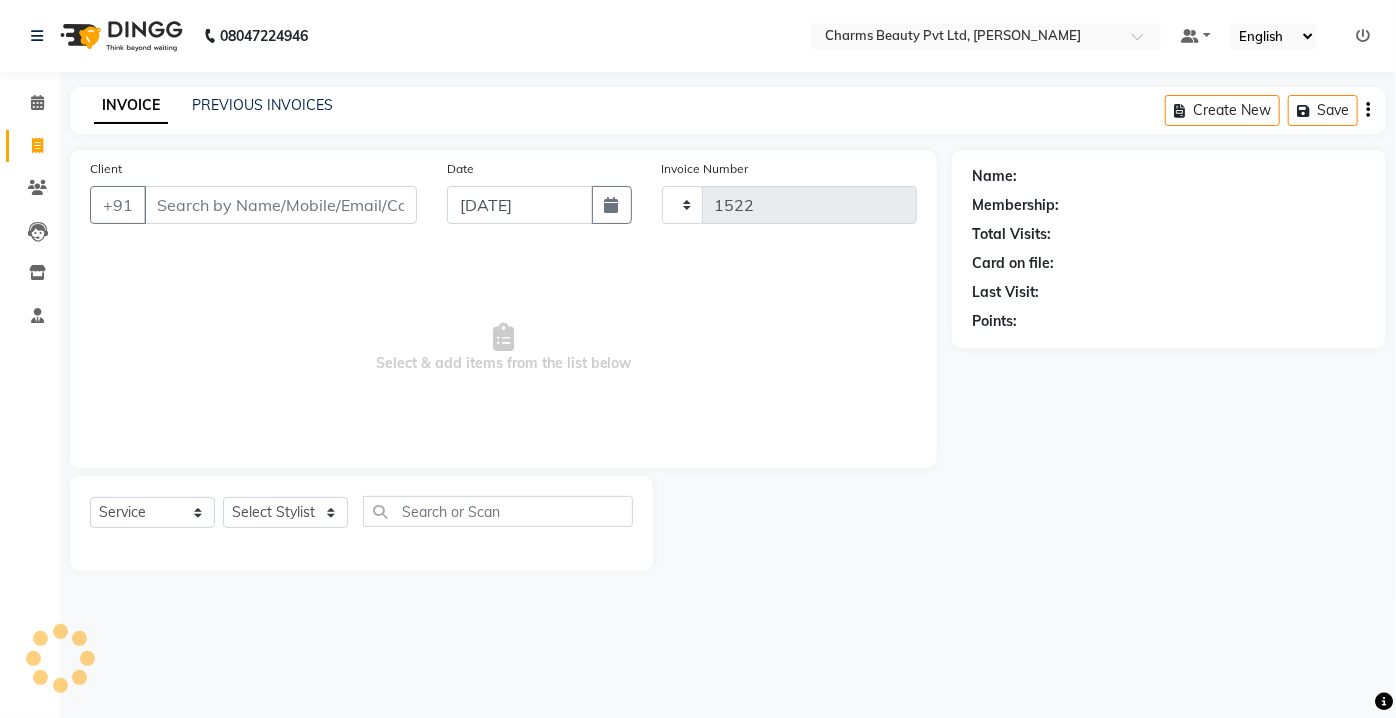 select on "3743" 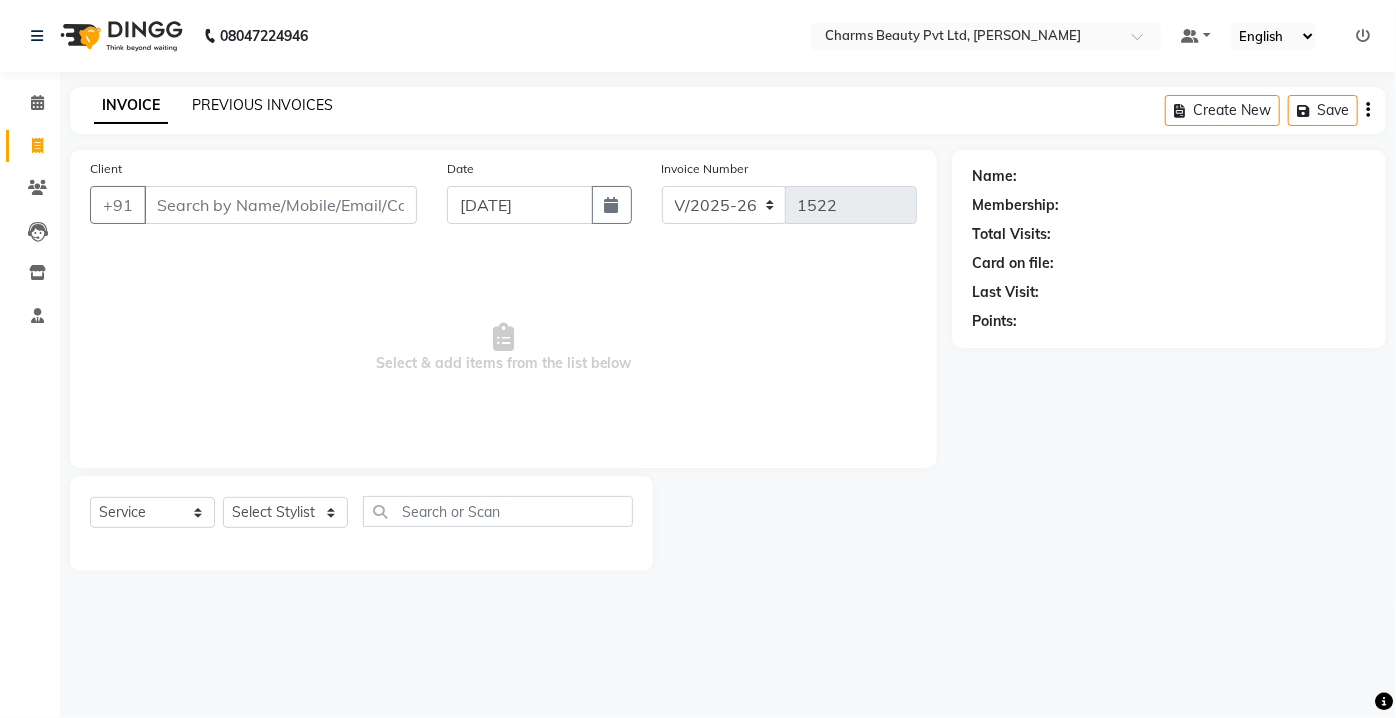 click on "PREVIOUS INVOICES" 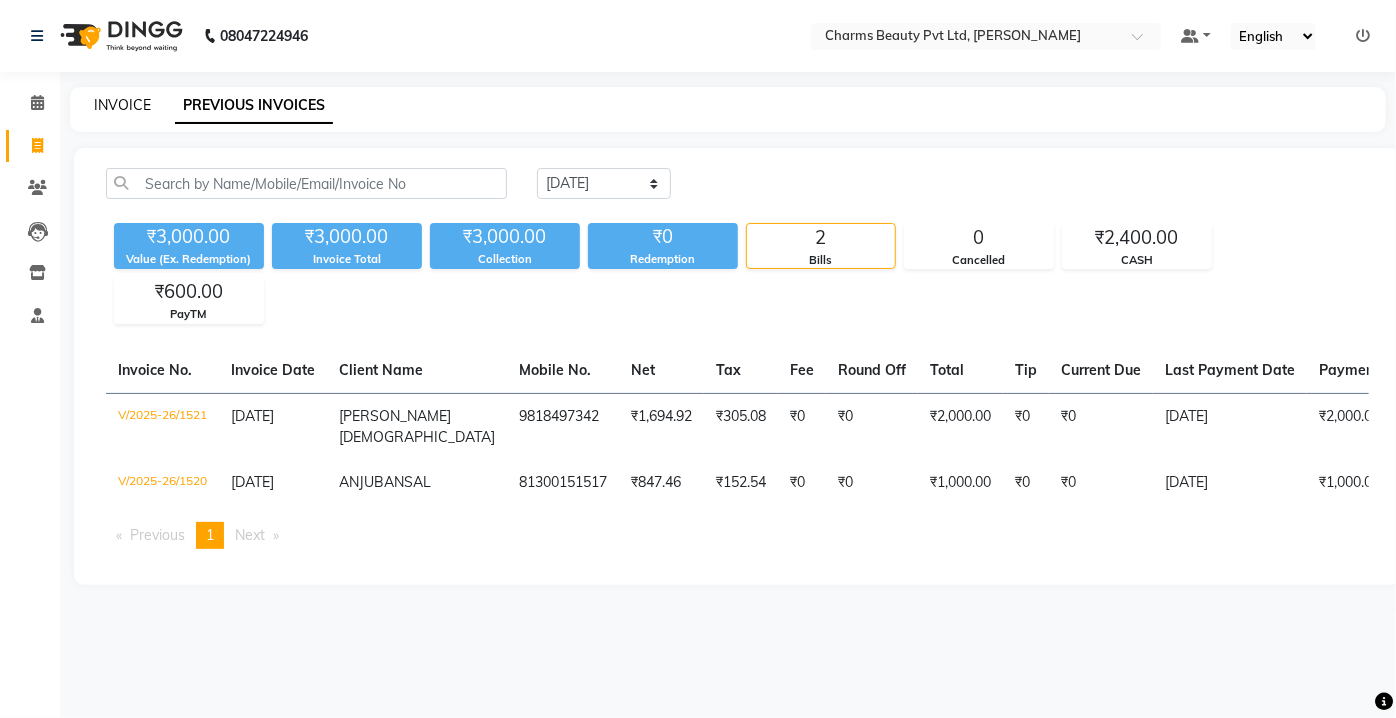 click on "INVOICE" 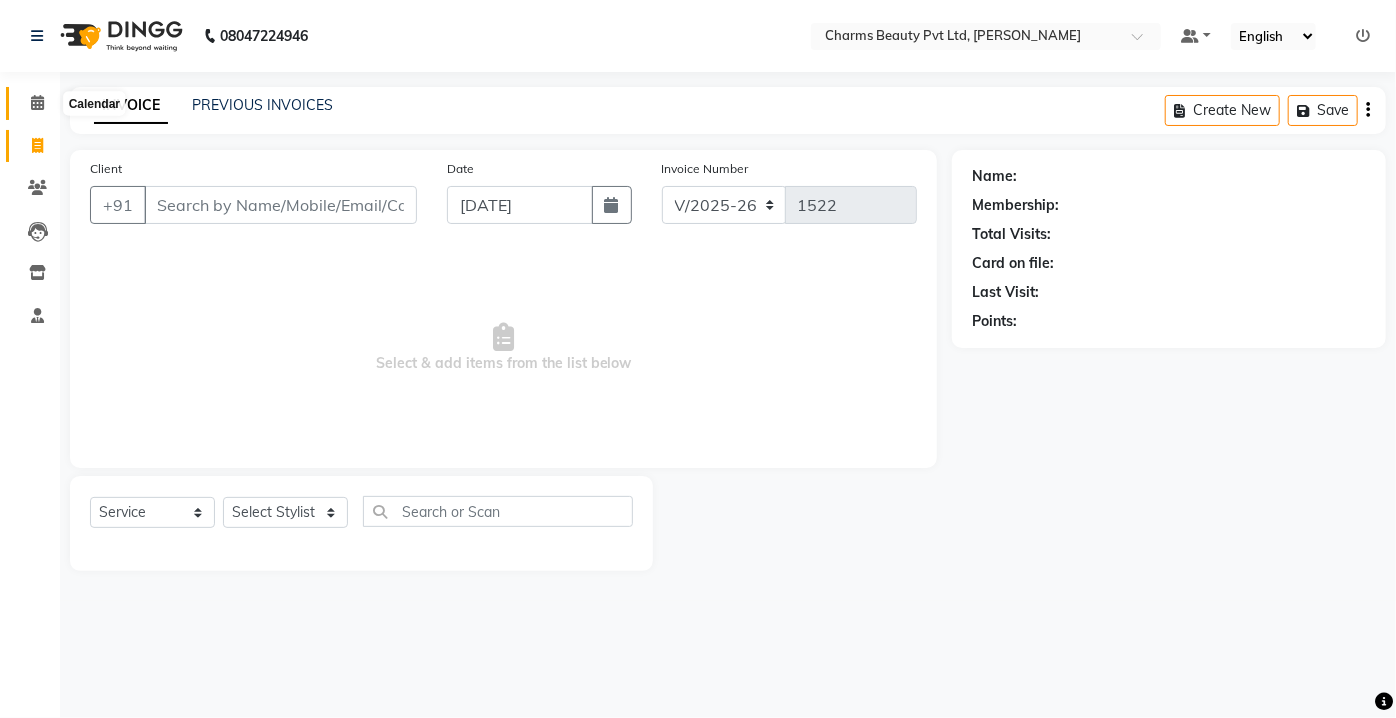 click 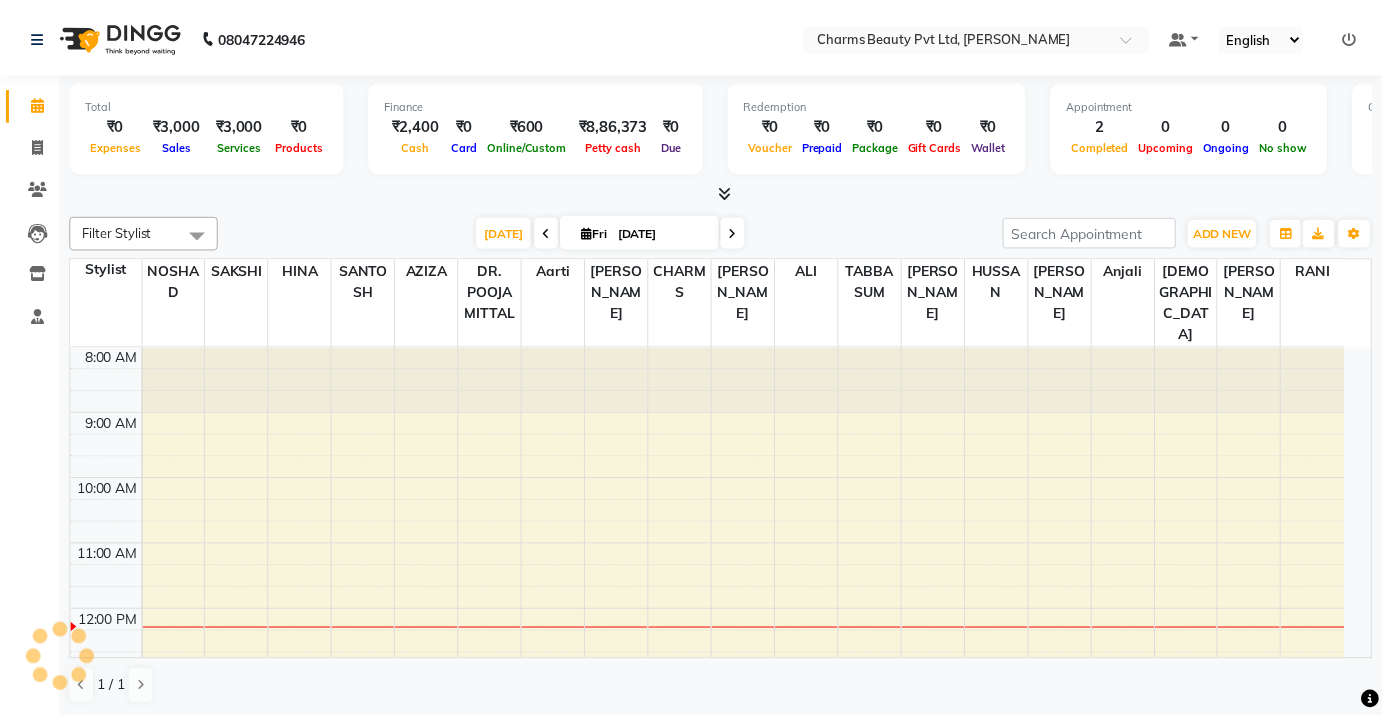 scroll, scrollTop: 0, scrollLeft: 0, axis: both 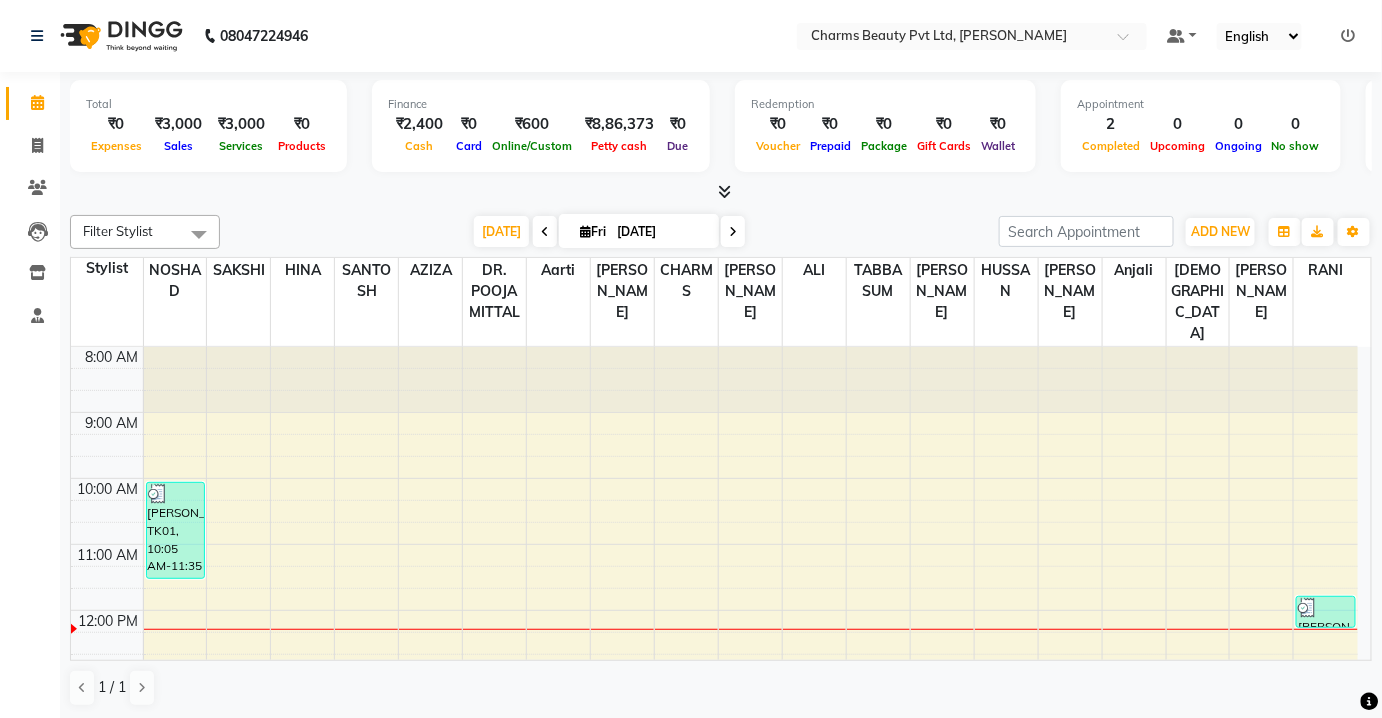 click on "Invoice" 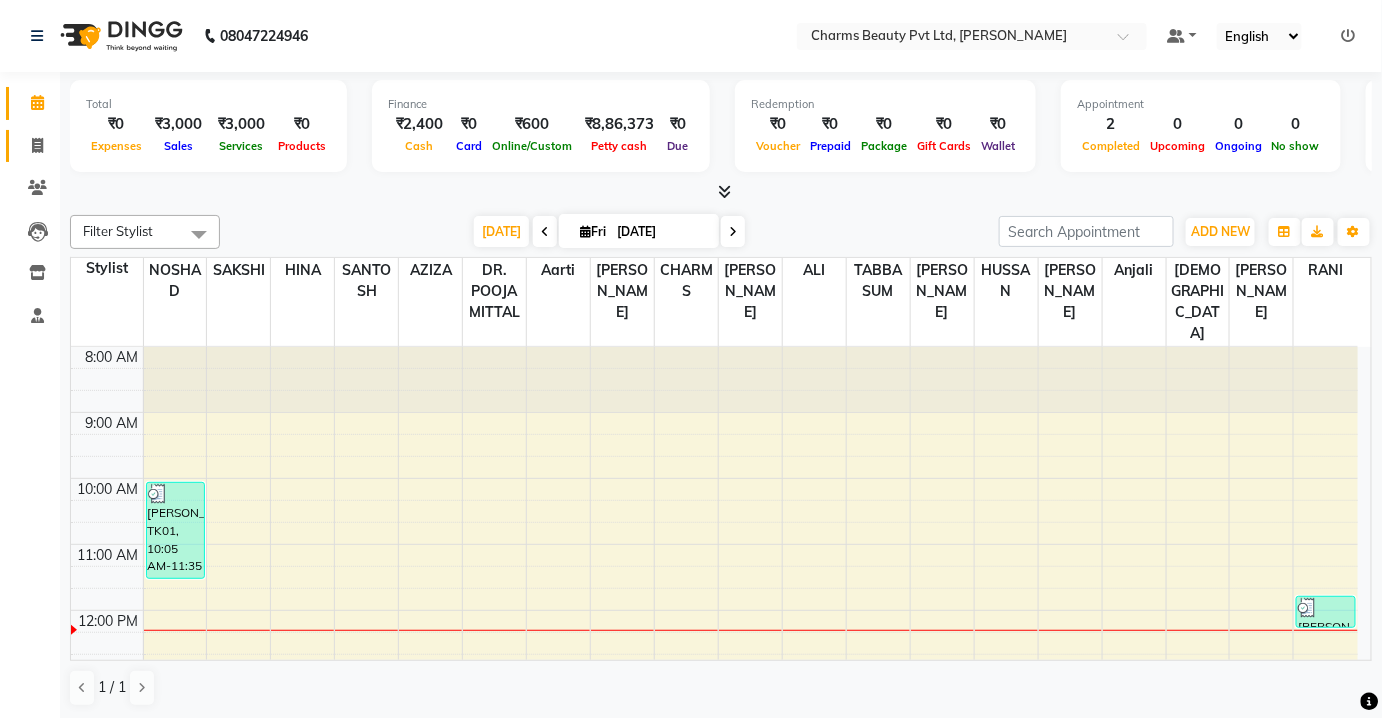 click on "Invoice" 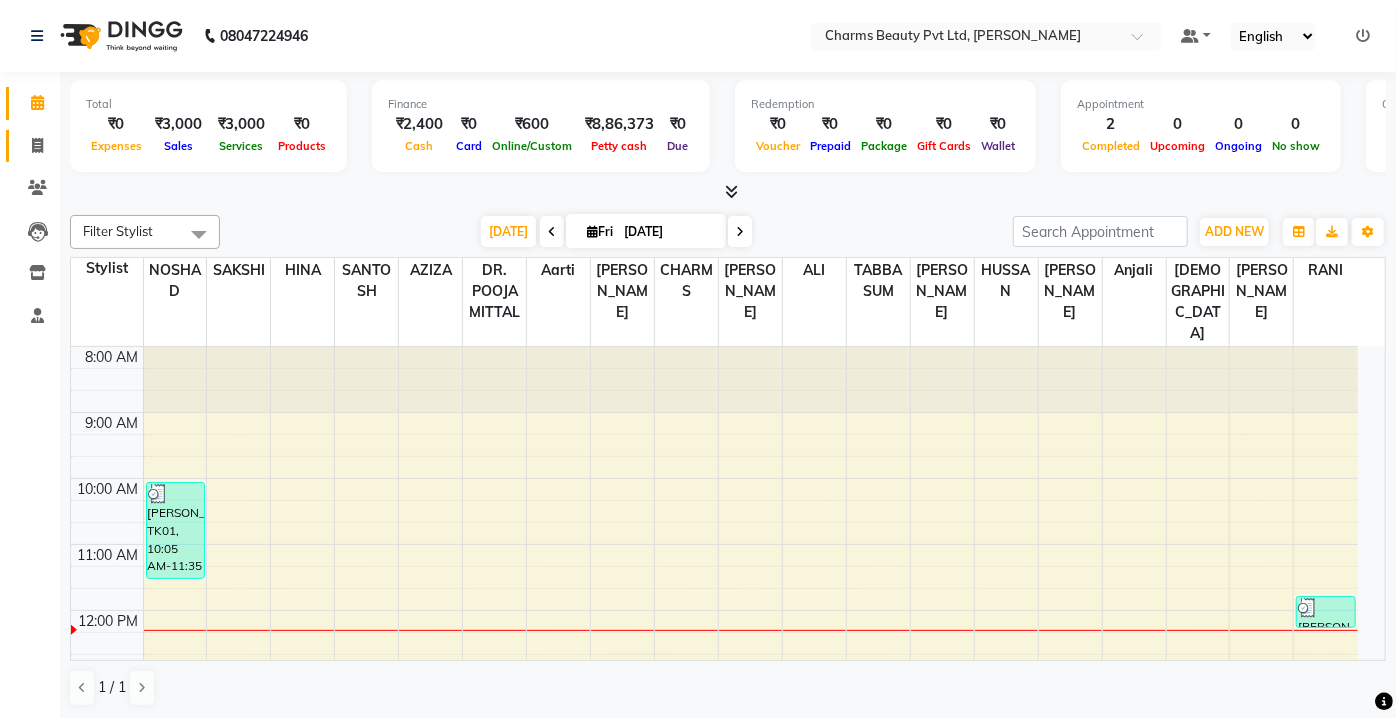 select on "3743" 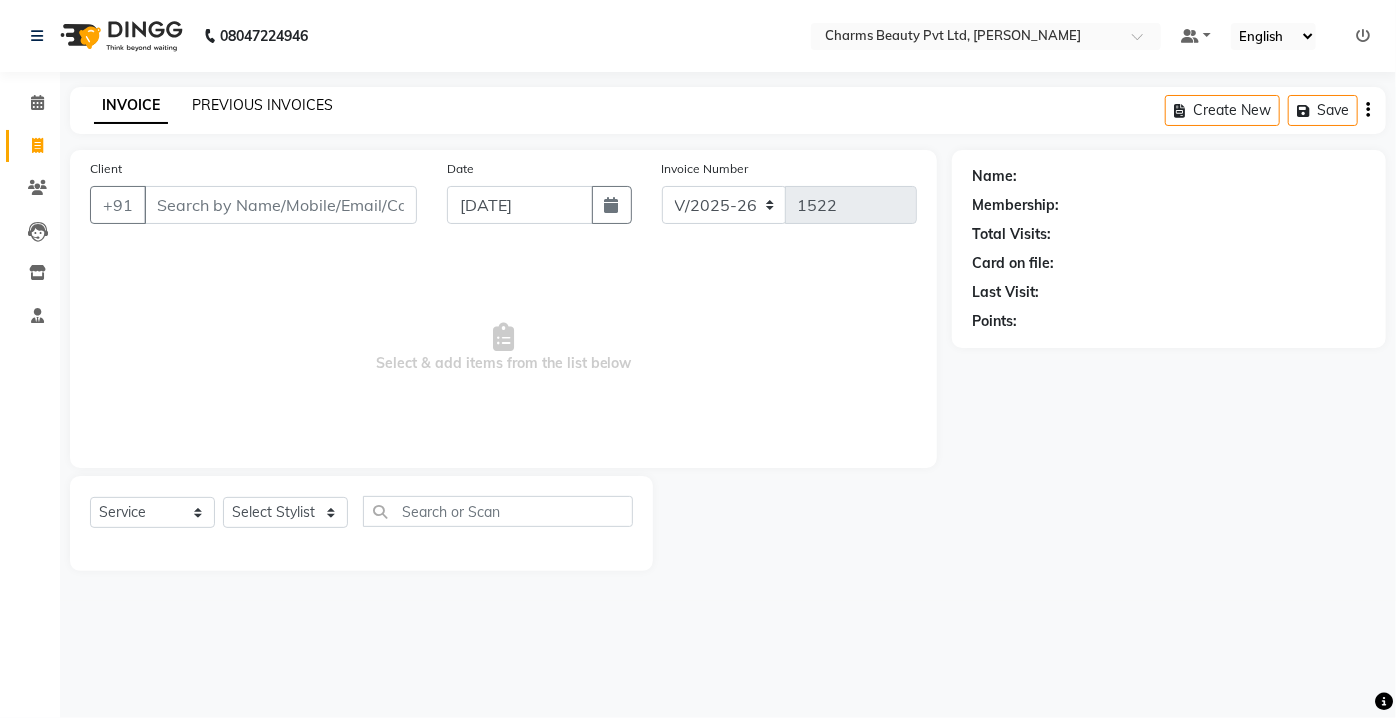 click on "PREVIOUS INVOICES" 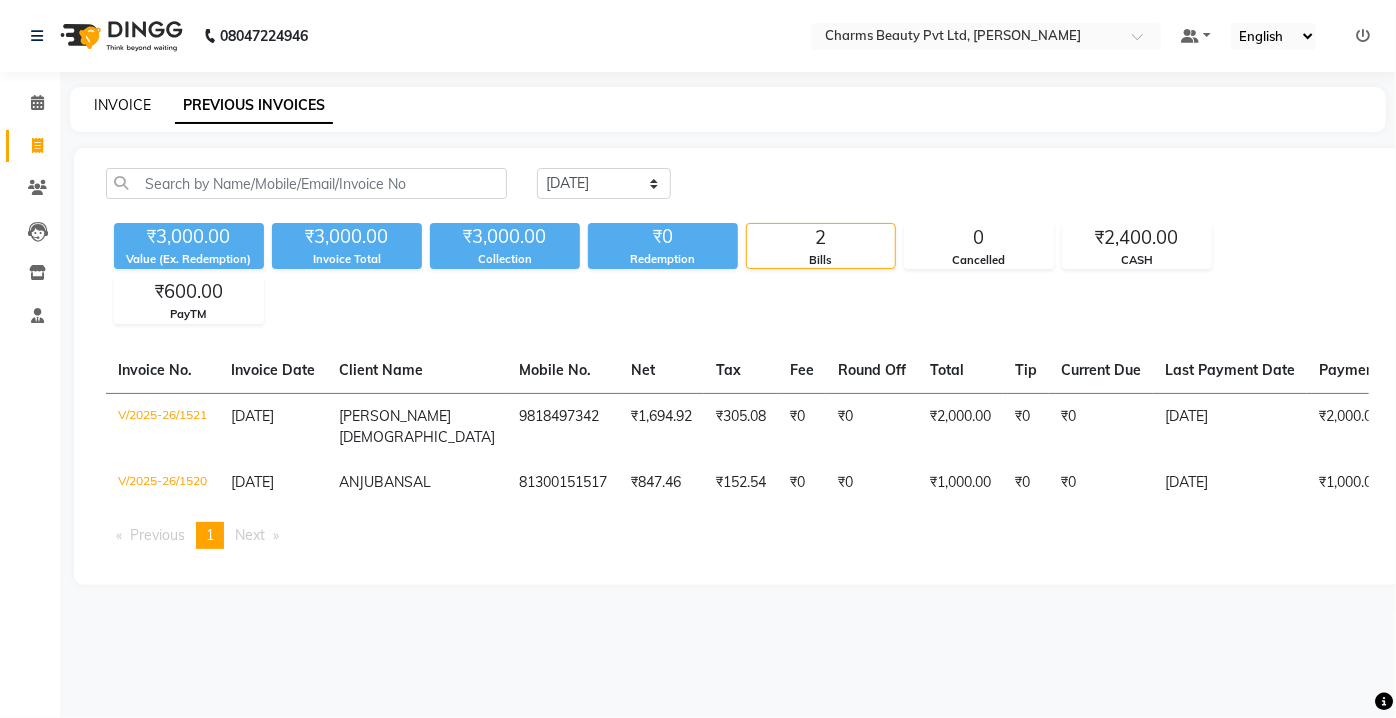 click on "INVOICE" 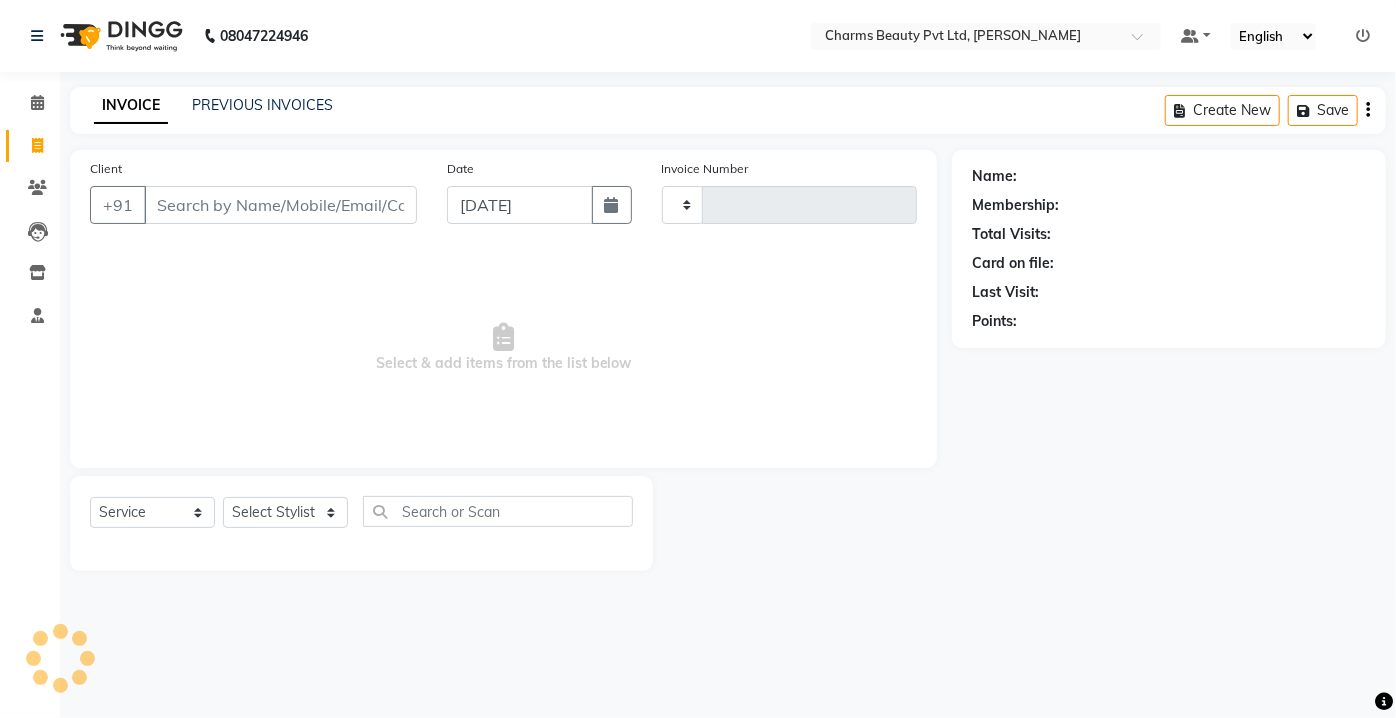 type on "1522" 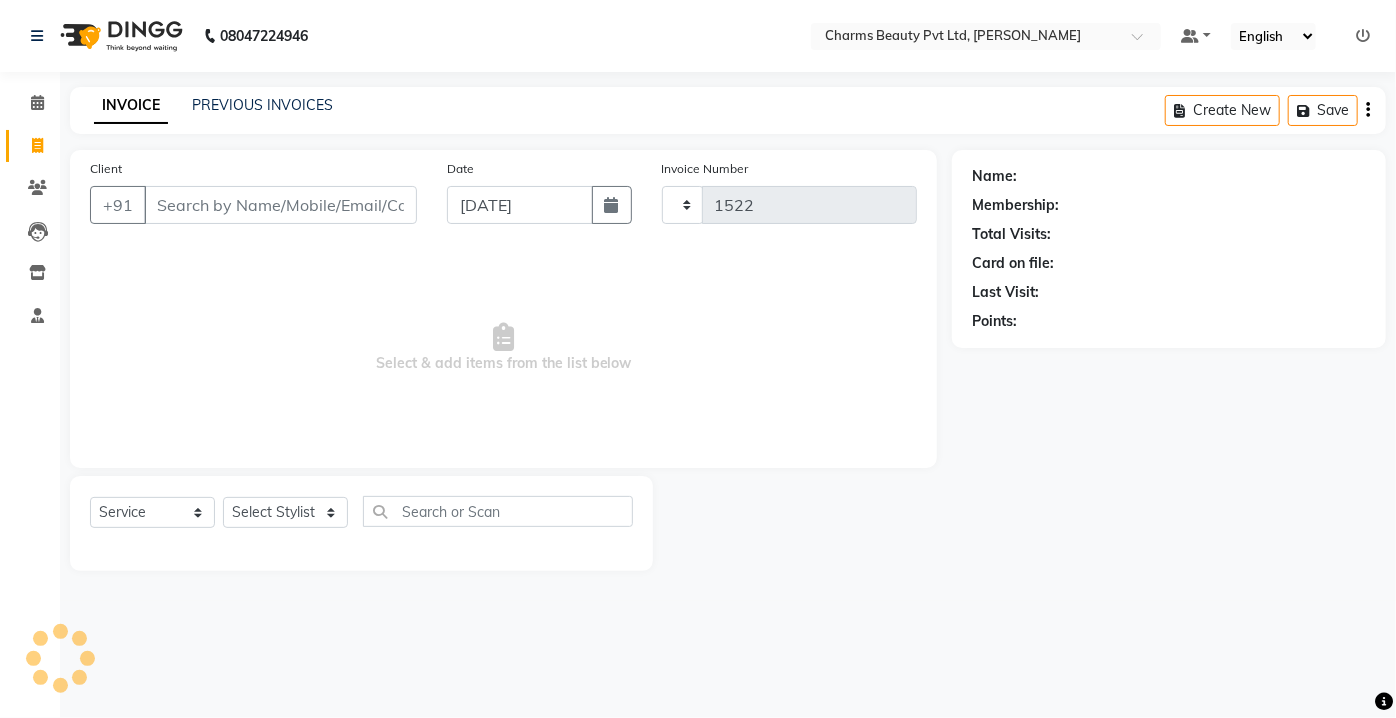 select on "3743" 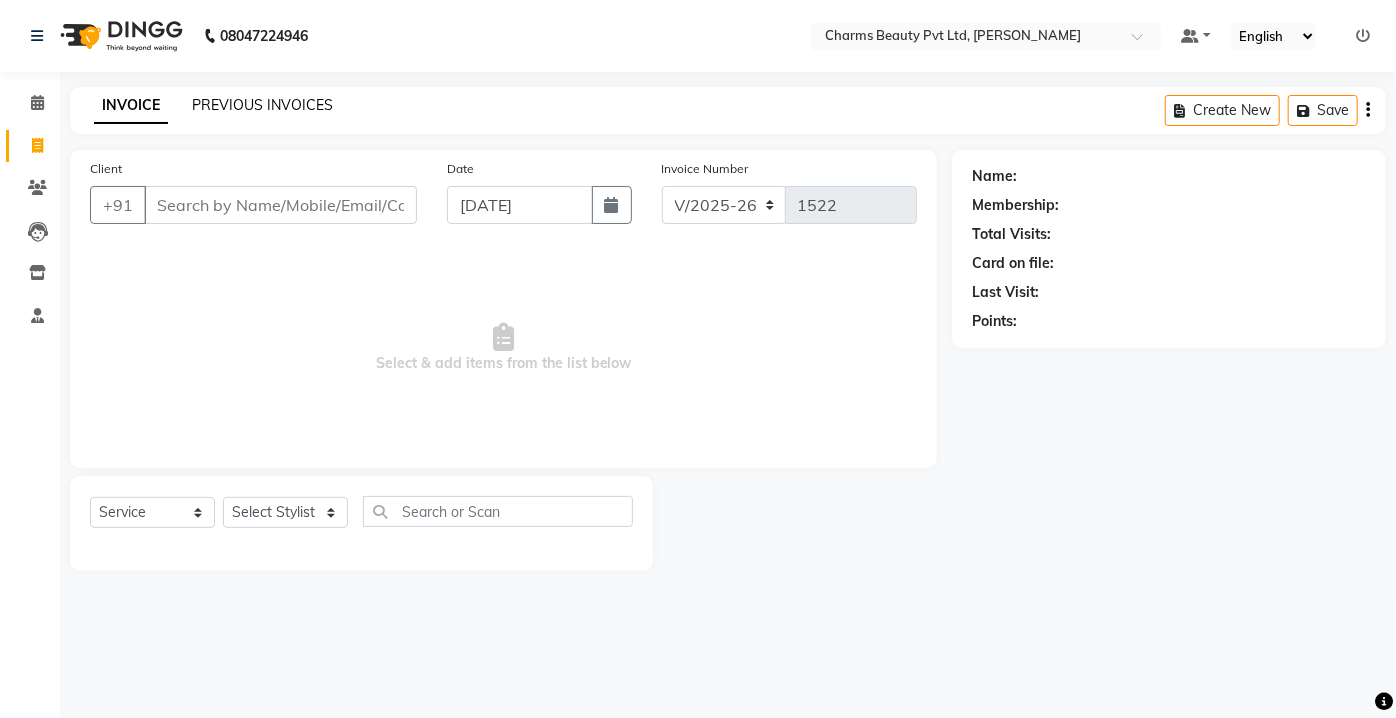 click on "PREVIOUS INVOICES" 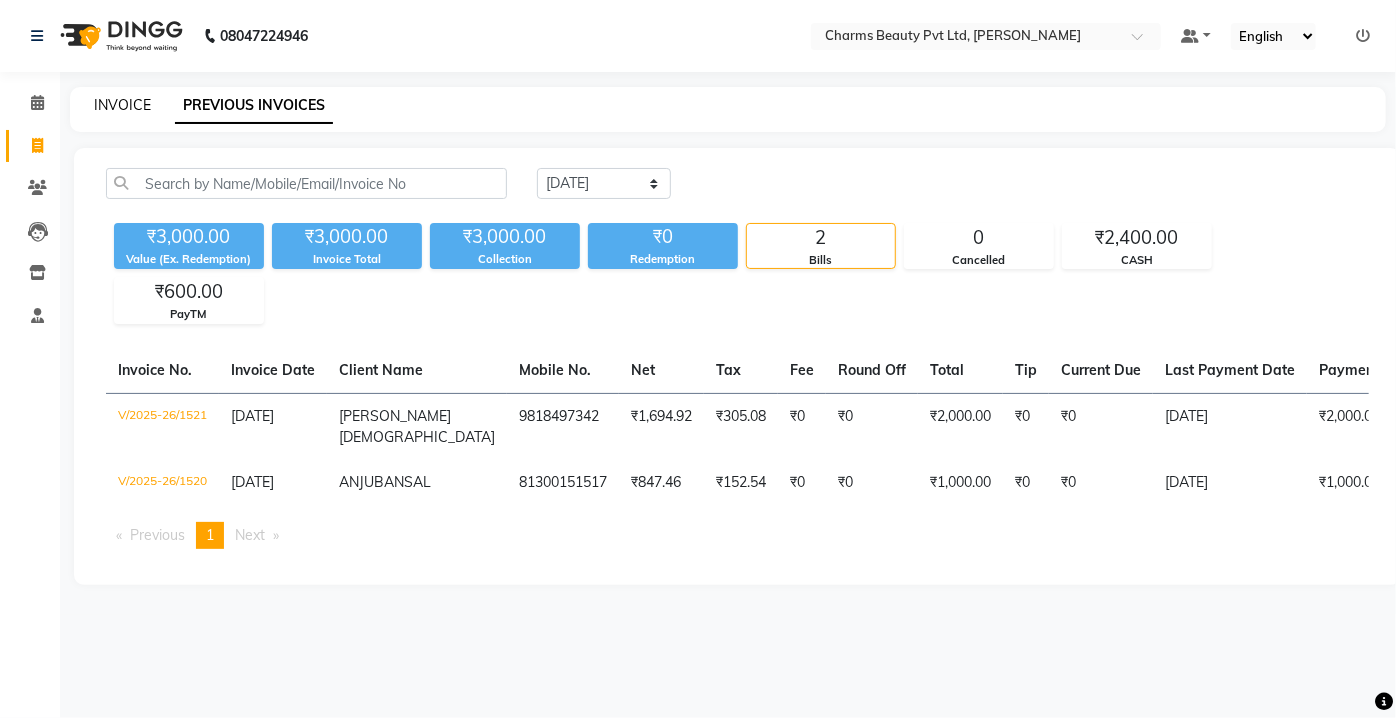 click on "INVOICE" 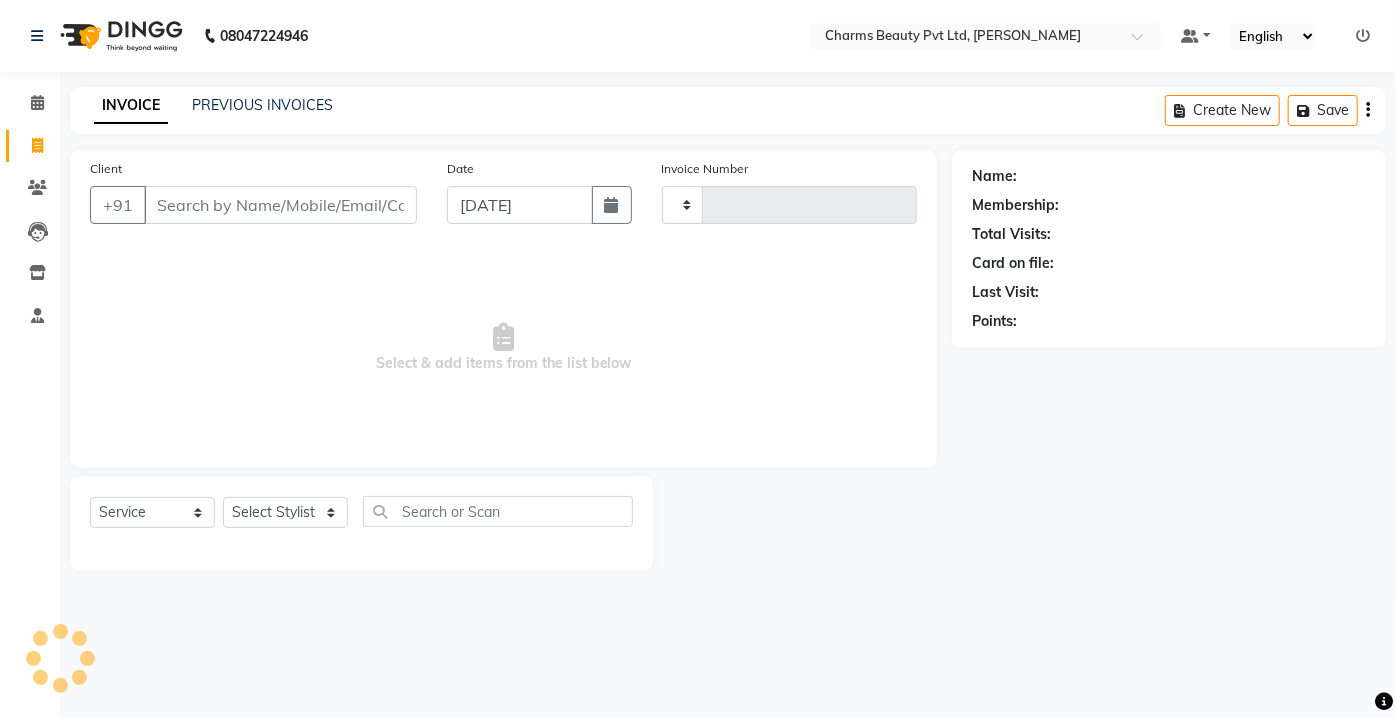 click on "Client" at bounding box center [280, 205] 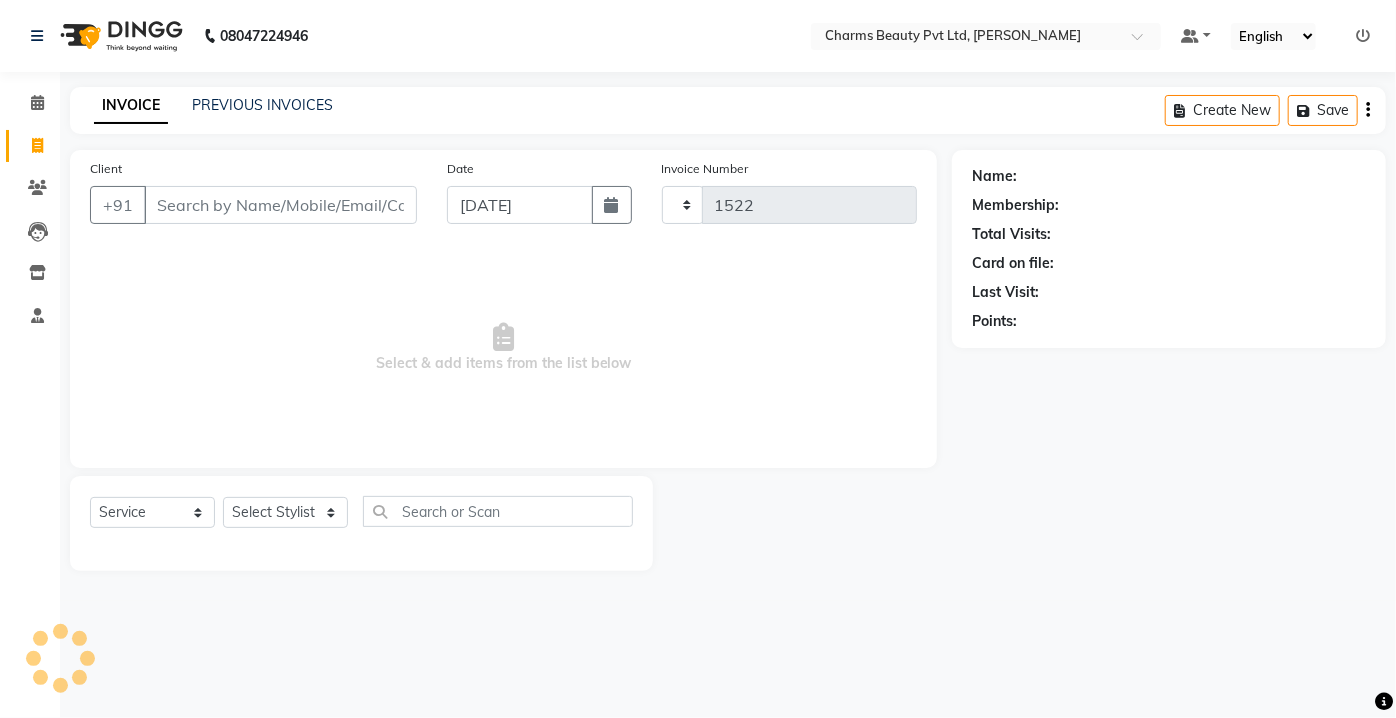 select on "3743" 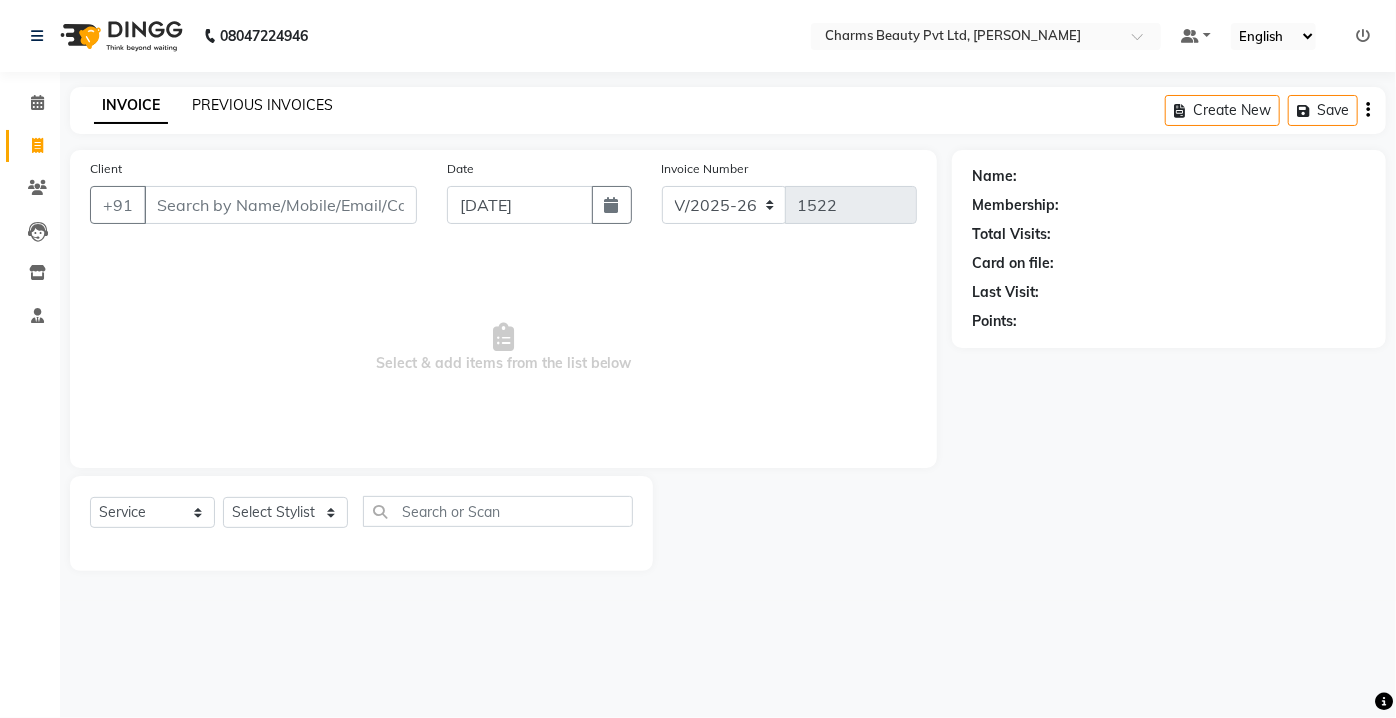 click on "PREVIOUS INVOICES" 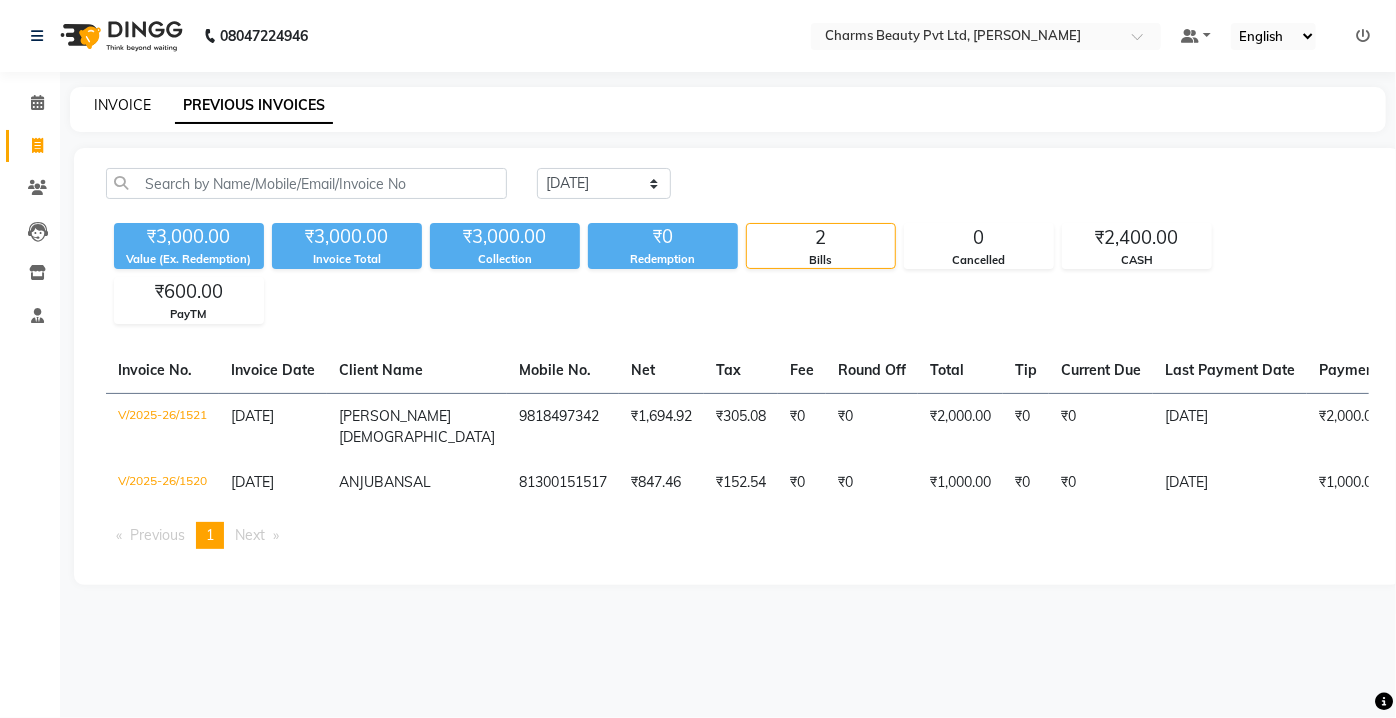 click on "INVOICE" 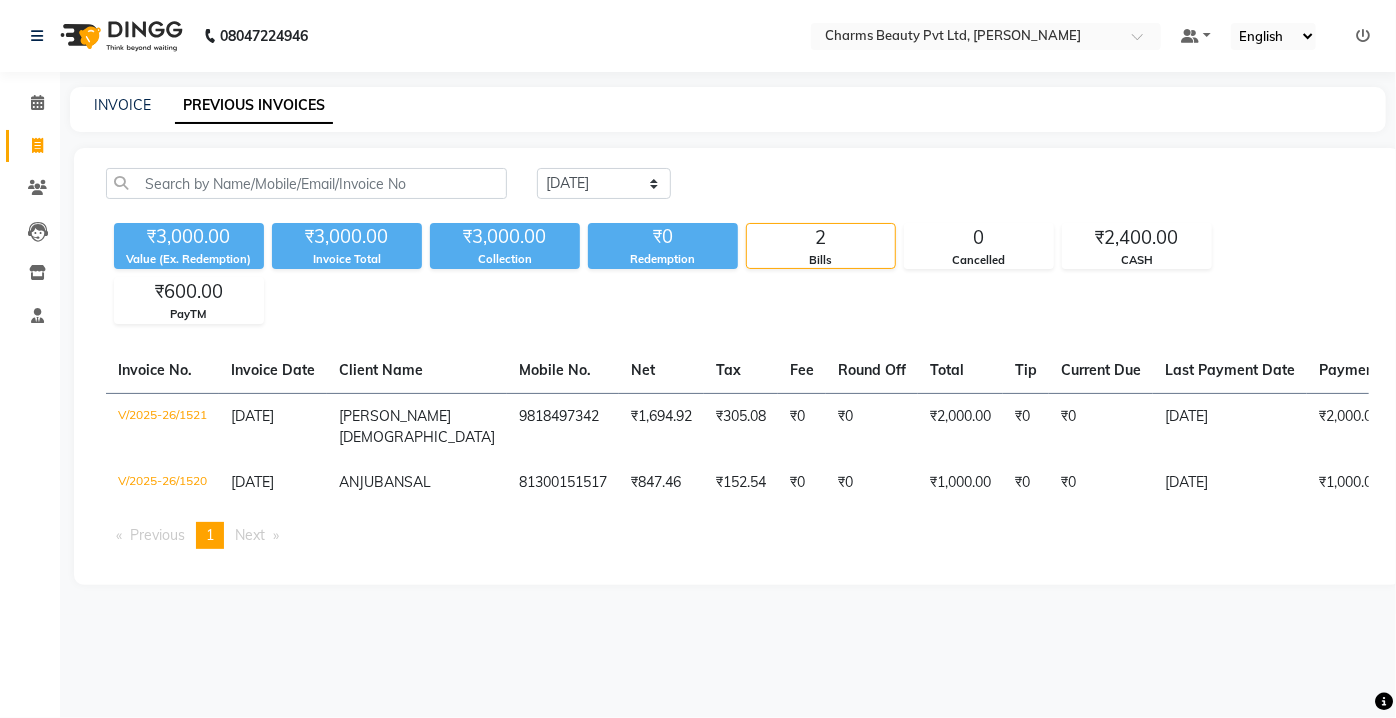 click on "INVOICE PREVIOUS INVOICES" 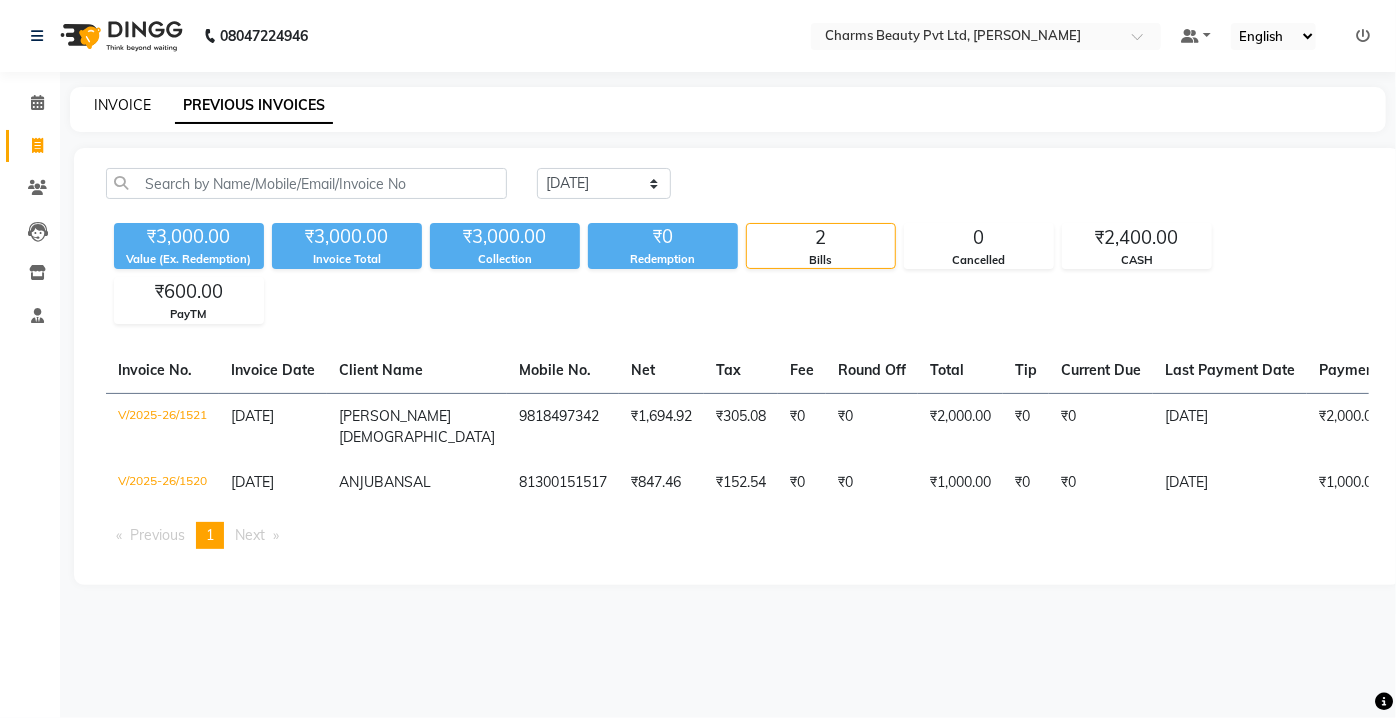 click on "INVOICE" 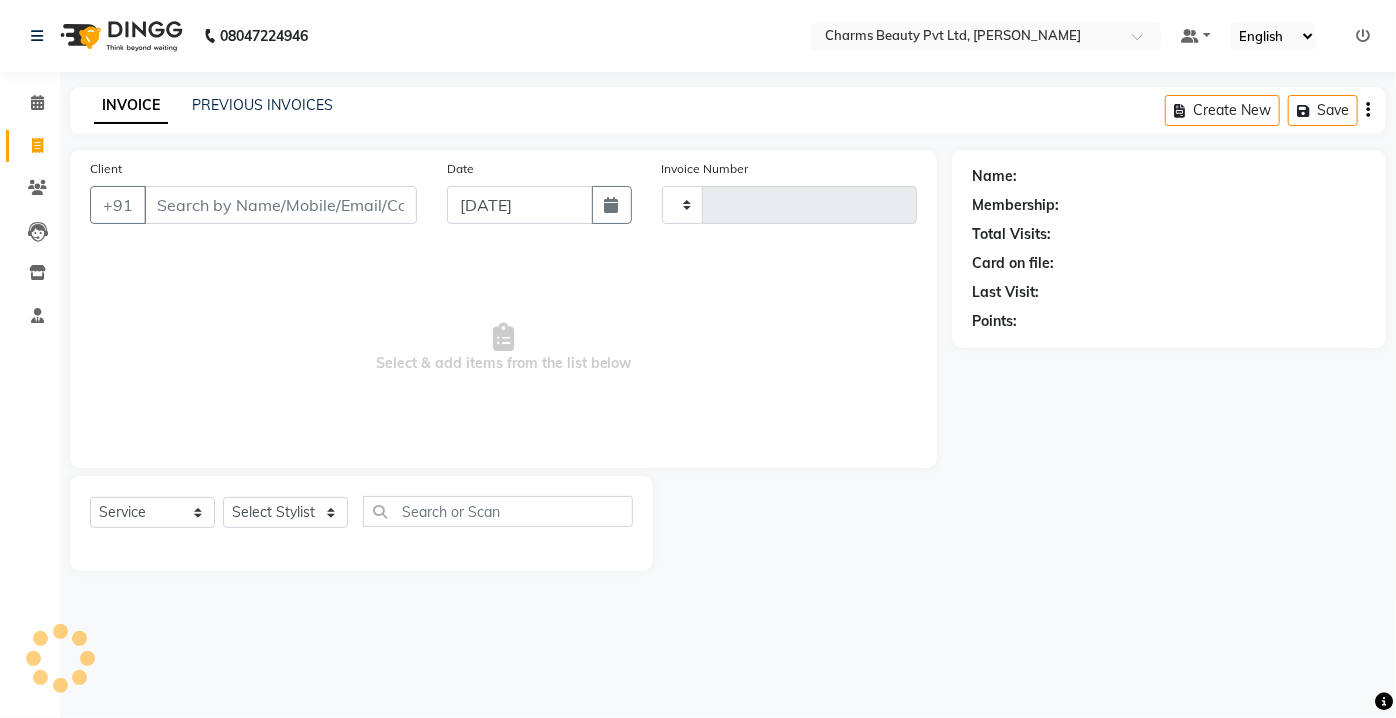 type on "1522" 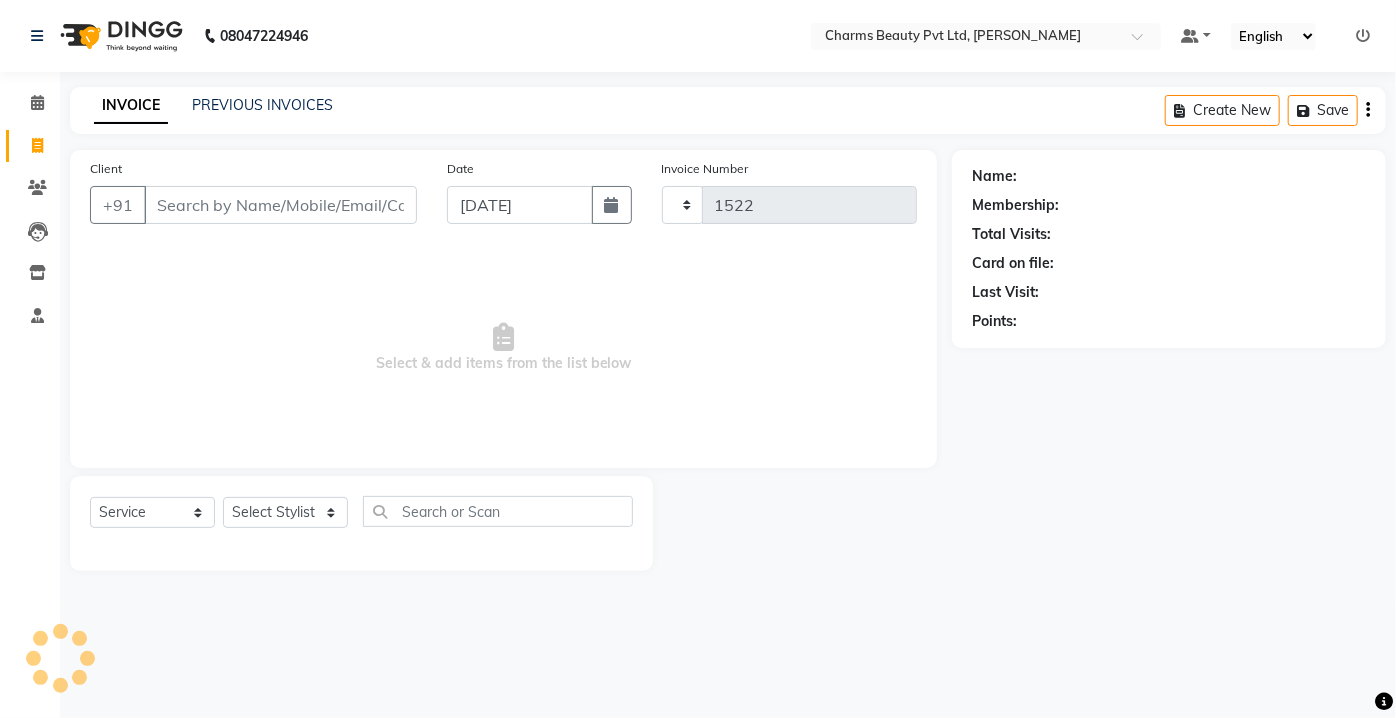 select on "3743" 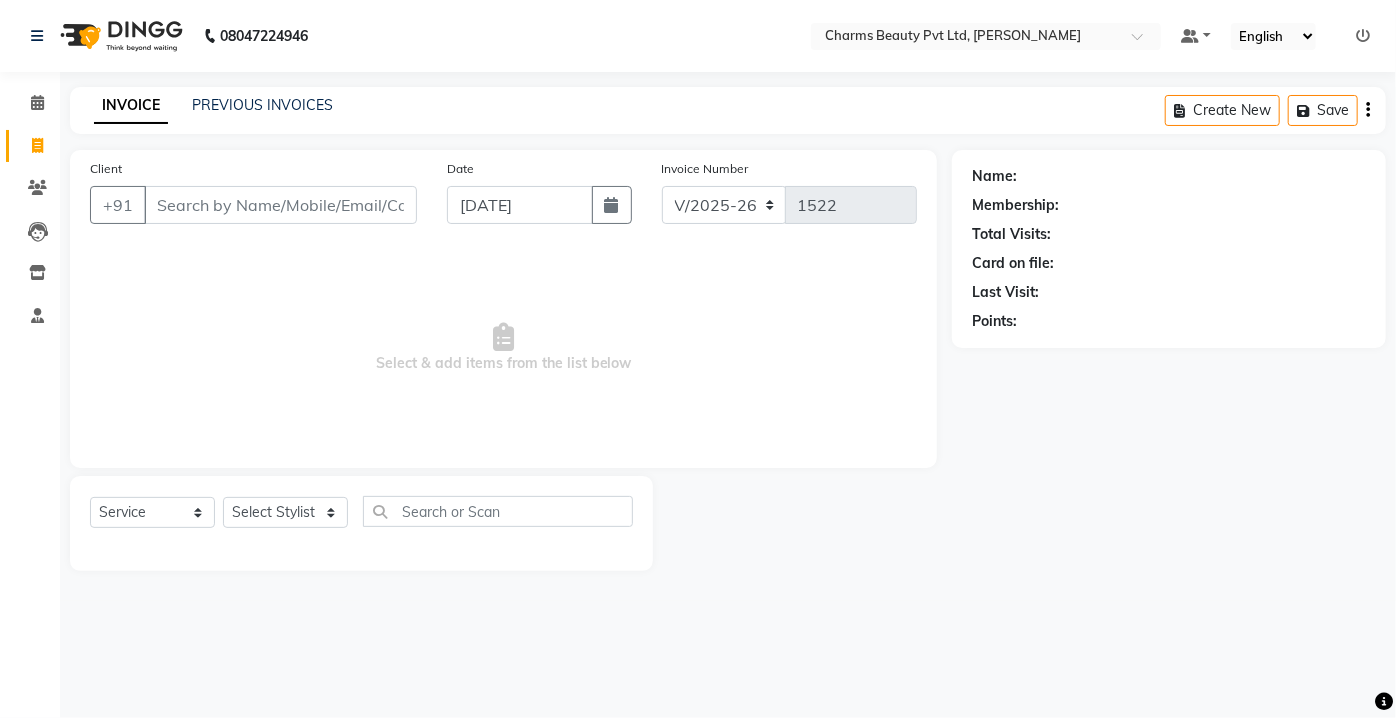 click on "INVOICE PREVIOUS INVOICES Create New   Save" 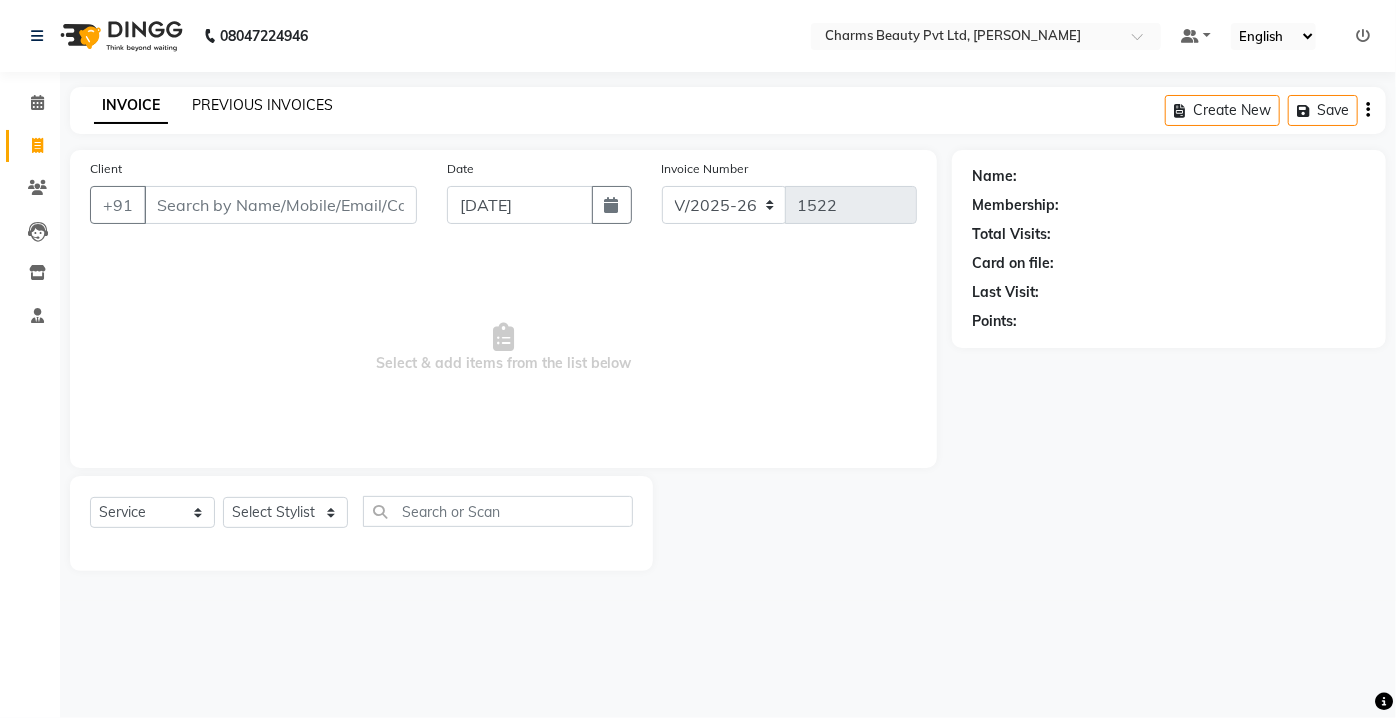 click on "PREVIOUS INVOICES" 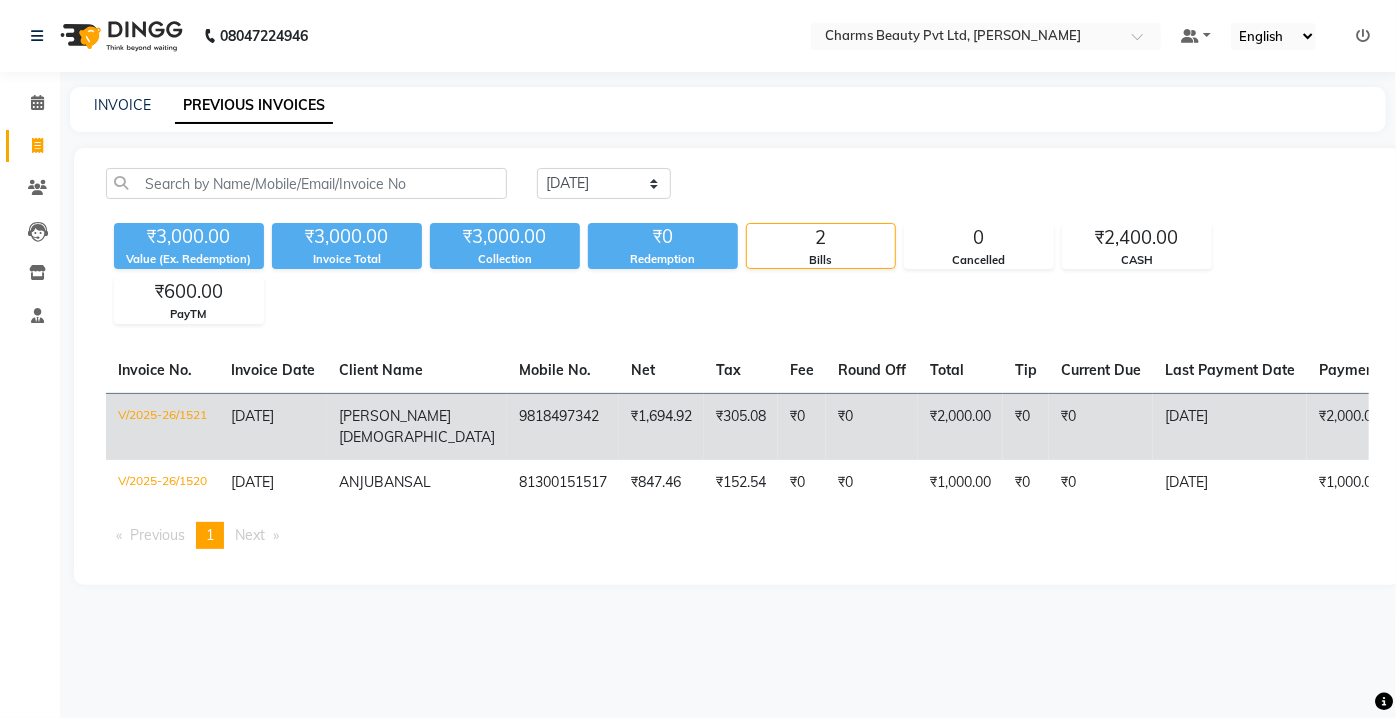 click on "₹0" 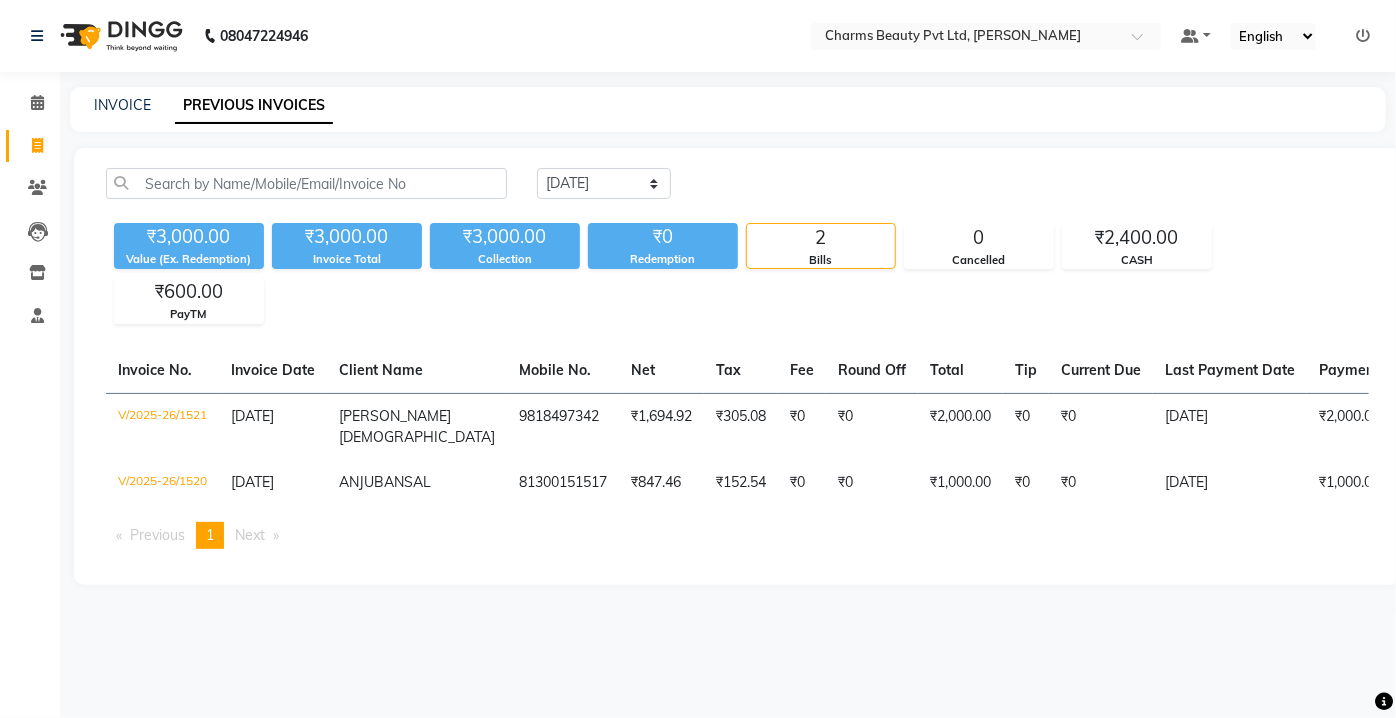 click on "INVOICE PREVIOUS INVOICES" 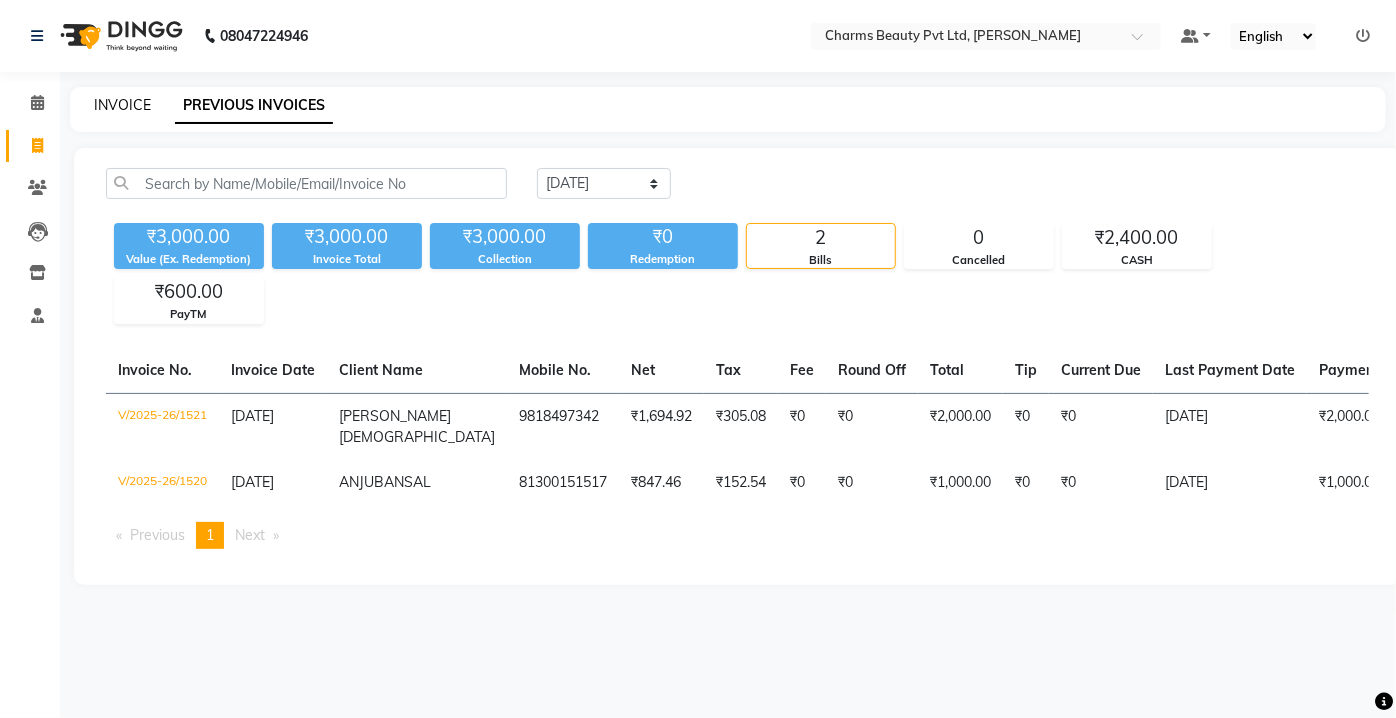 click on "INVOICE" 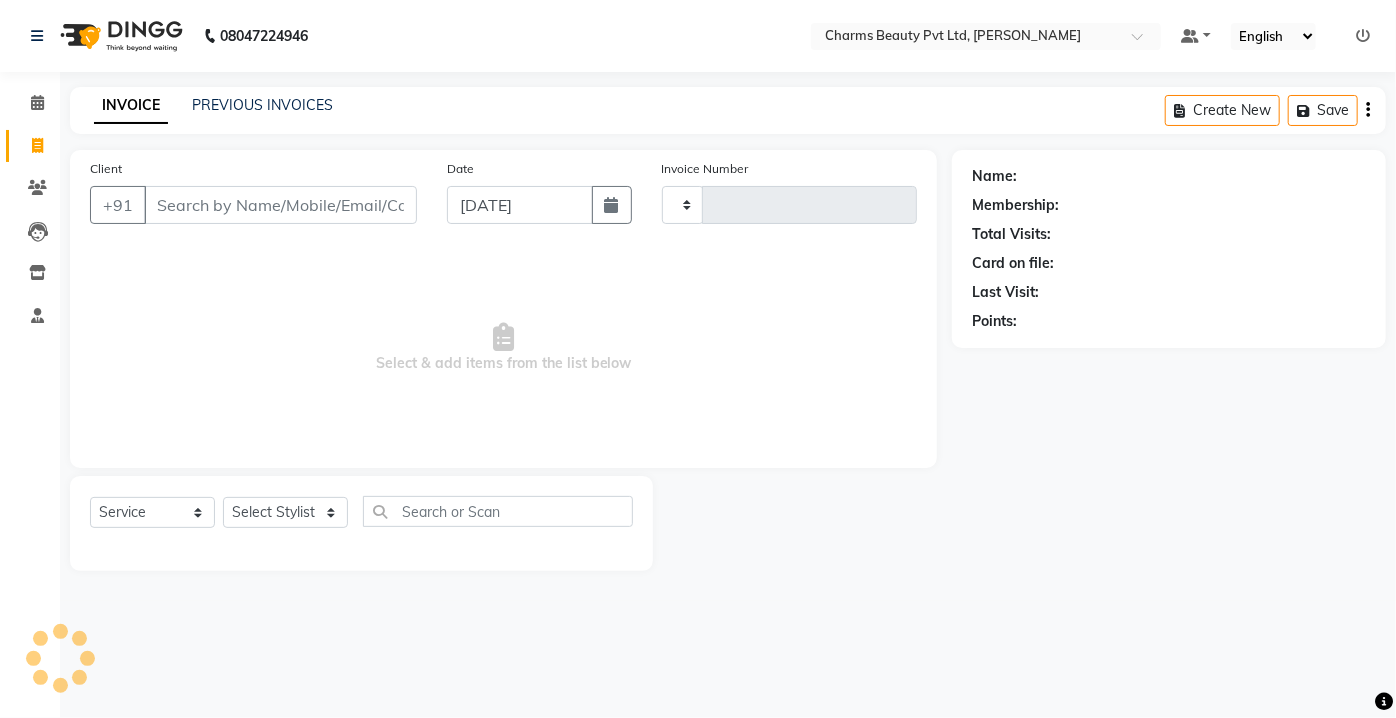 type on "1522" 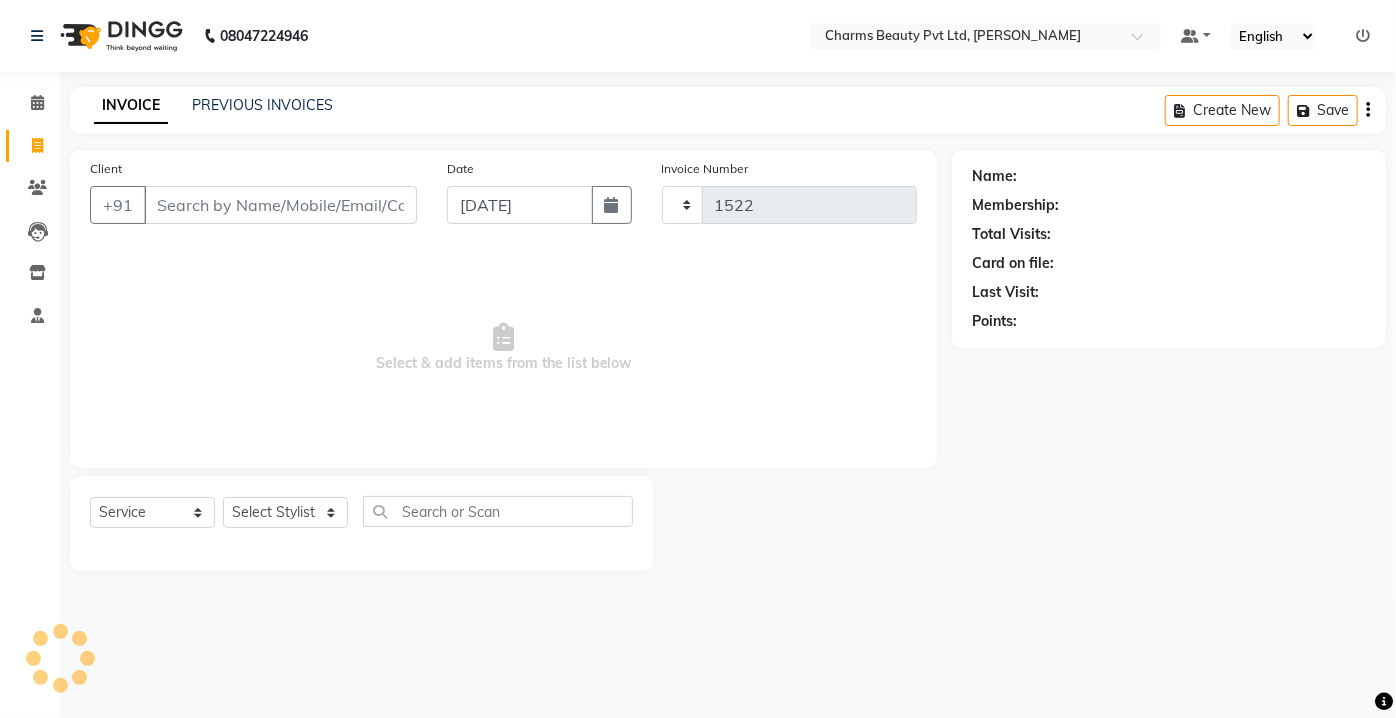 select on "3743" 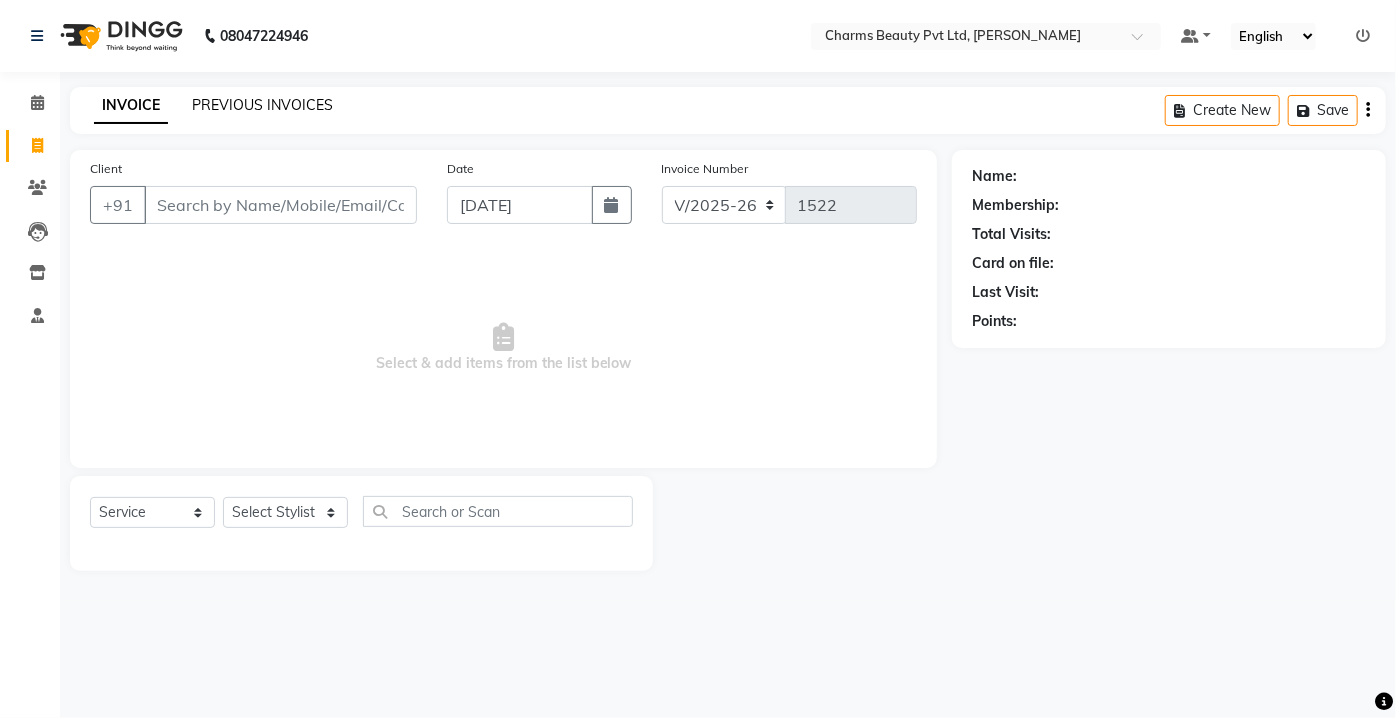 click on "PREVIOUS INVOICES" 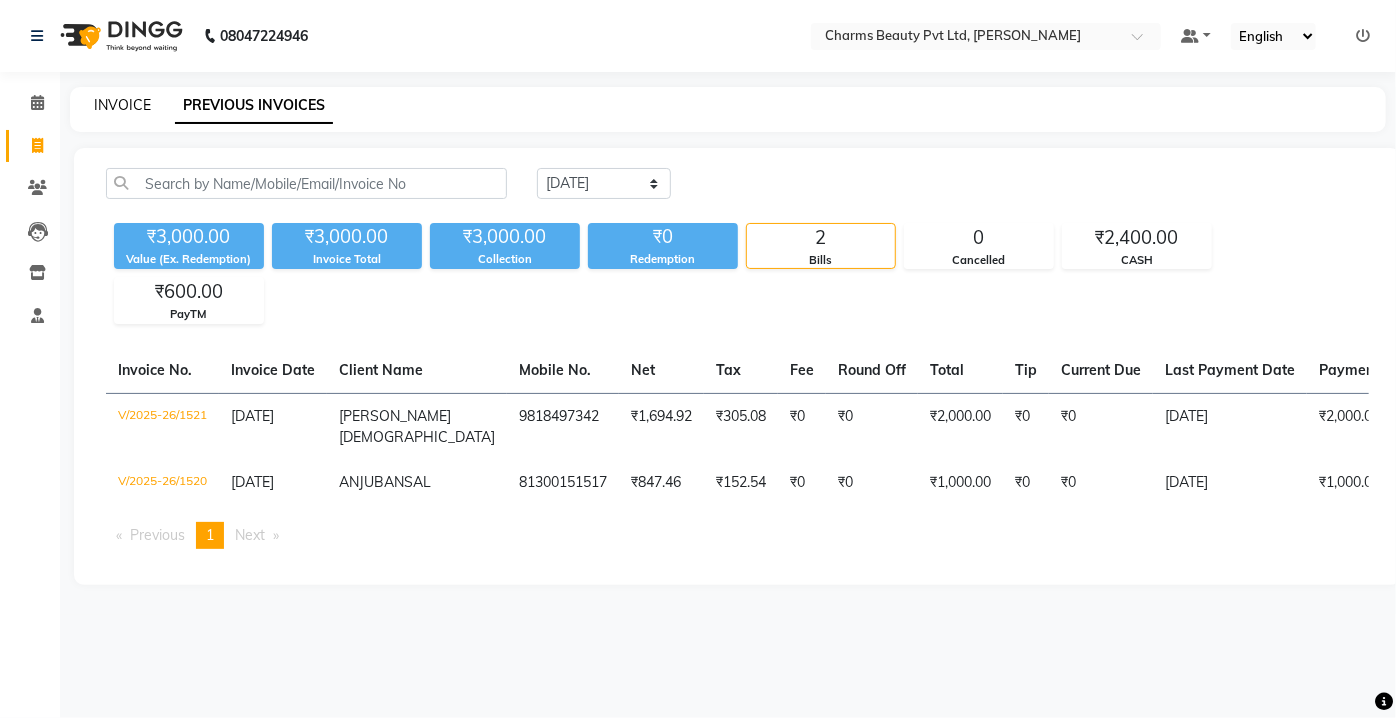 click on "INVOICE" 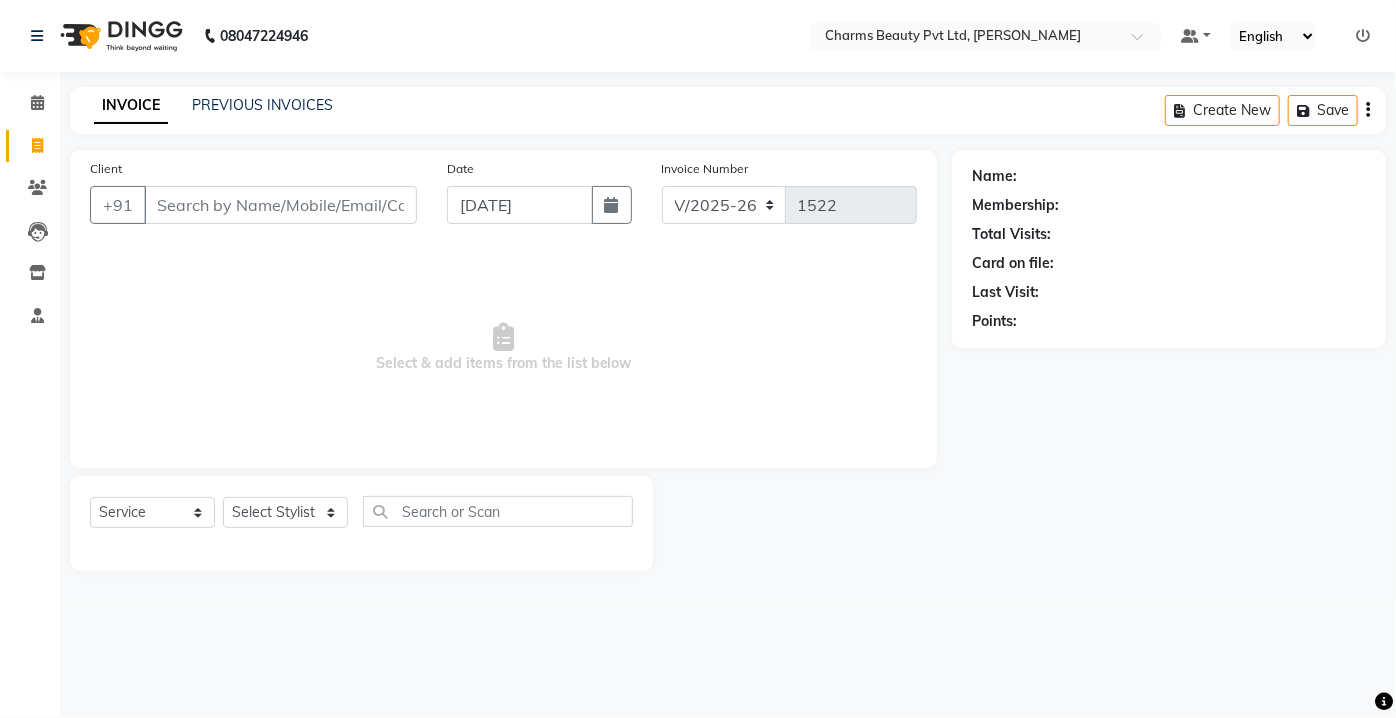 click on "Client" at bounding box center (280, 205) 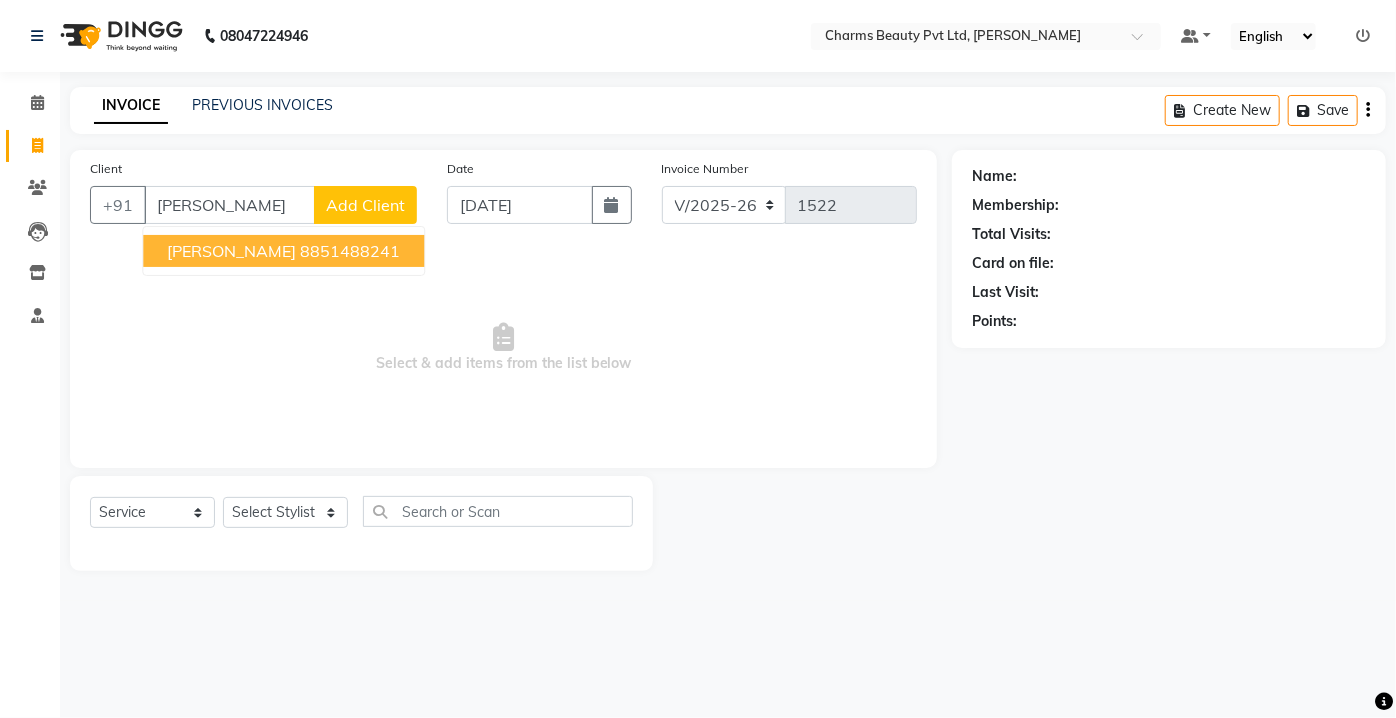 click on "8851488241" at bounding box center (350, 251) 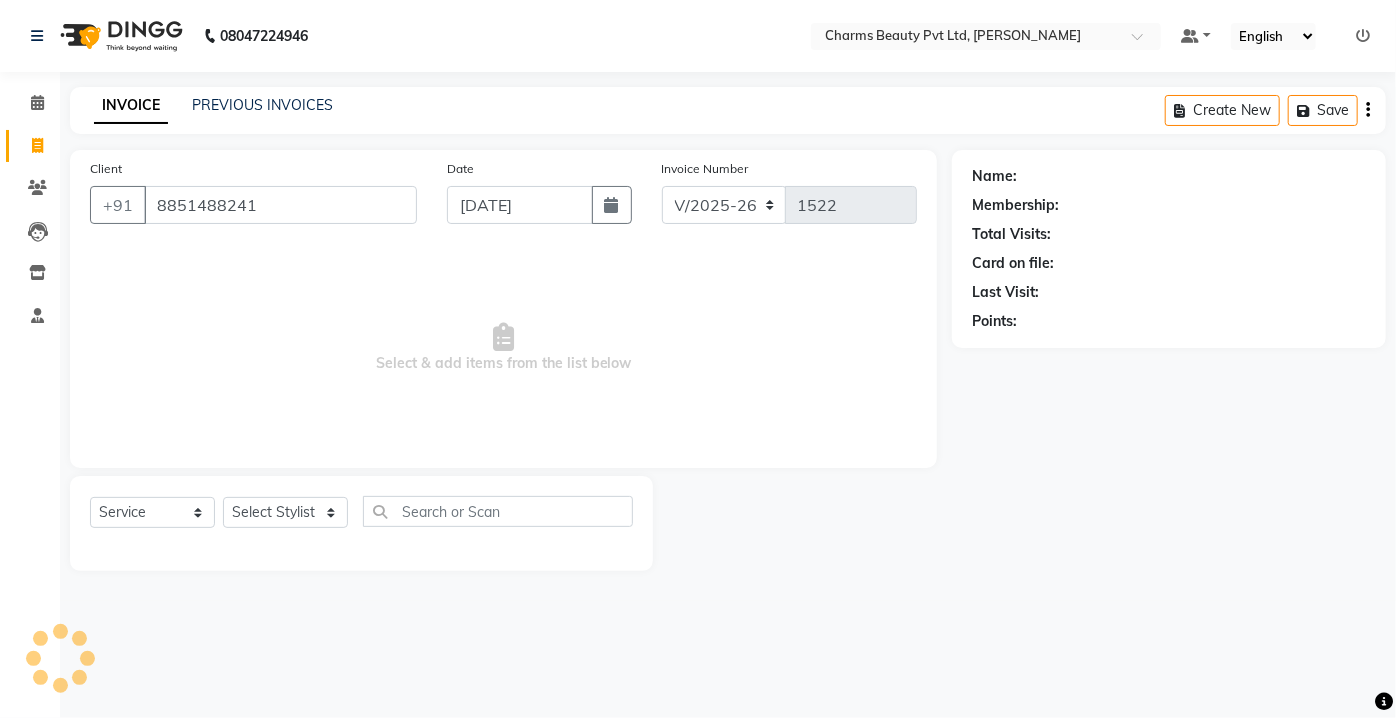 type on "8851488241" 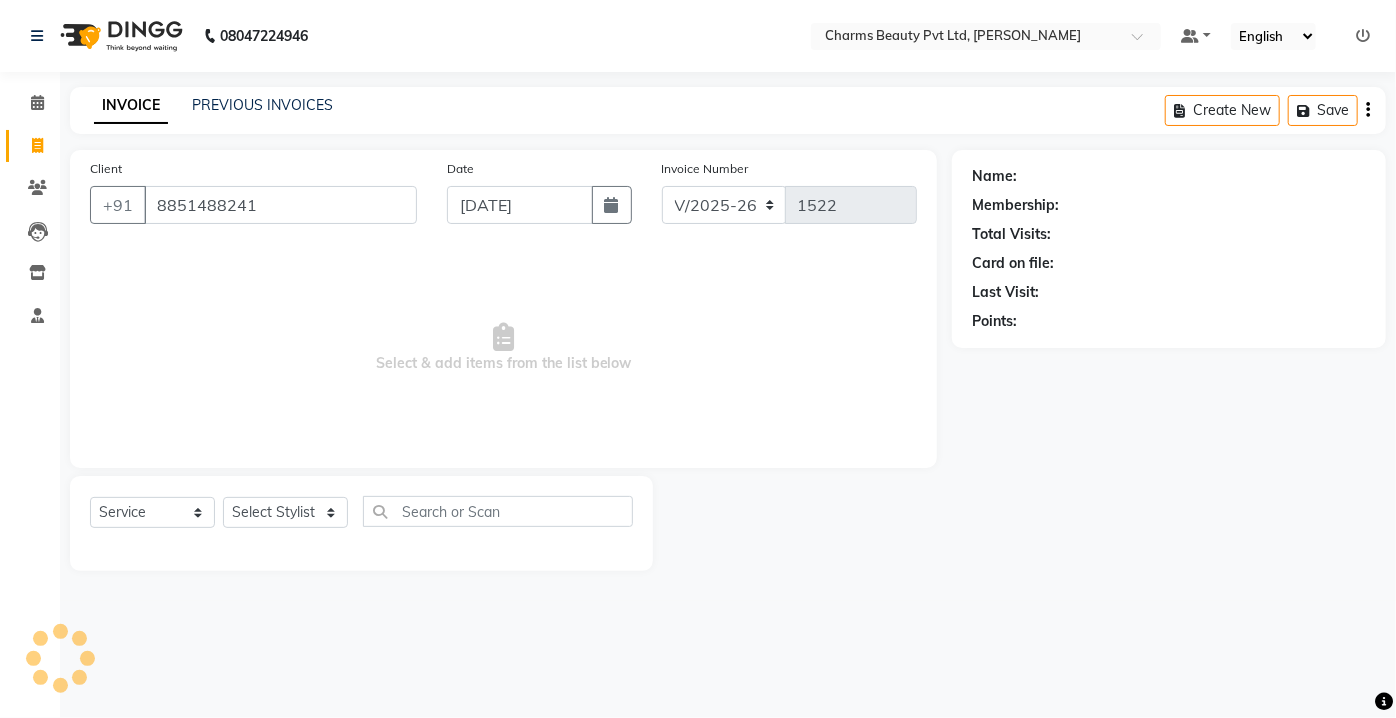 select on "1: Object" 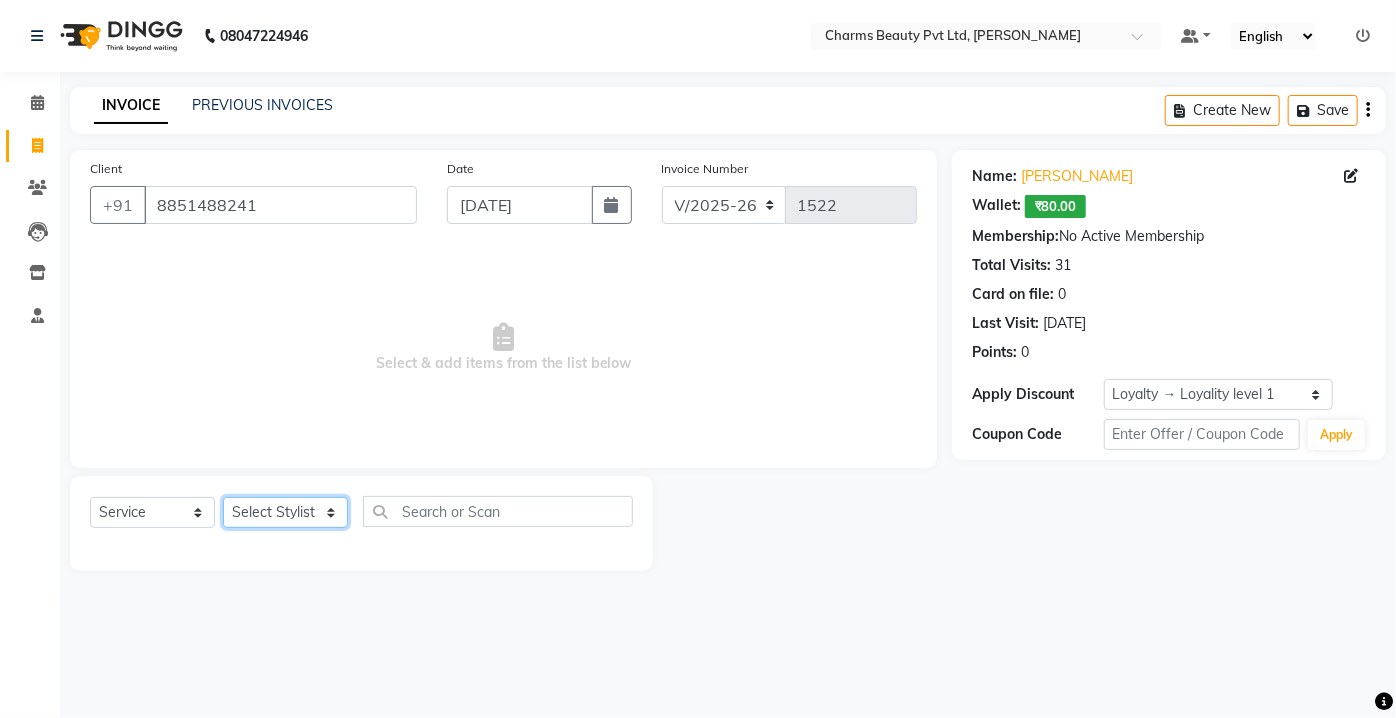 drag, startPoint x: 333, startPoint y: 510, endPoint x: 330, endPoint y: 498, distance: 12.369317 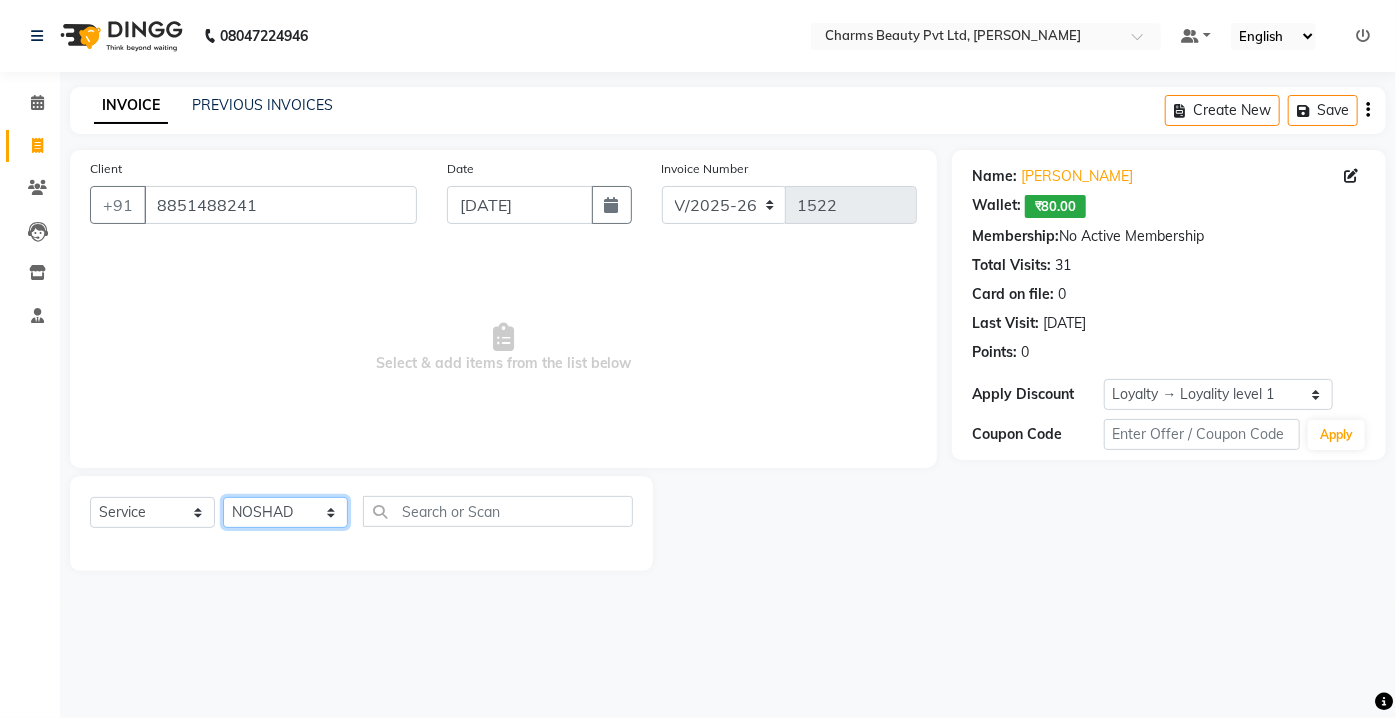 click on "Select Stylist [PERSON_NAME] [PERSON_NAME] [PERSON_NAME] [PERSON_NAME] CHARMS DR. POOJA MITTAL [PERSON_NAME] [PERSON_NAME] RANI [PERSON_NAME] [PERSON_NAME] SANTOSH [PERSON_NAME] TABBASUM" 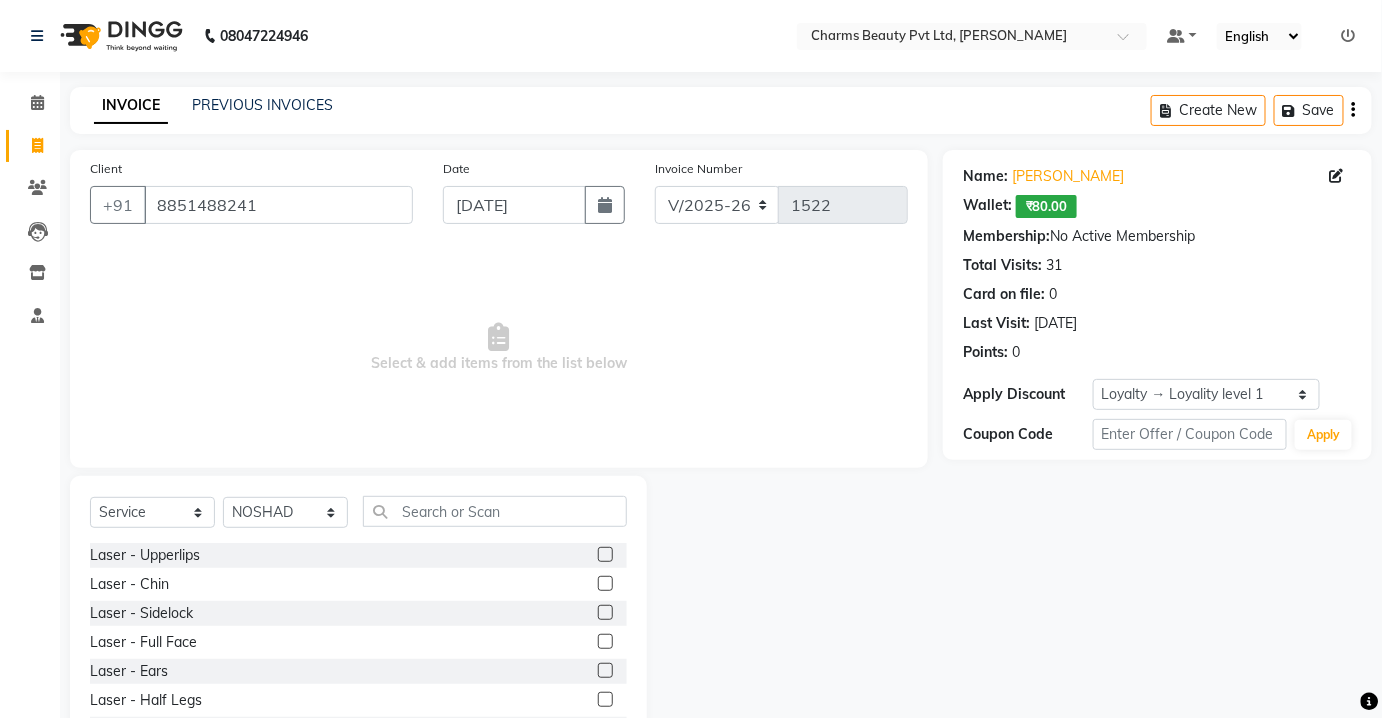 drag, startPoint x: 349, startPoint y: 494, endPoint x: 321, endPoint y: 438, distance: 62.609905 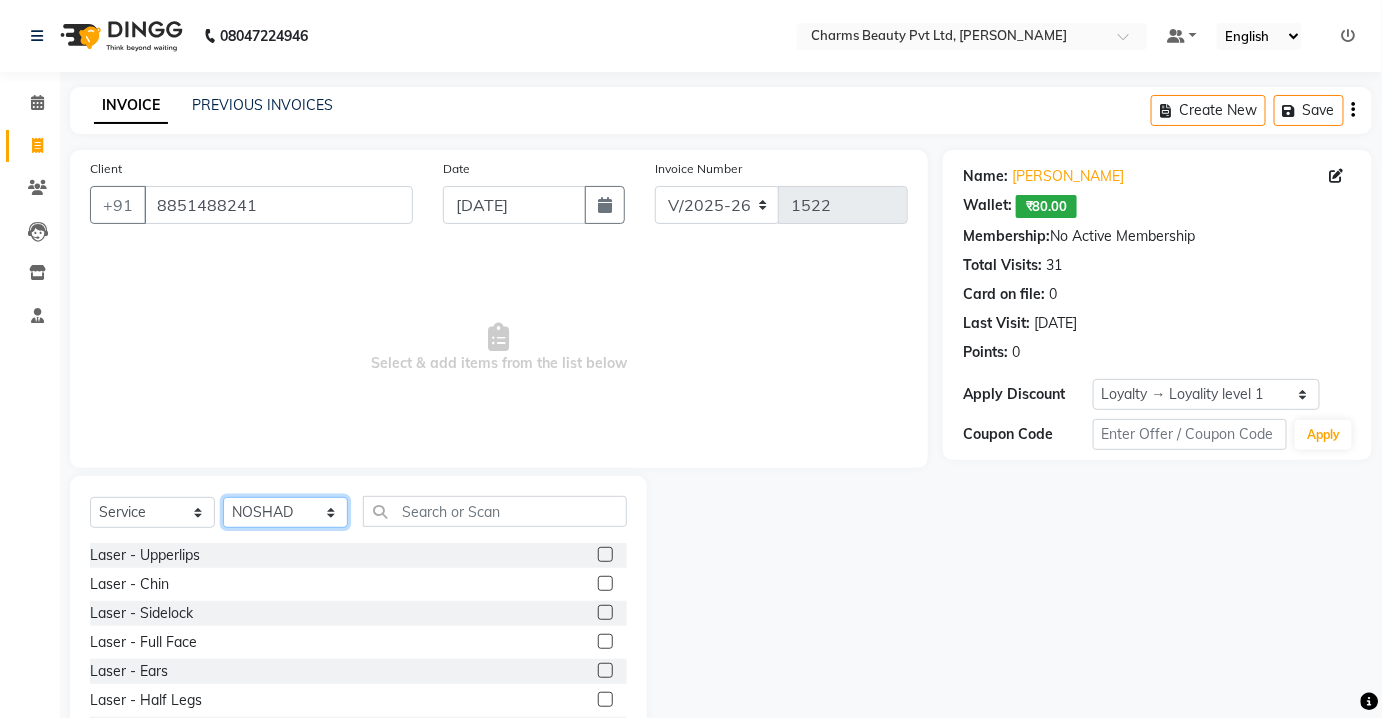 drag, startPoint x: 303, startPoint y: 513, endPoint x: 301, endPoint y: 498, distance: 15.132746 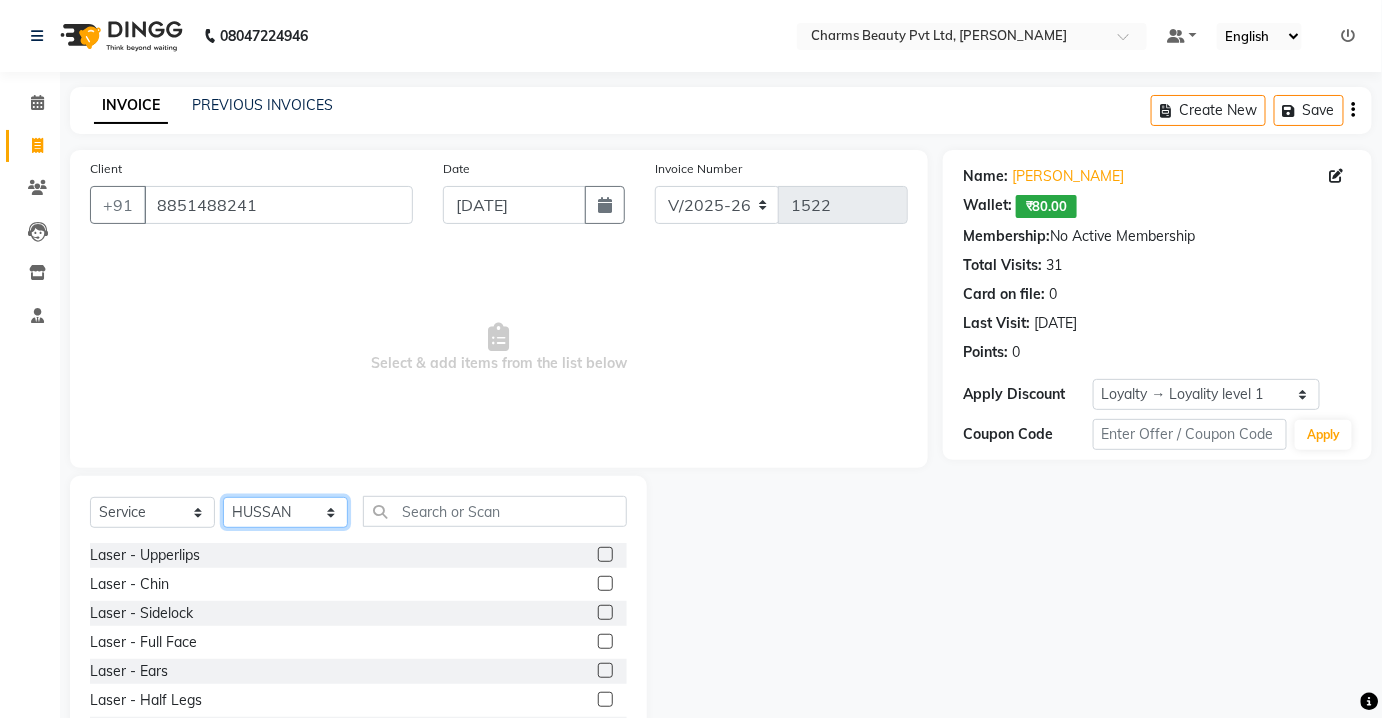 click on "Select Stylist [PERSON_NAME] [PERSON_NAME] [PERSON_NAME] [PERSON_NAME] CHARMS DR. POOJA MITTAL [PERSON_NAME] [PERSON_NAME] RANI [PERSON_NAME] [PERSON_NAME] SANTOSH [PERSON_NAME] TABBASUM" 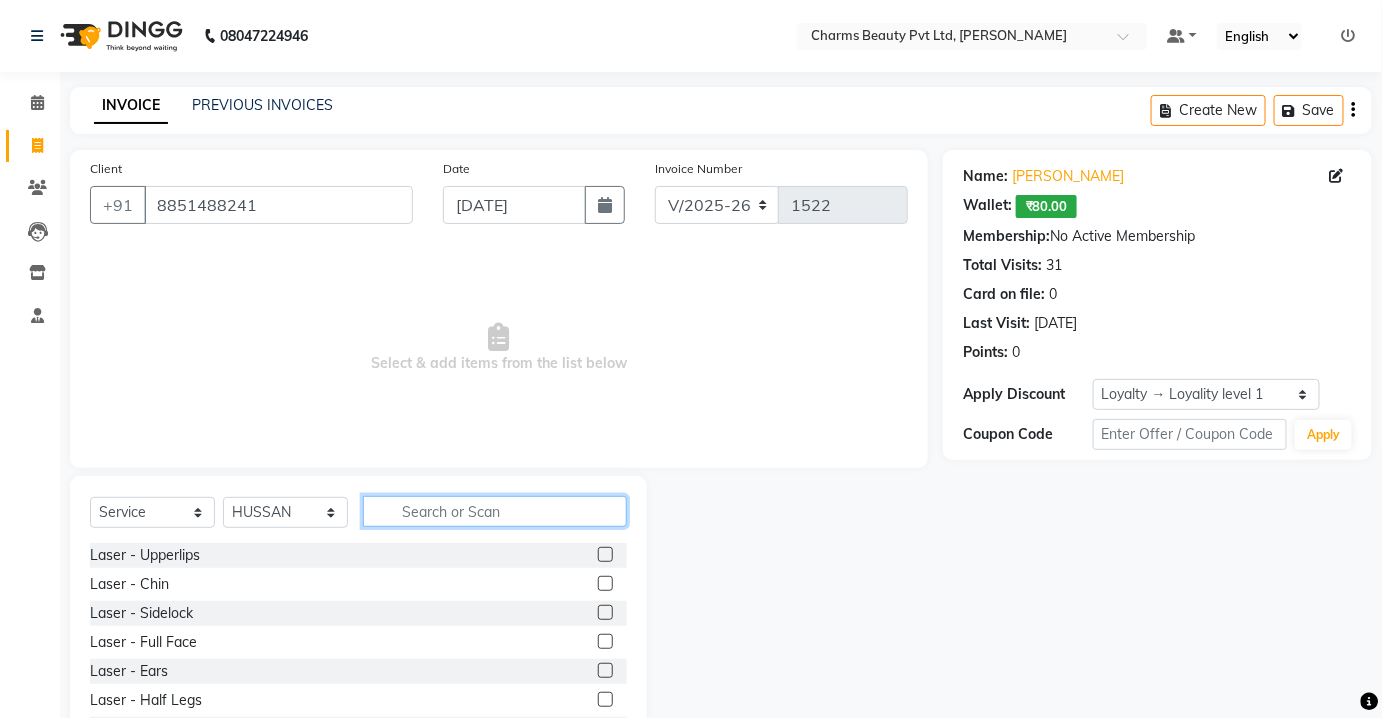 click 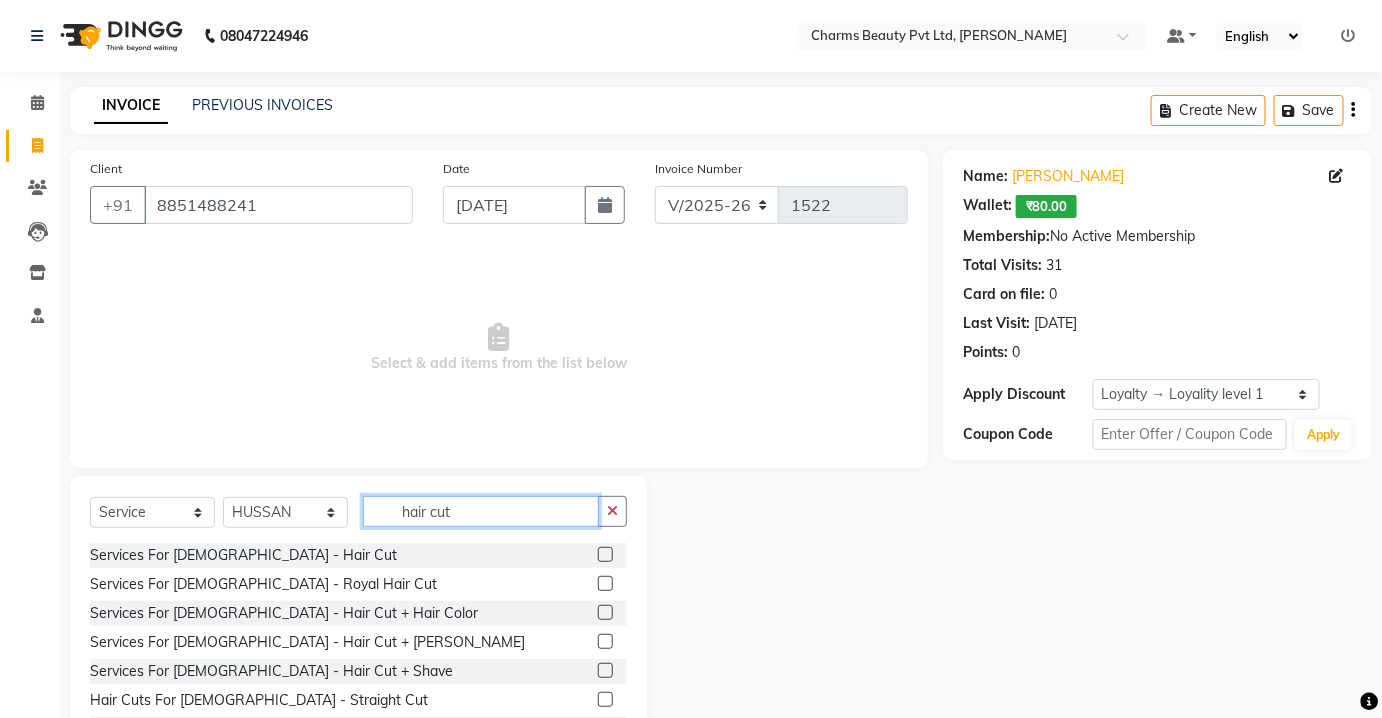 type on "hair cut" 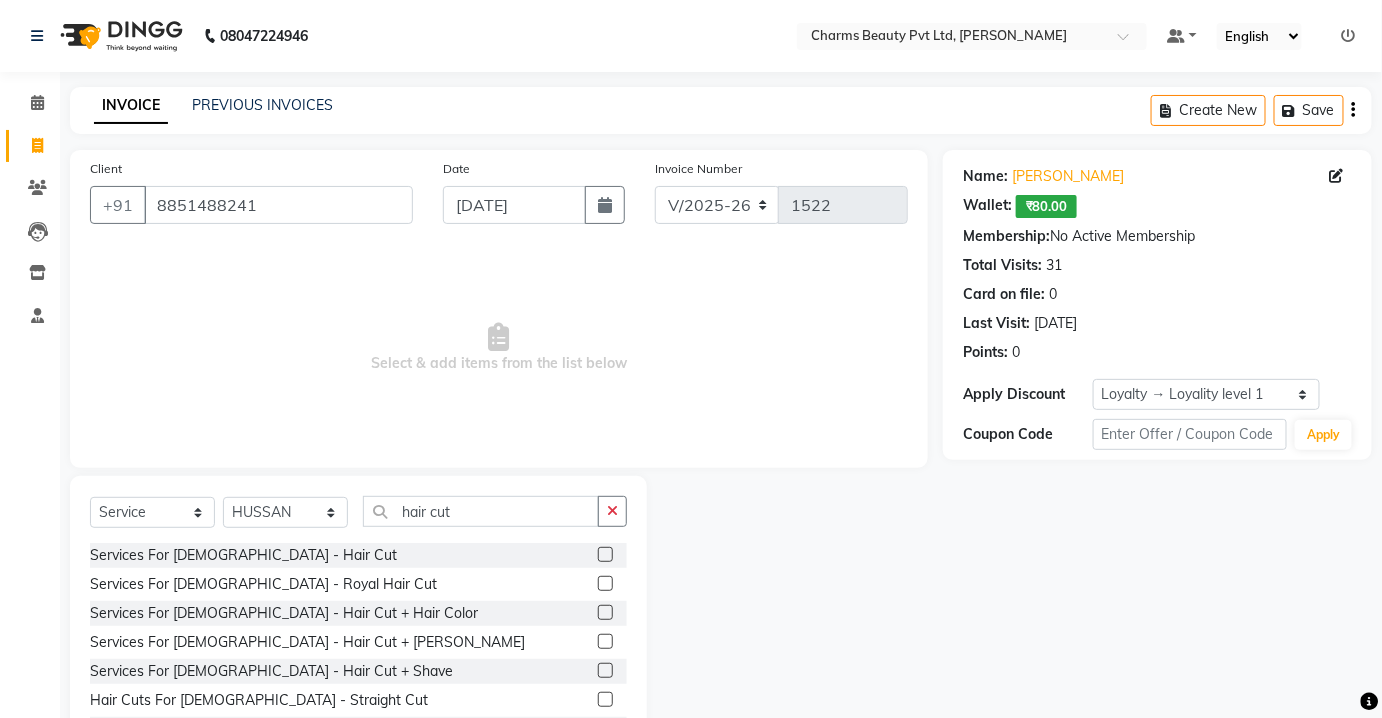click 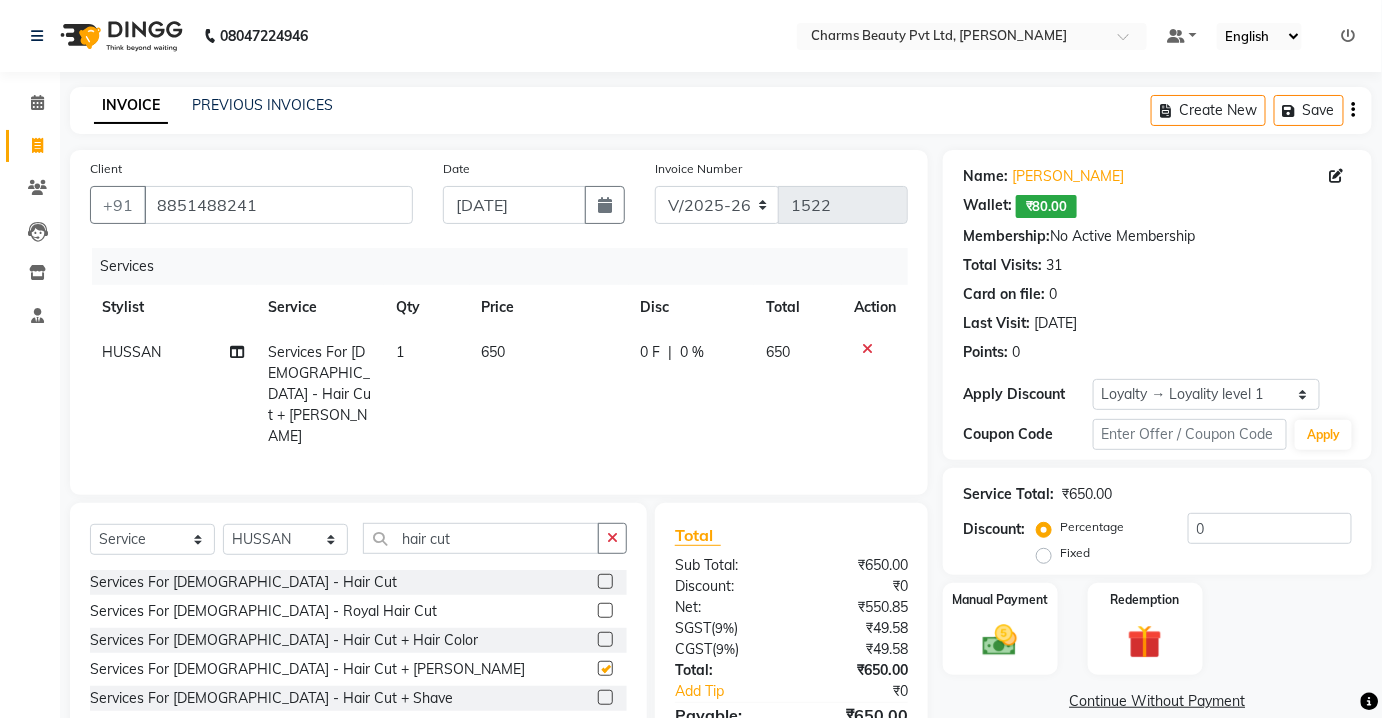 checkbox on "false" 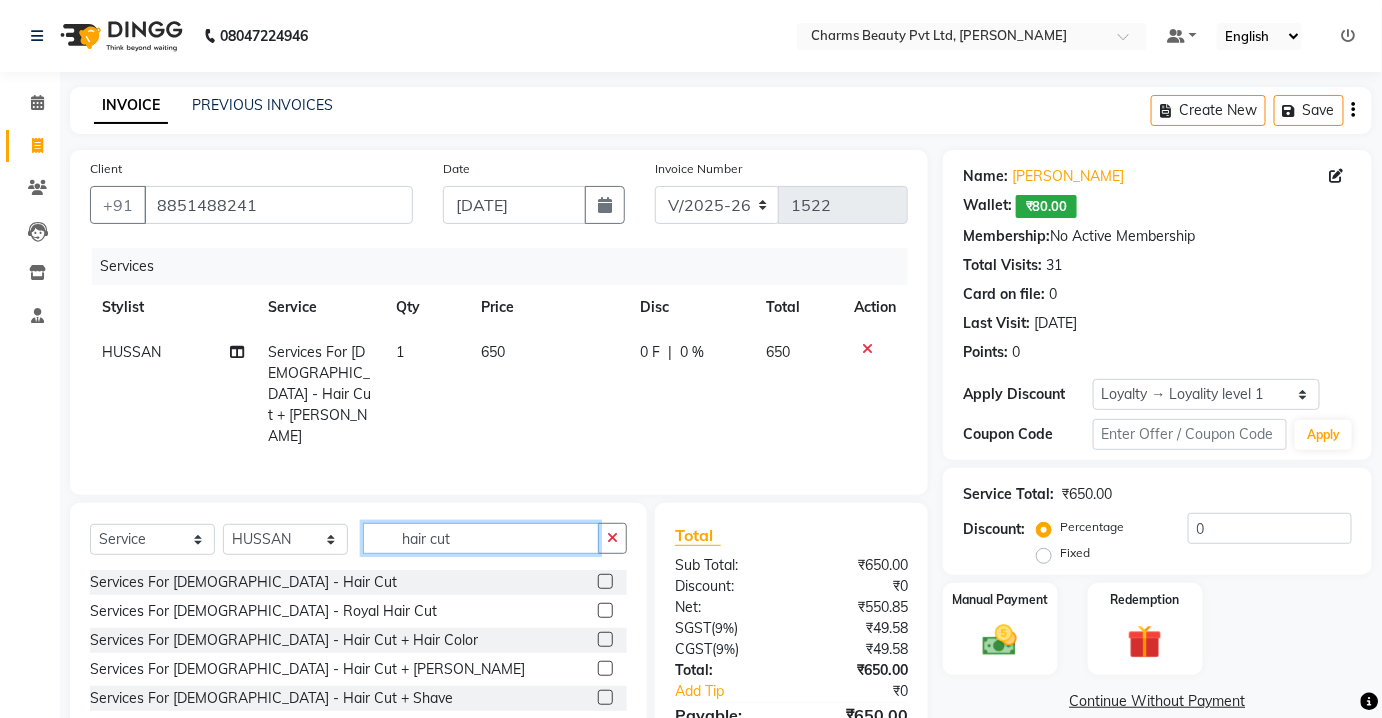 drag, startPoint x: 447, startPoint y: 518, endPoint x: 459, endPoint y: 521, distance: 12.369317 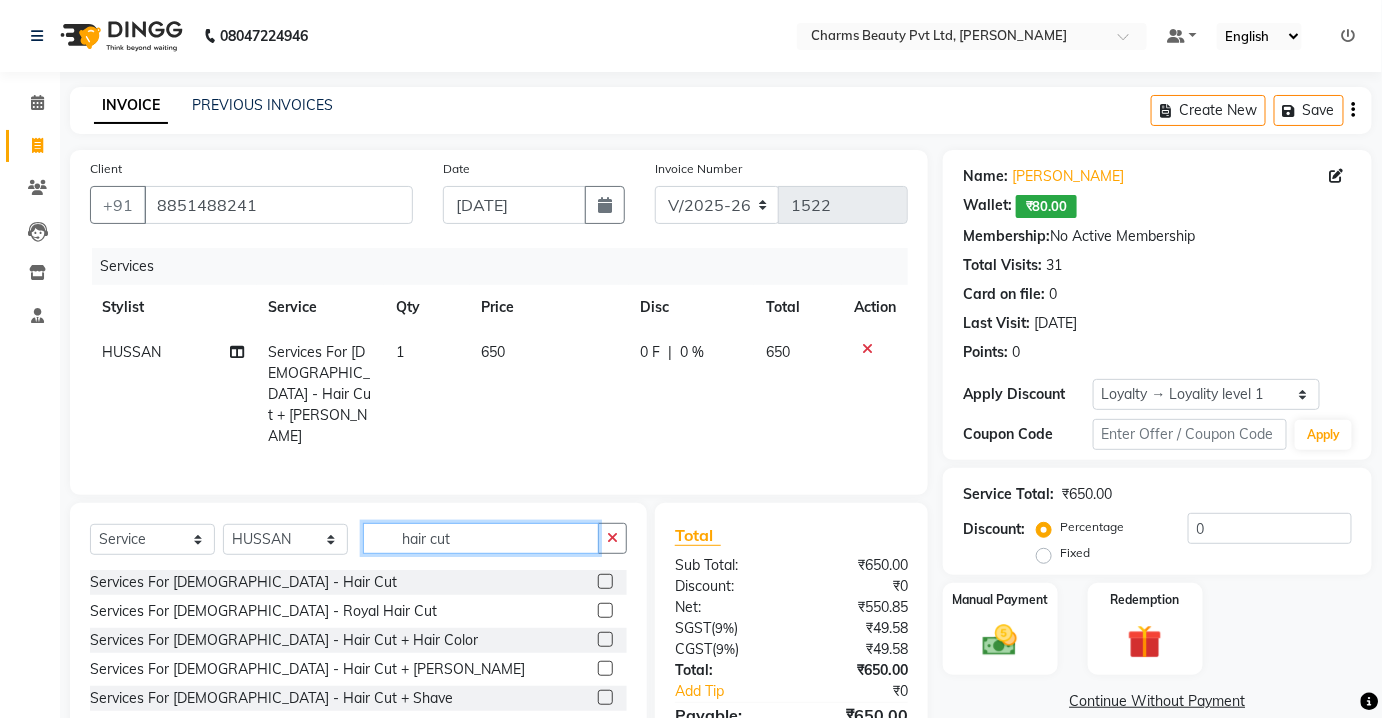 click on "hair cut" 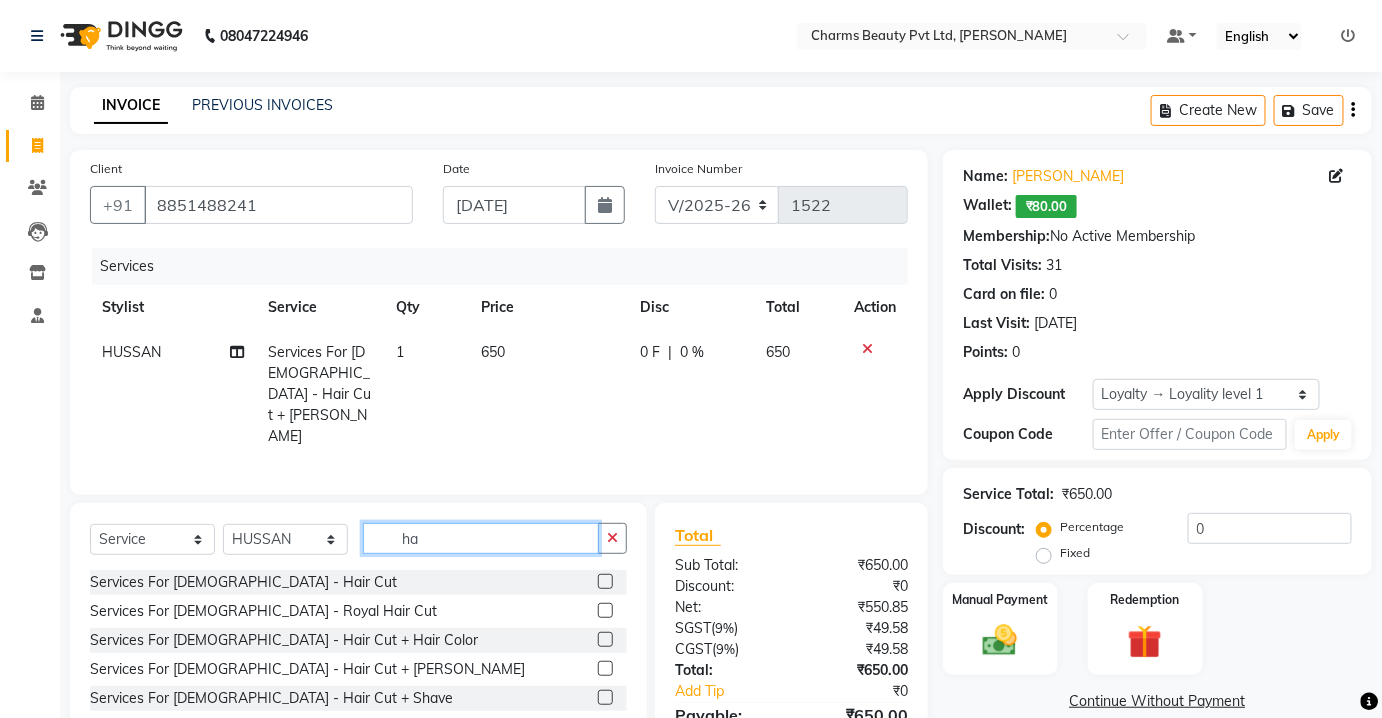 type on "h" 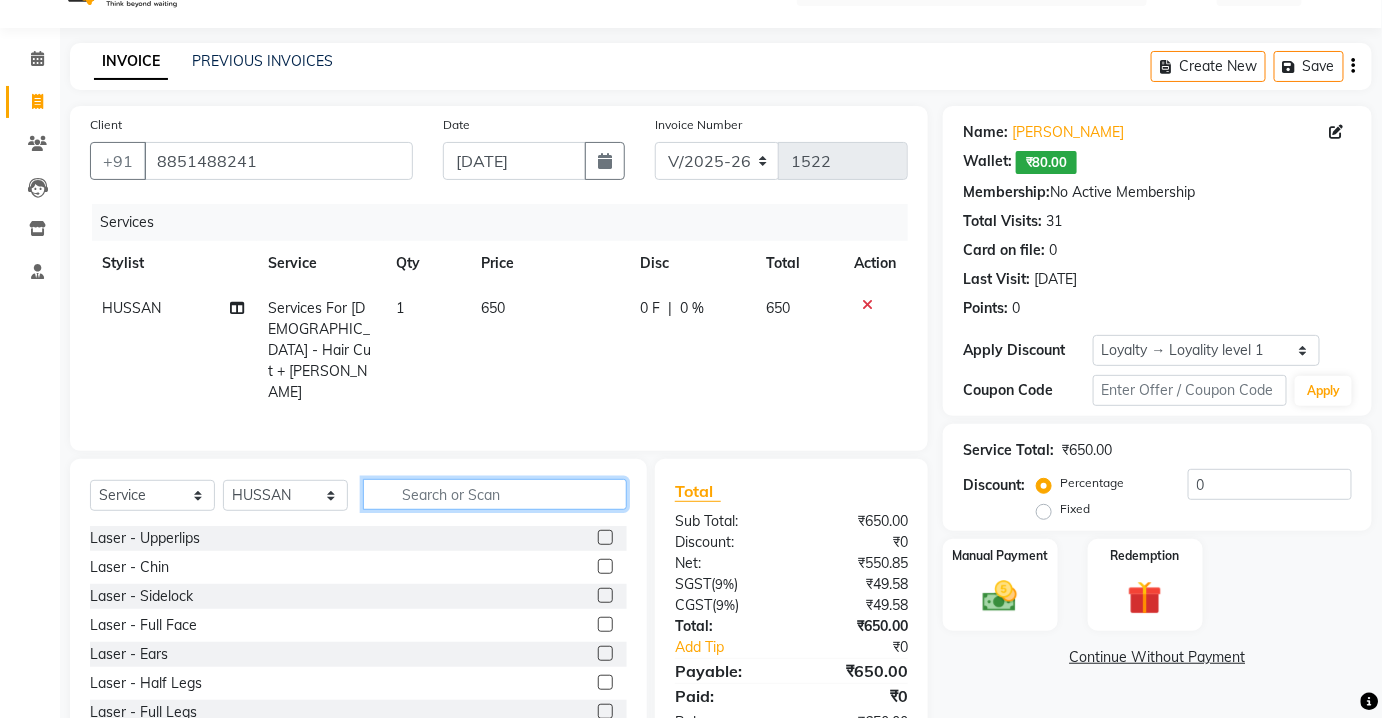 scroll, scrollTop: 82, scrollLeft: 0, axis: vertical 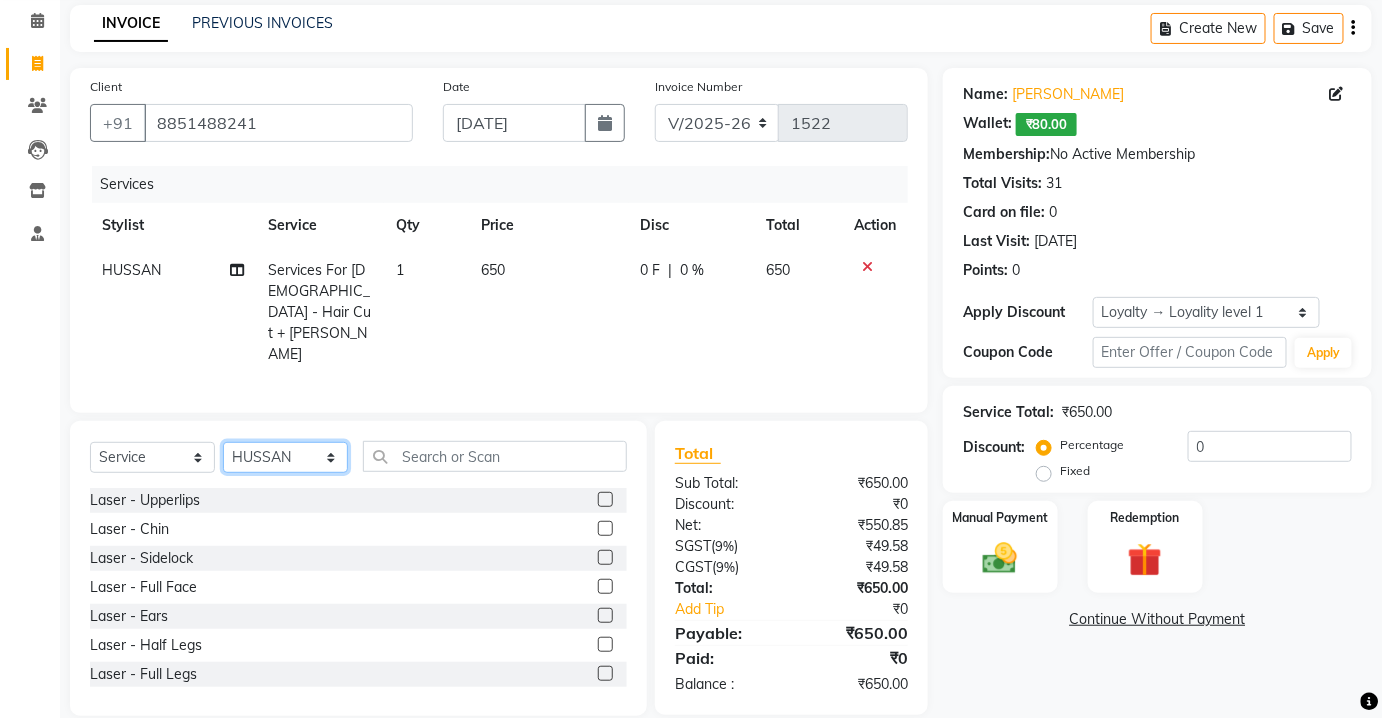 click on "Select Stylist [PERSON_NAME] [PERSON_NAME] [PERSON_NAME] [PERSON_NAME] CHARMS DR. POOJA MITTAL [PERSON_NAME] [PERSON_NAME] RANI [PERSON_NAME] [PERSON_NAME] SANTOSH [PERSON_NAME] TABBASUM" 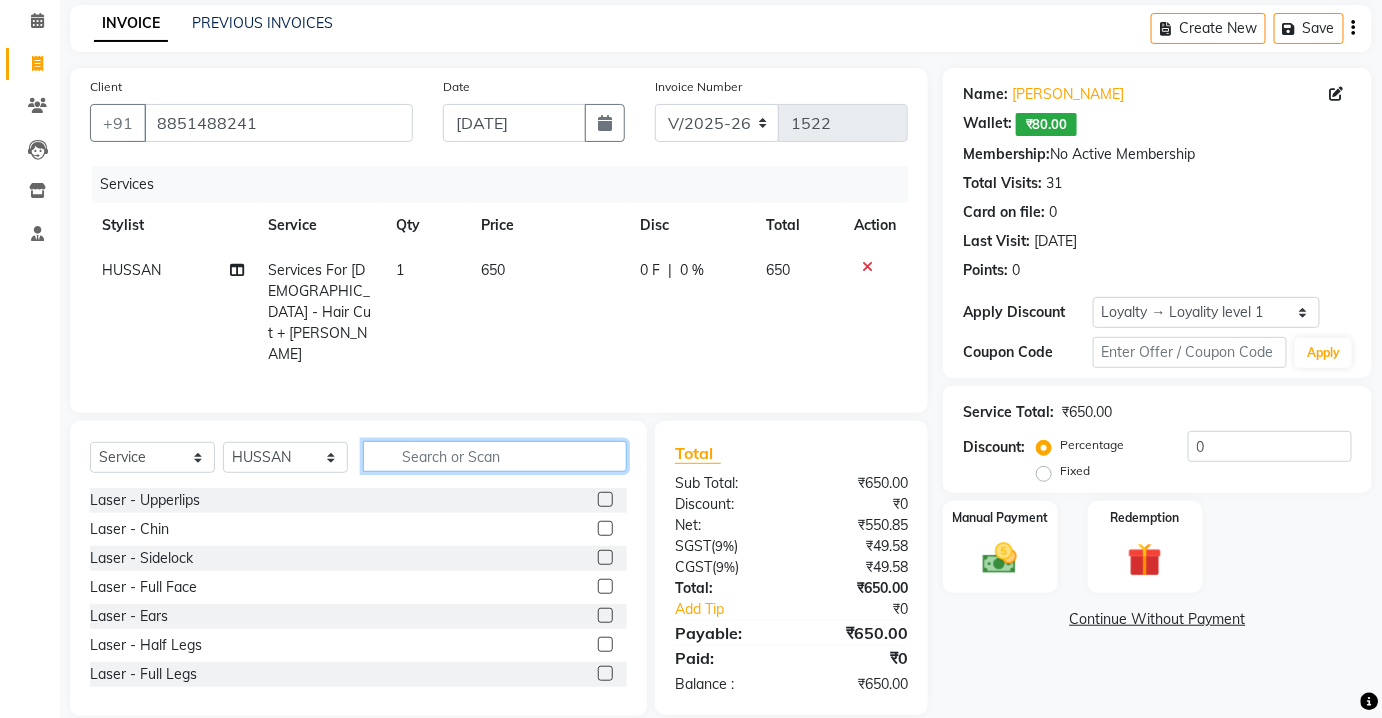 click 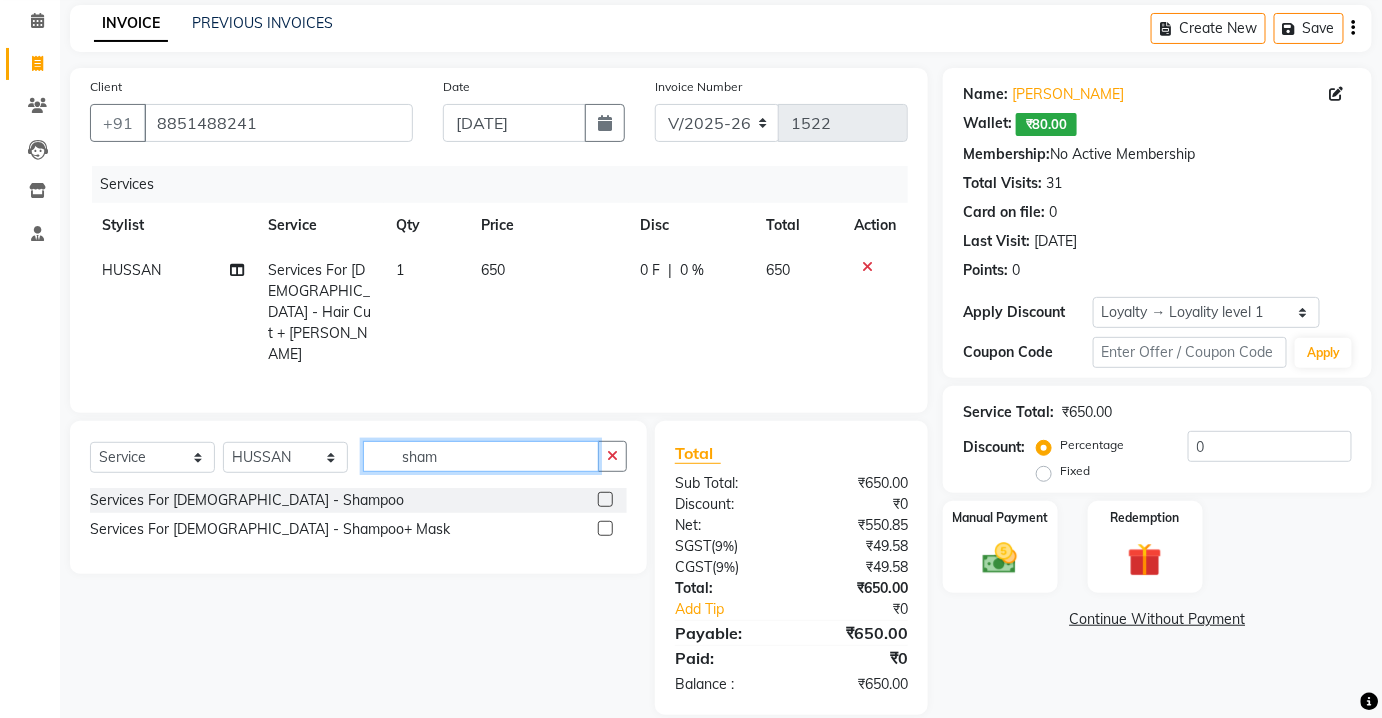 scroll, scrollTop: 80, scrollLeft: 0, axis: vertical 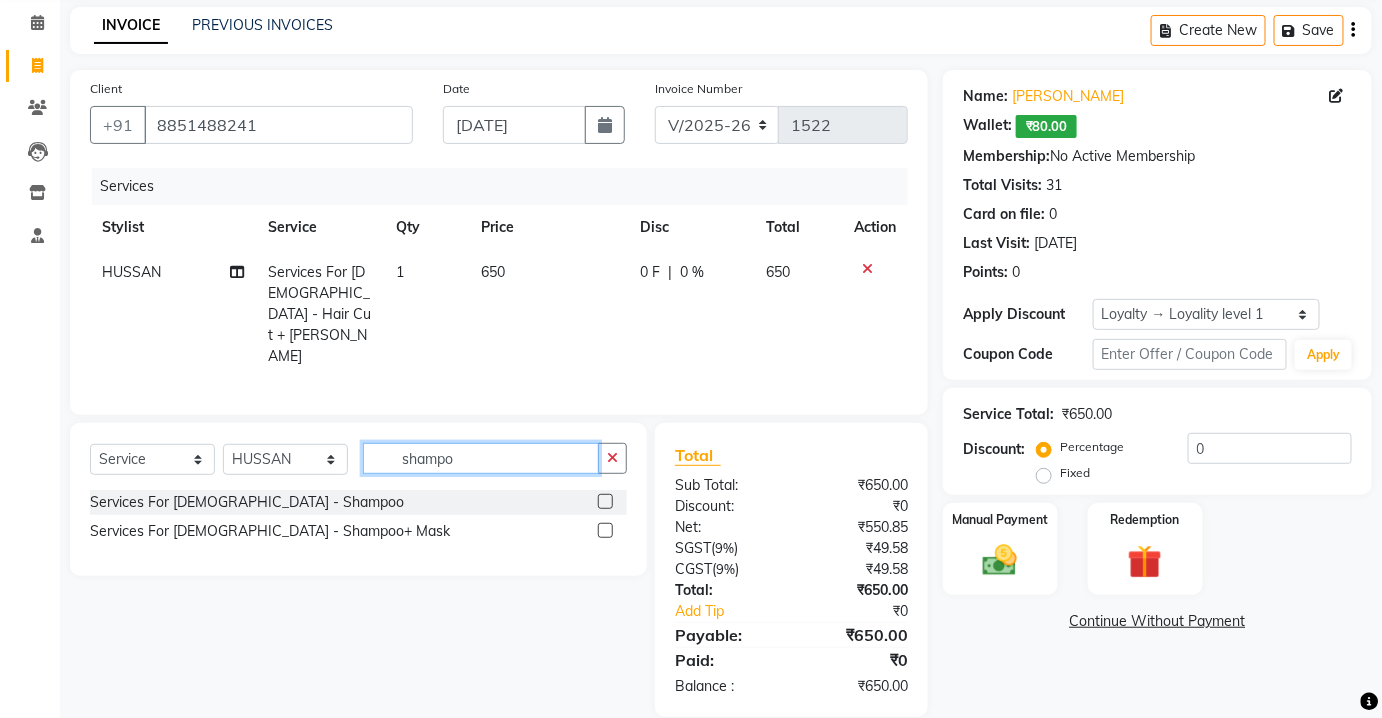 type on "shampo" 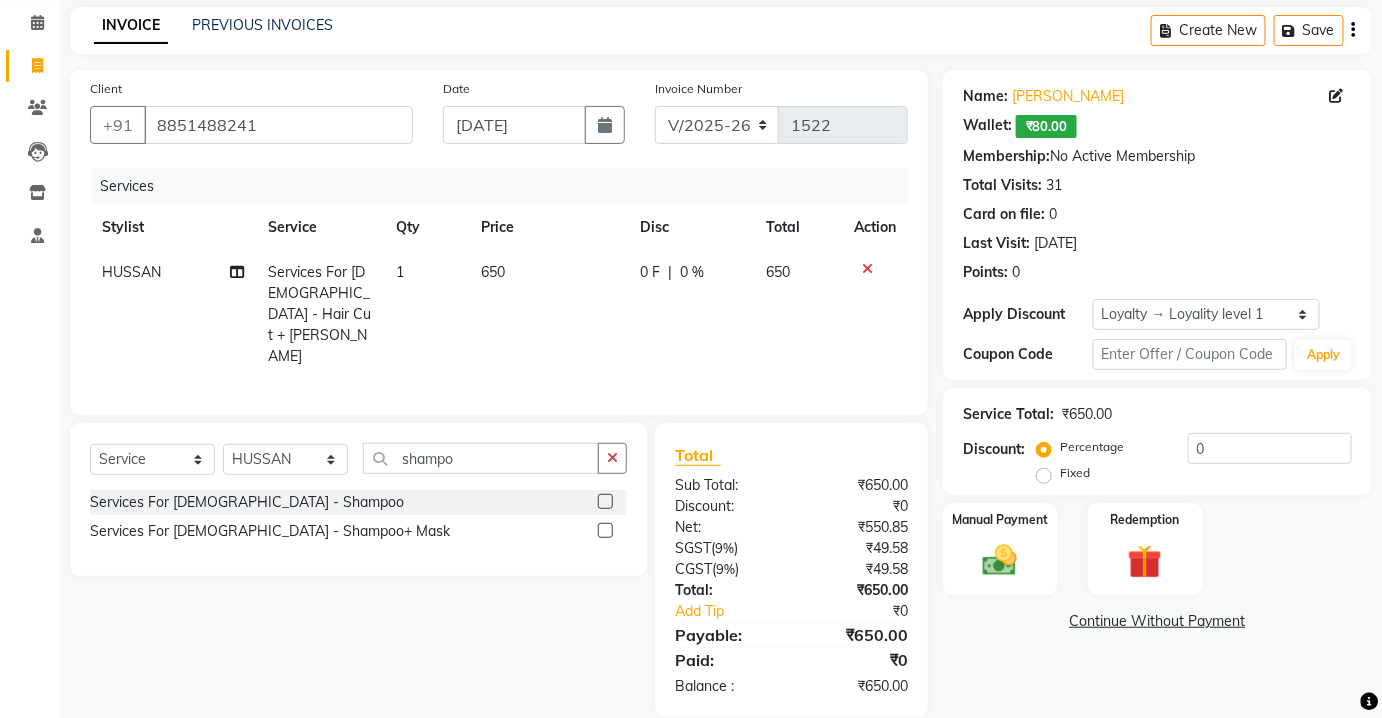 click 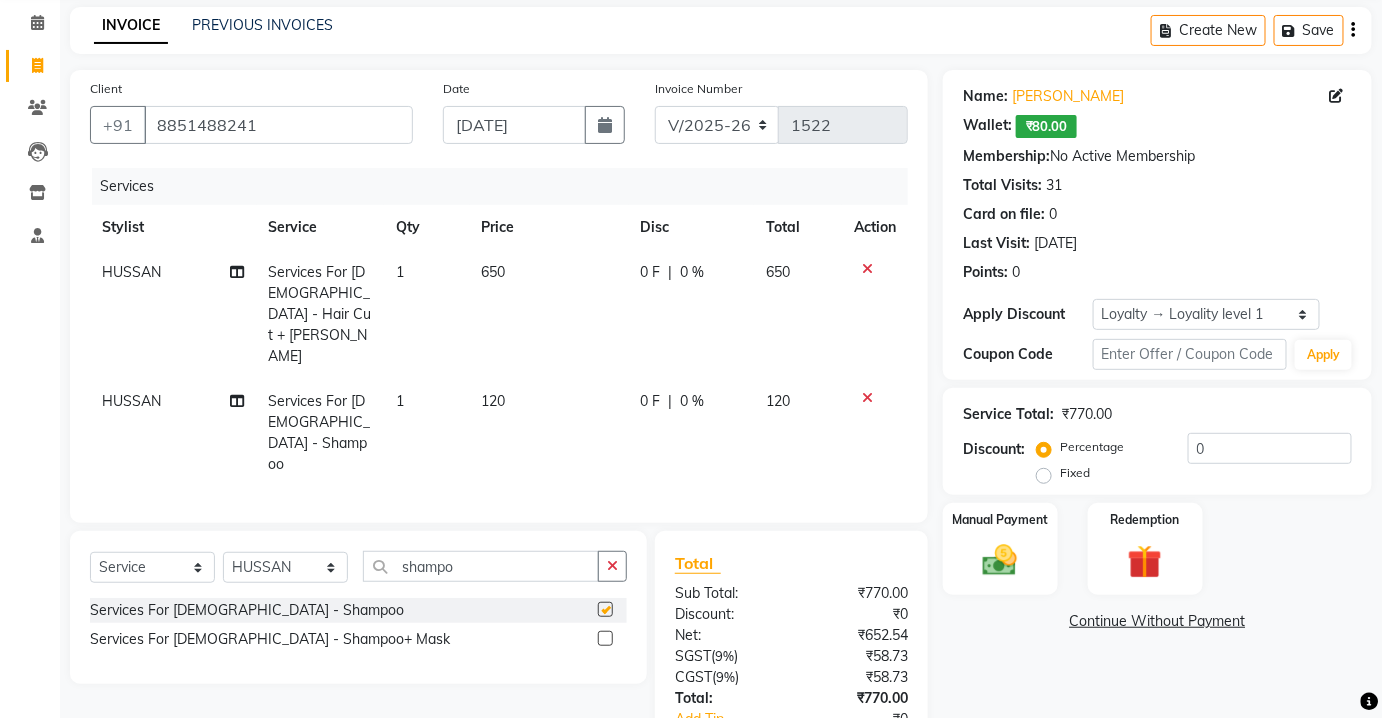 checkbox on "false" 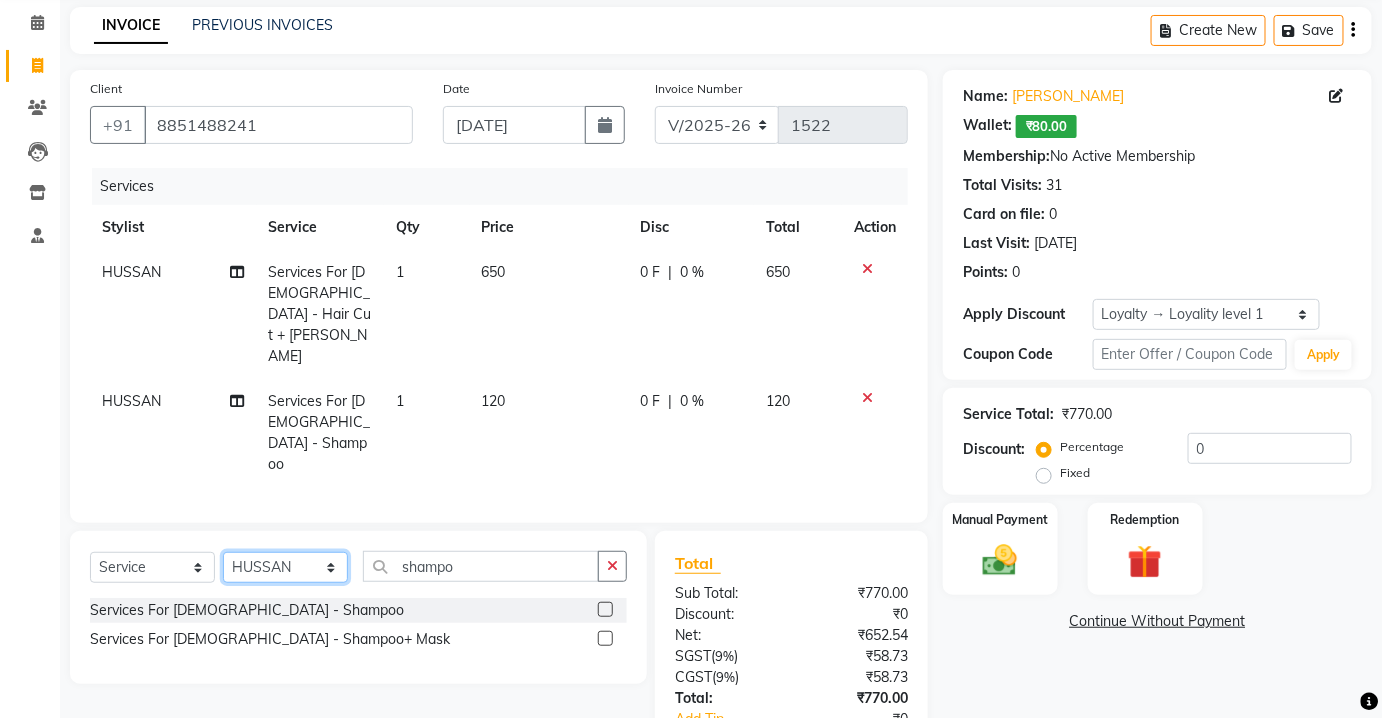 click on "Select Stylist [PERSON_NAME] [PERSON_NAME] [PERSON_NAME] [PERSON_NAME] CHARMS DR. POOJA MITTAL [PERSON_NAME] [PERSON_NAME] RANI [PERSON_NAME] [PERSON_NAME] SANTOSH [PERSON_NAME] TABBASUM" 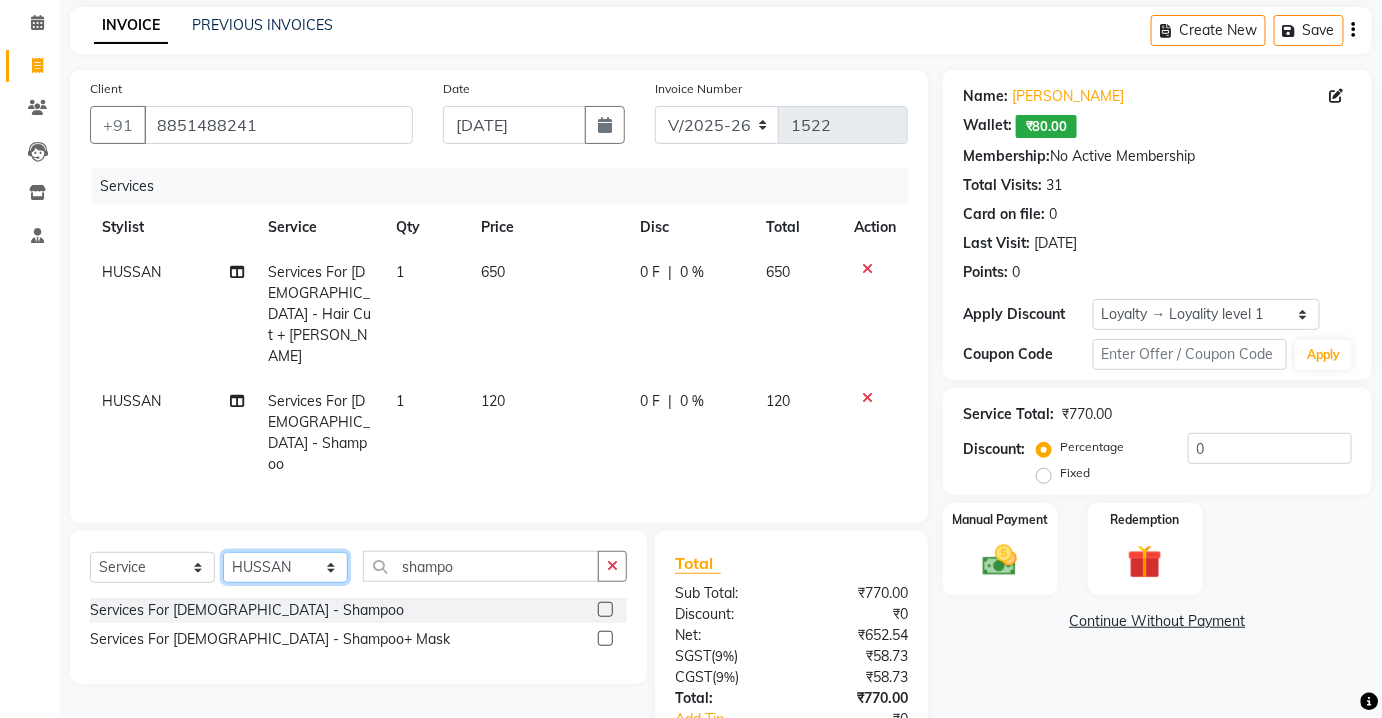 select on "17828" 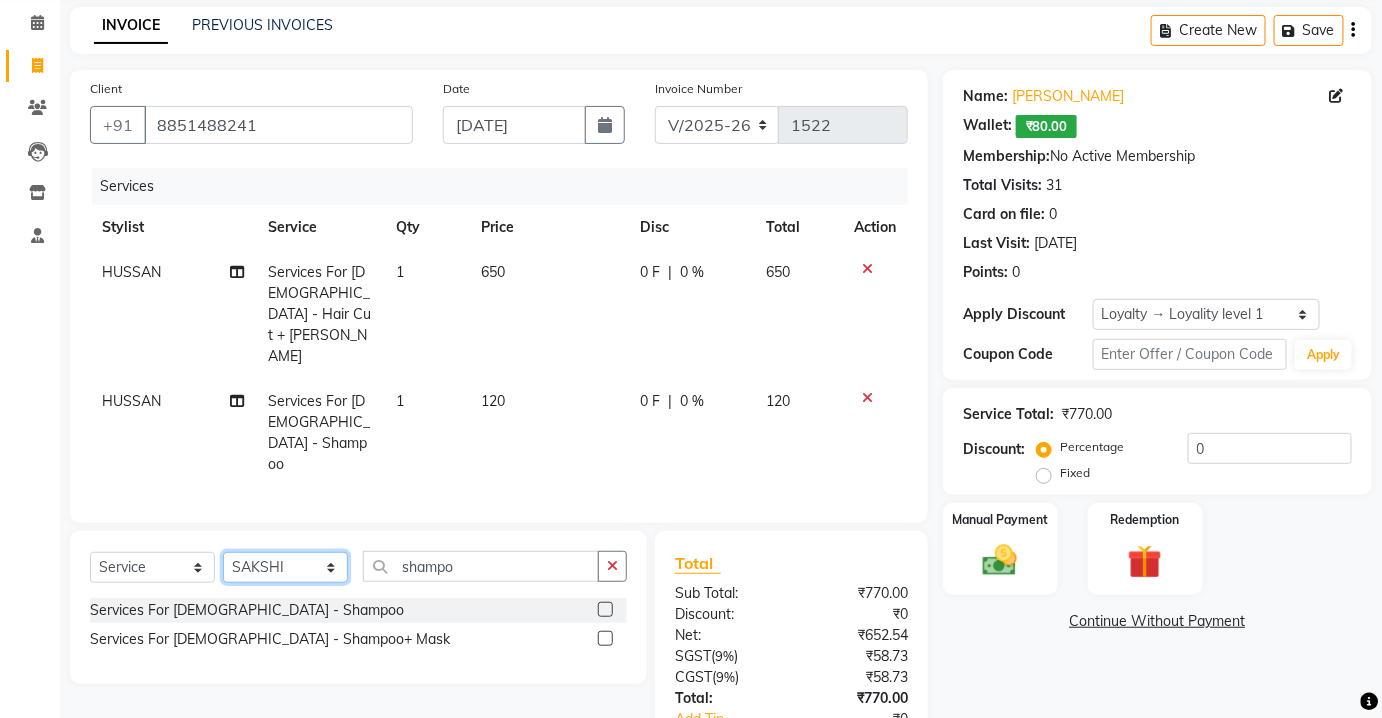 click on "Select Stylist [PERSON_NAME] [PERSON_NAME] [PERSON_NAME] [PERSON_NAME] CHARMS DR. POOJA MITTAL [PERSON_NAME] [PERSON_NAME] RANI [PERSON_NAME] [PERSON_NAME] SANTOSH [PERSON_NAME] TABBASUM" 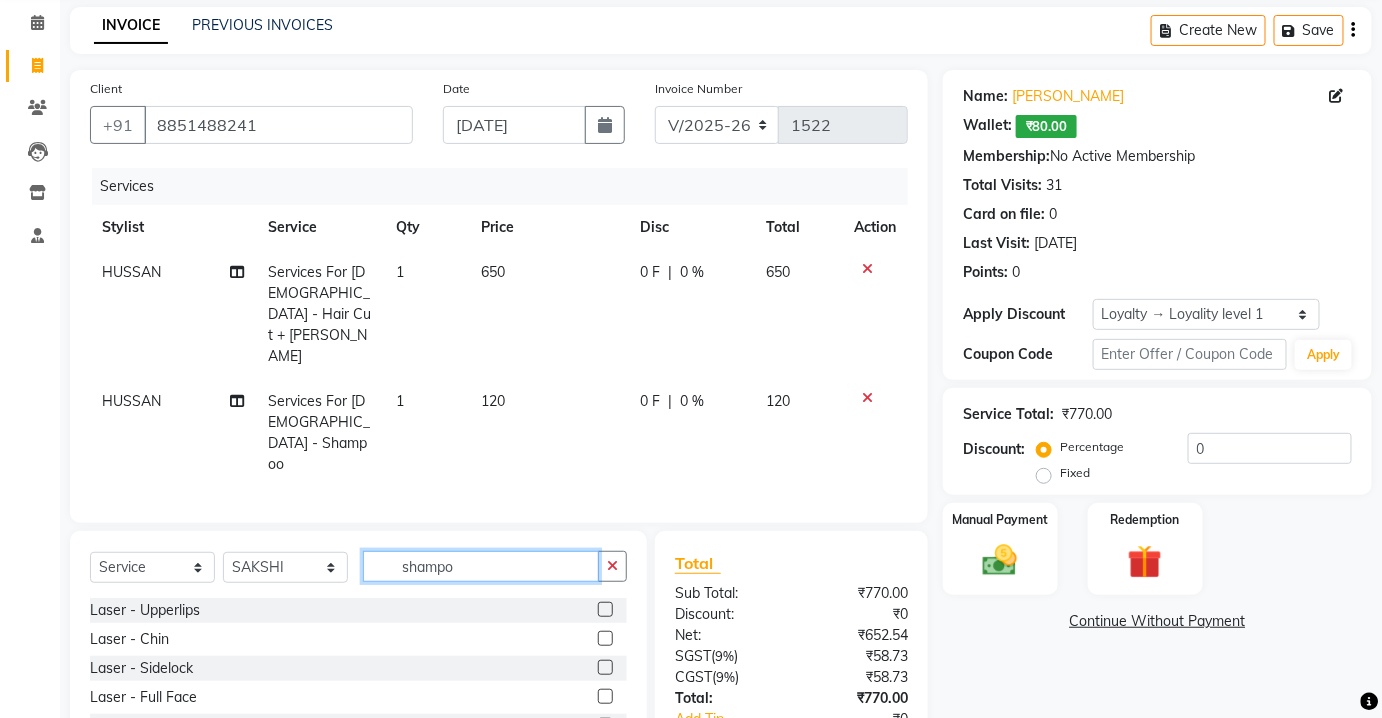 click on "shampo" 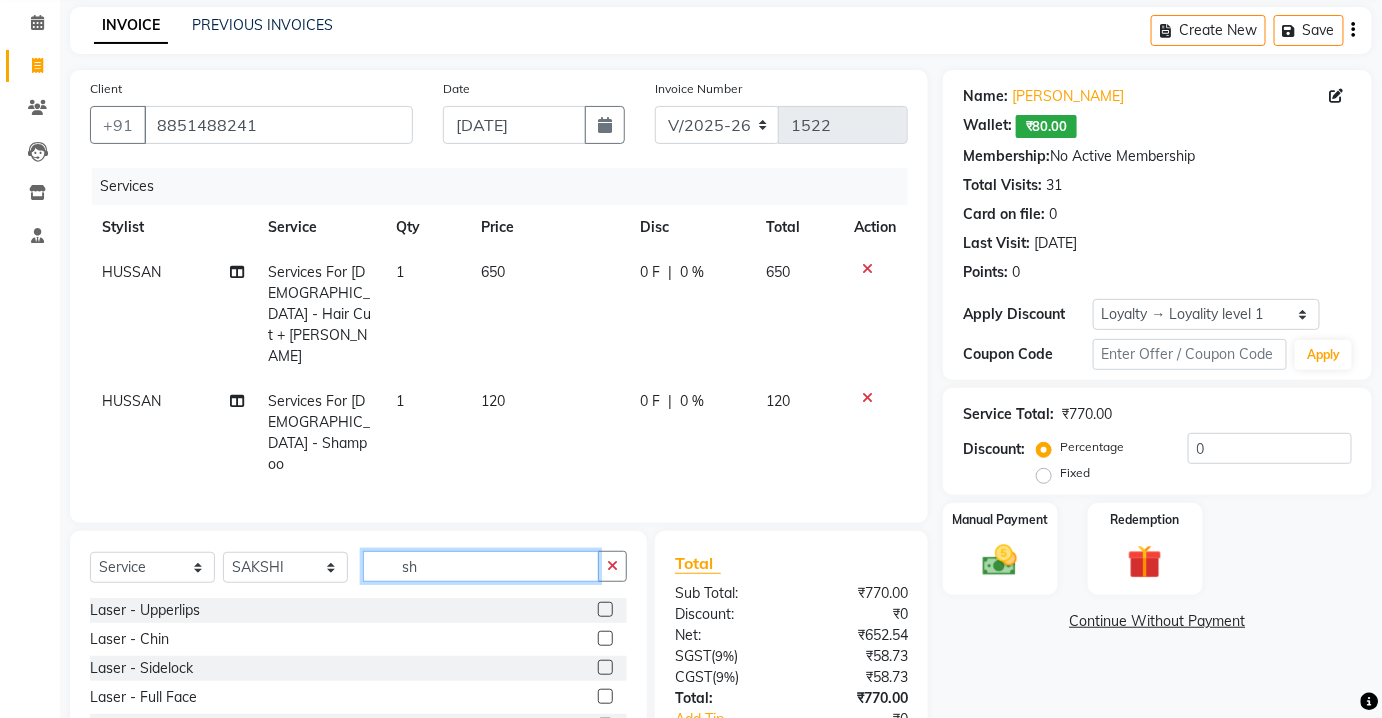 type on "s" 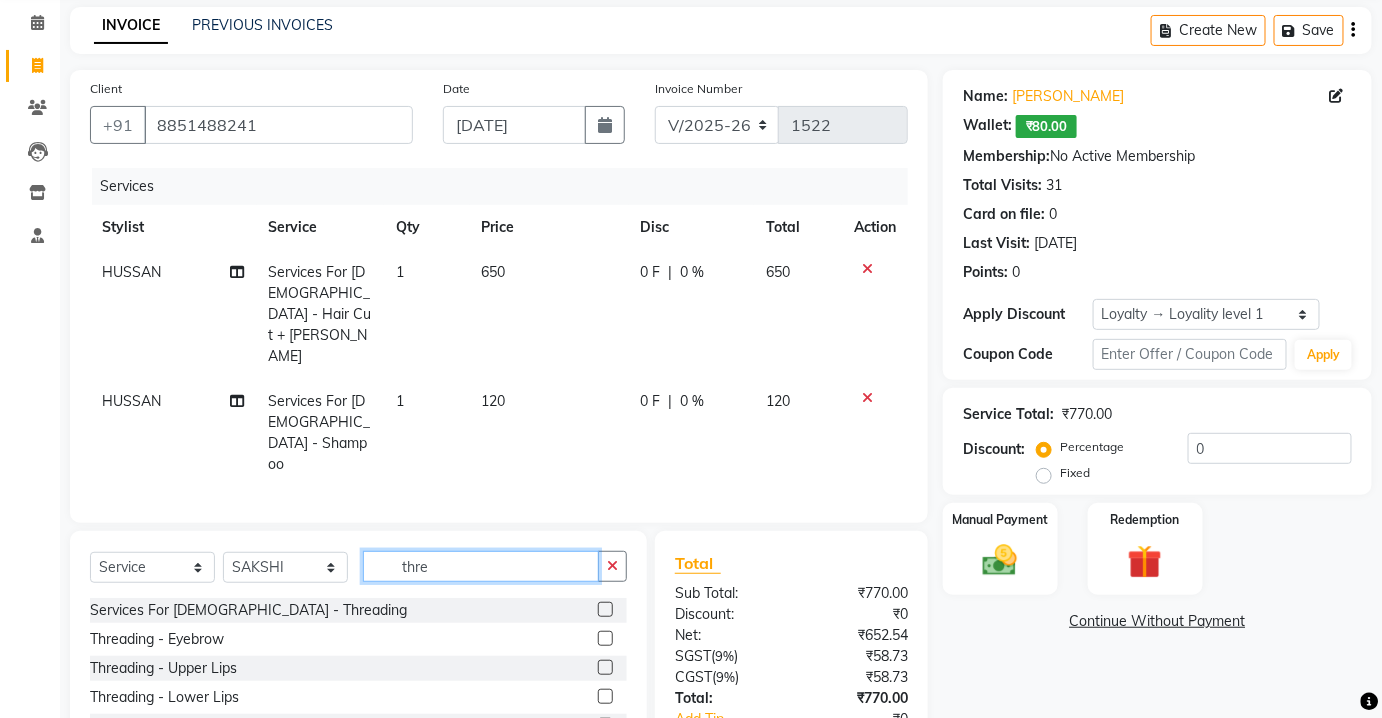 type on "thre" 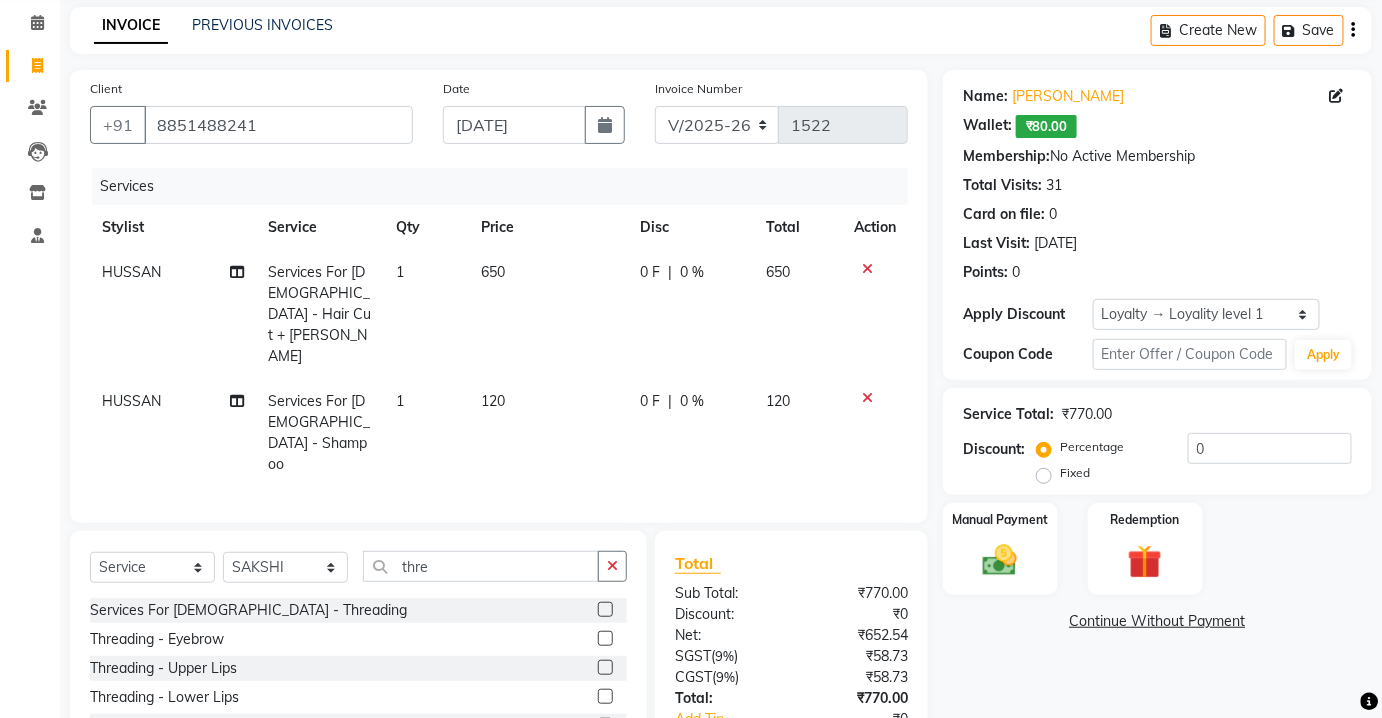 click 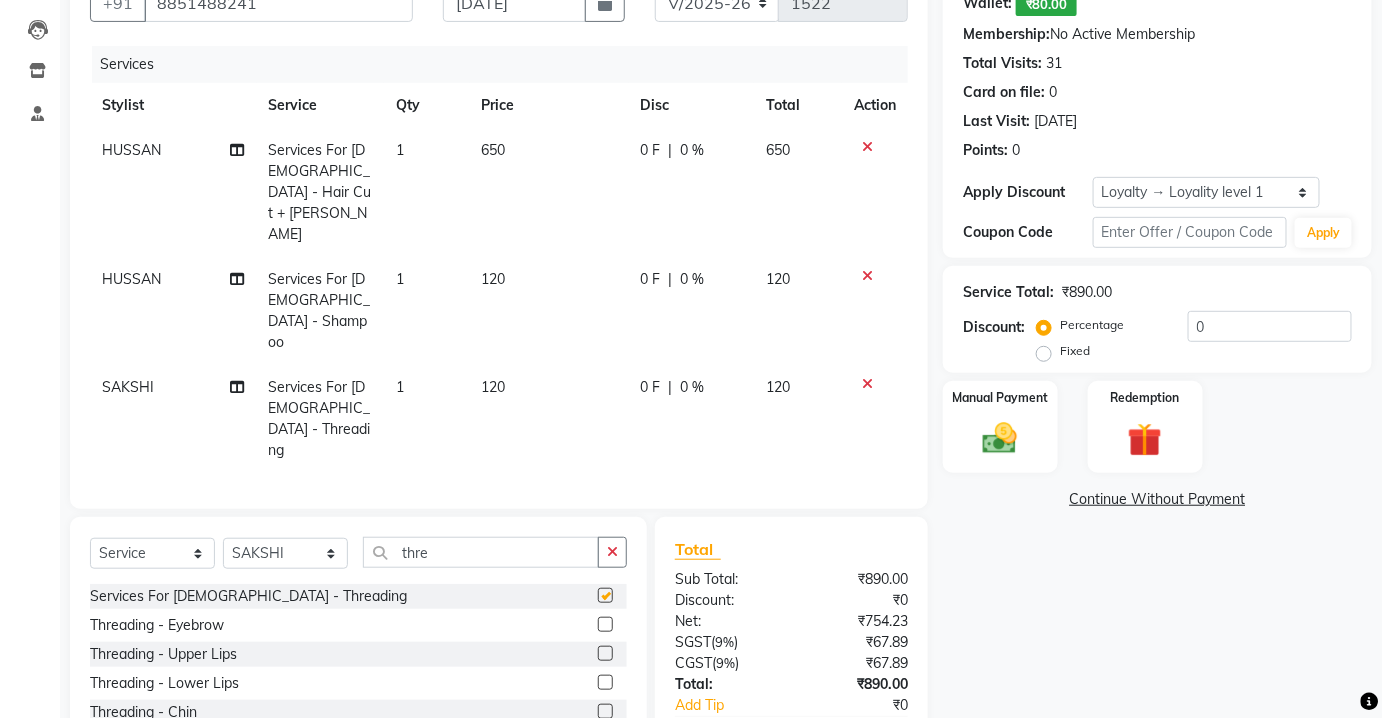 checkbox on "false" 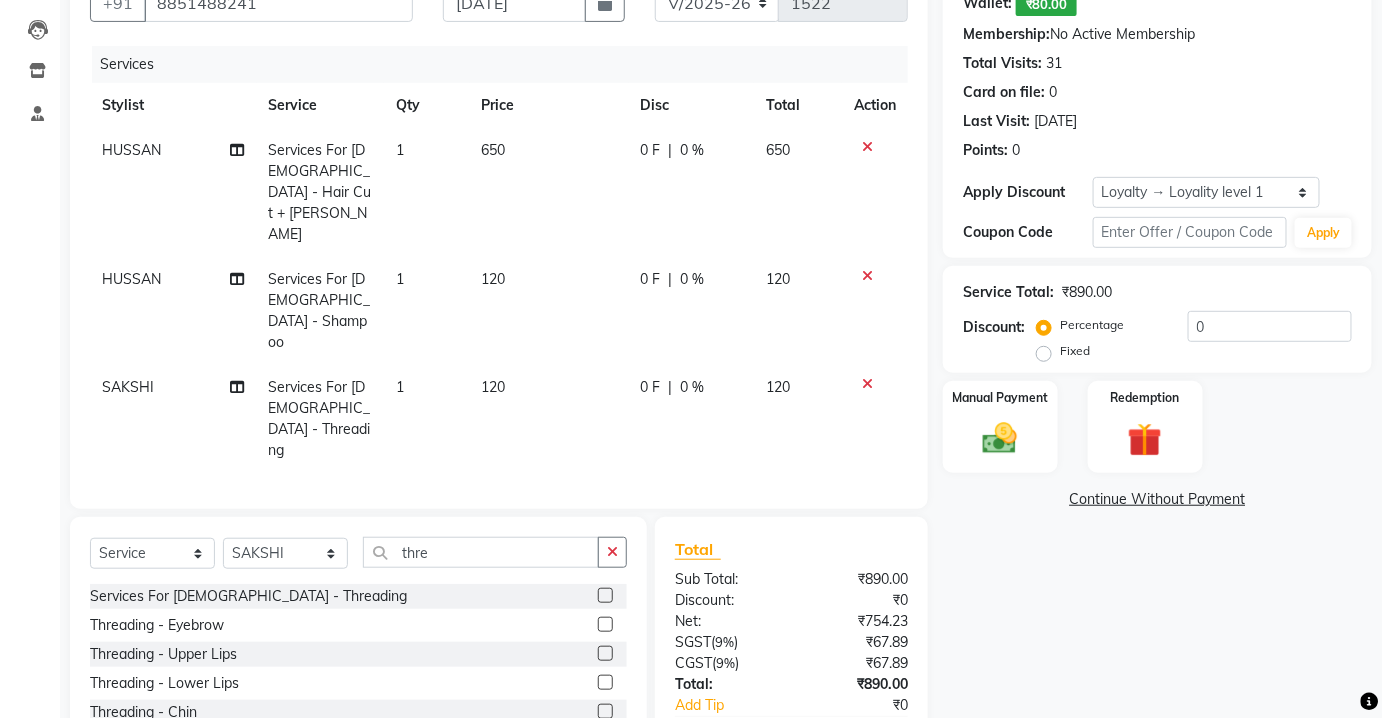 scroll, scrollTop: 213, scrollLeft: 0, axis: vertical 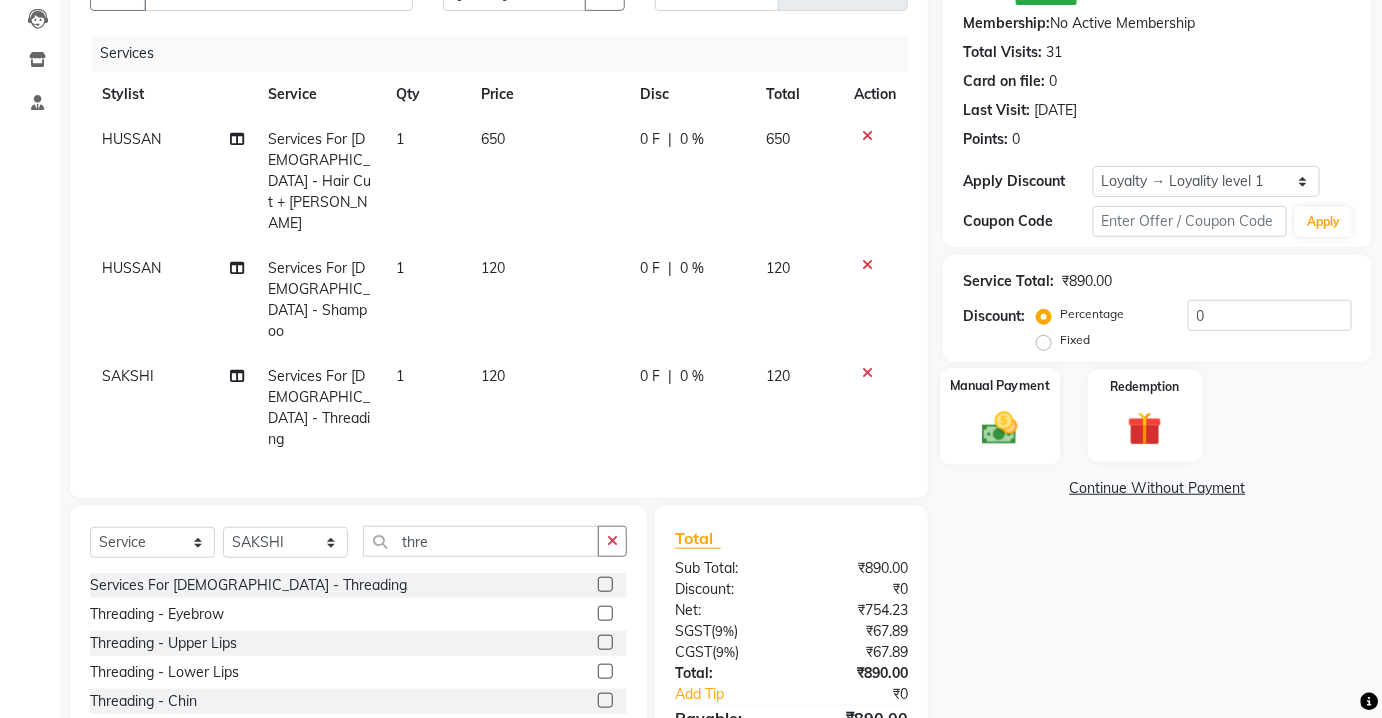 click 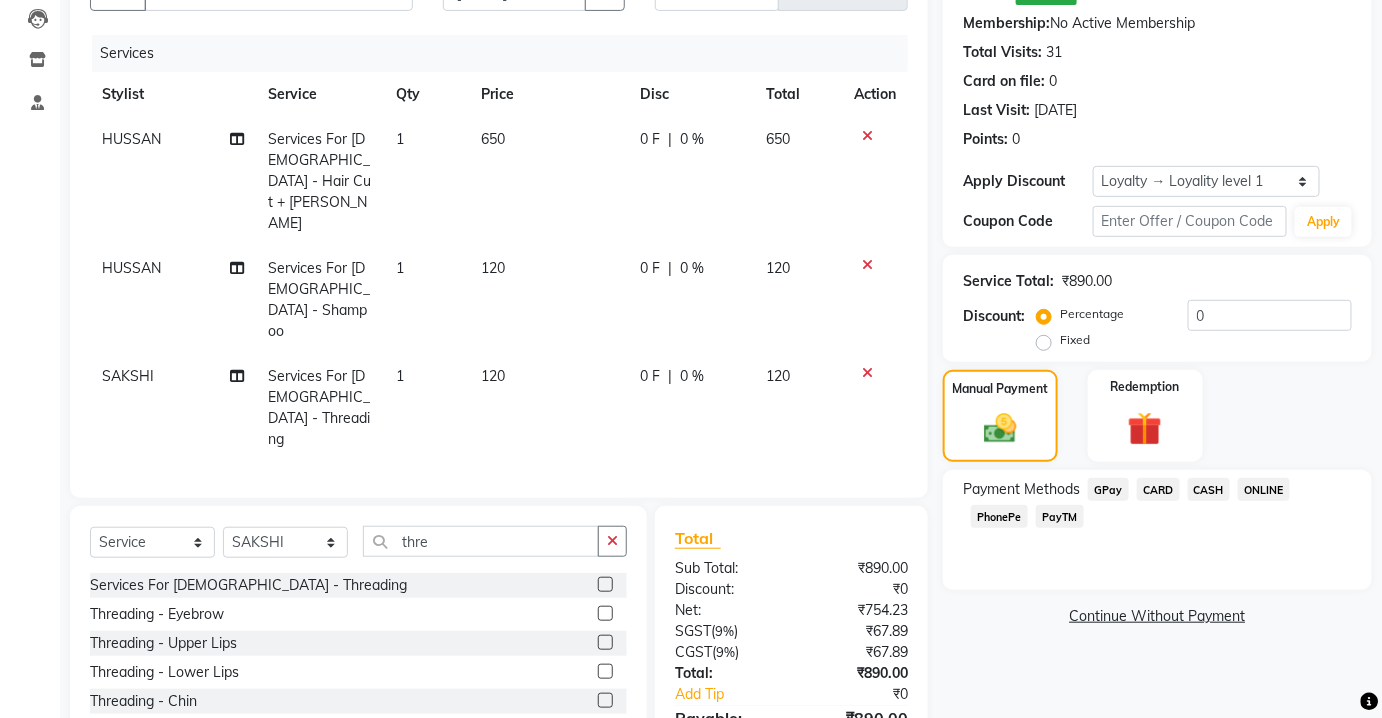 click on "CASH" 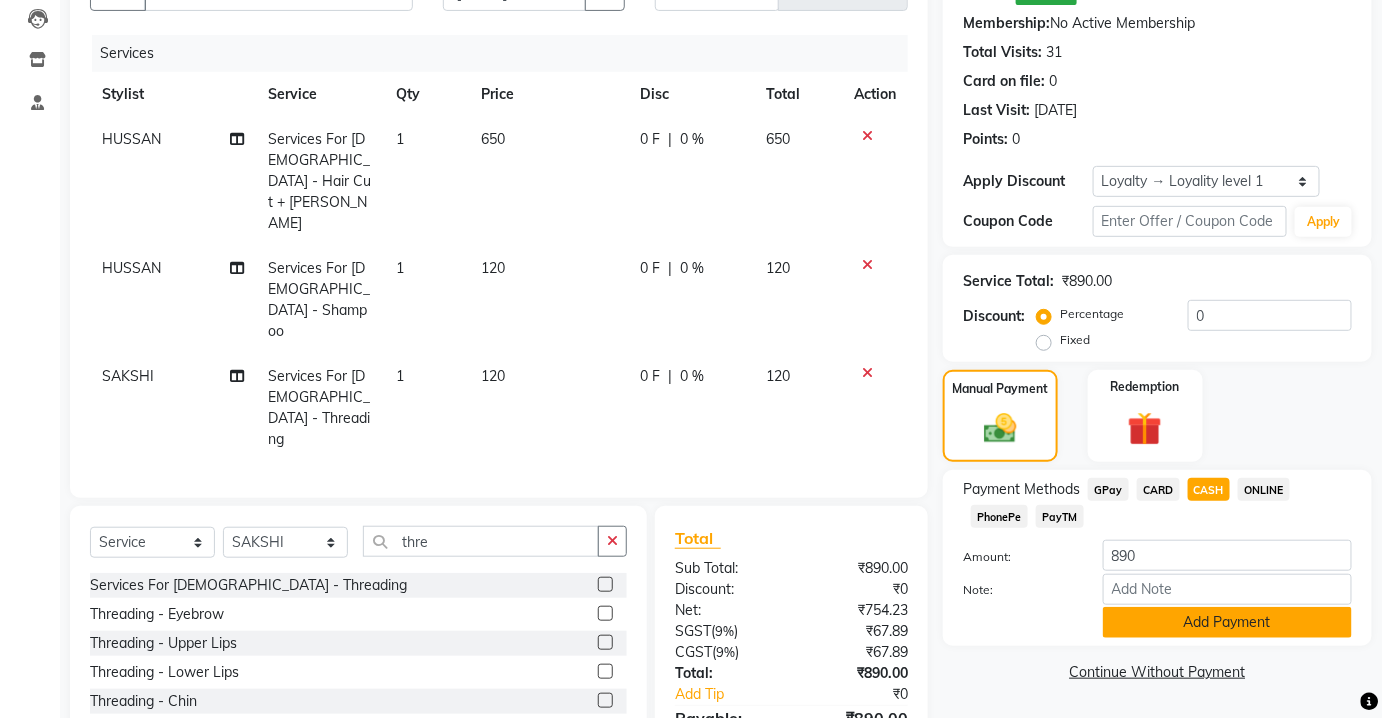 click on "Add Payment" 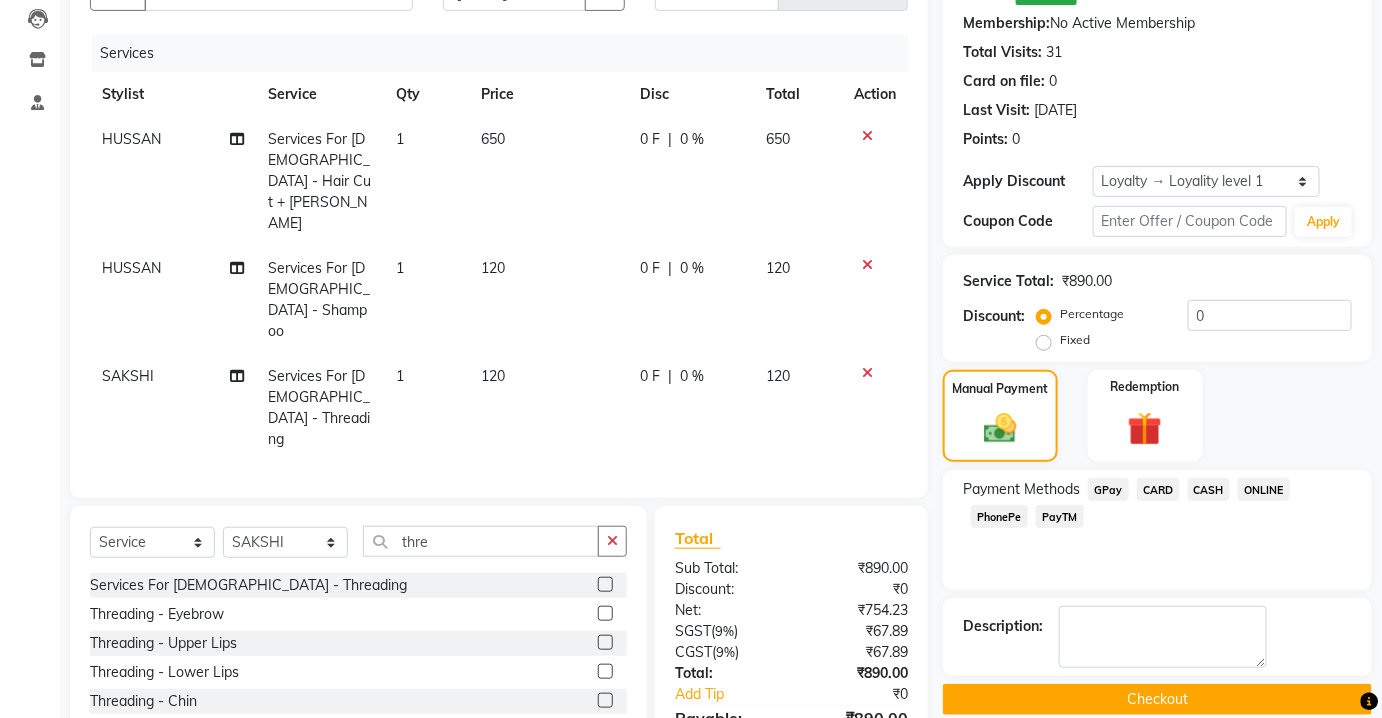 scroll, scrollTop: 381, scrollLeft: 0, axis: vertical 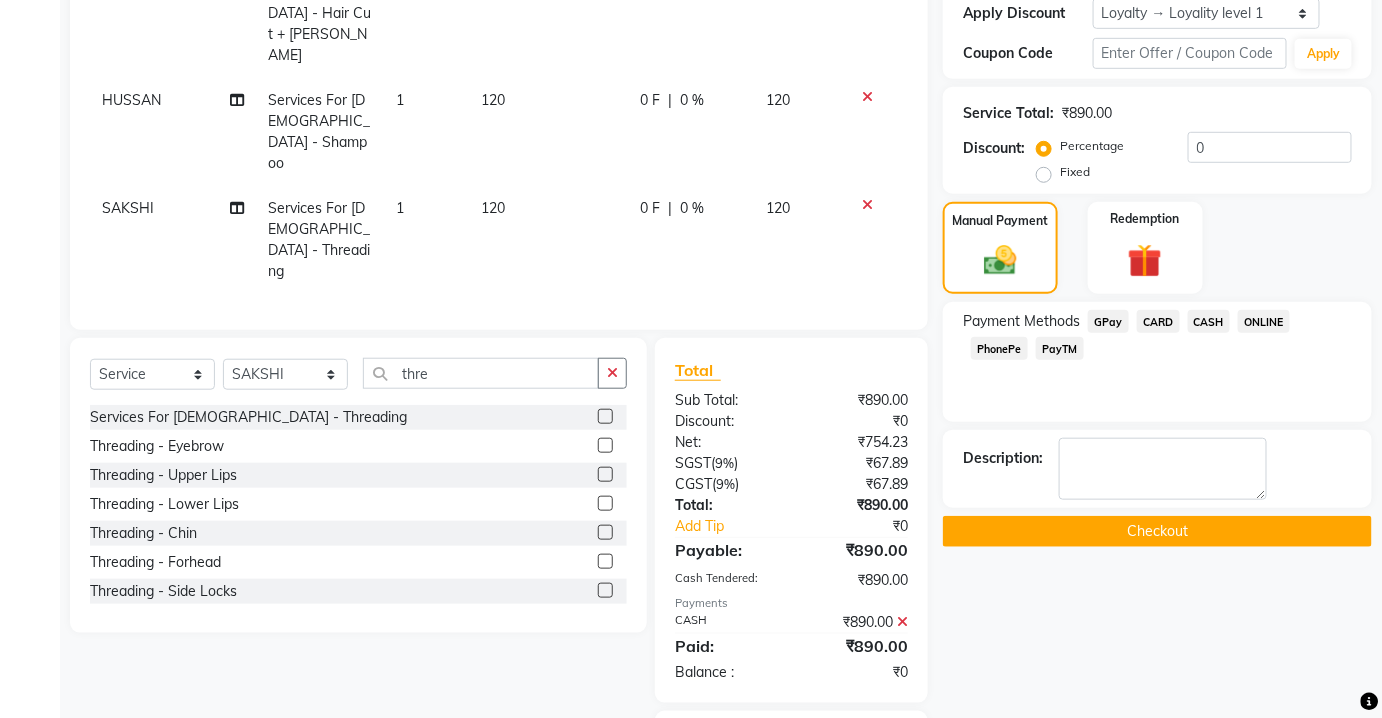 click on "Checkout" 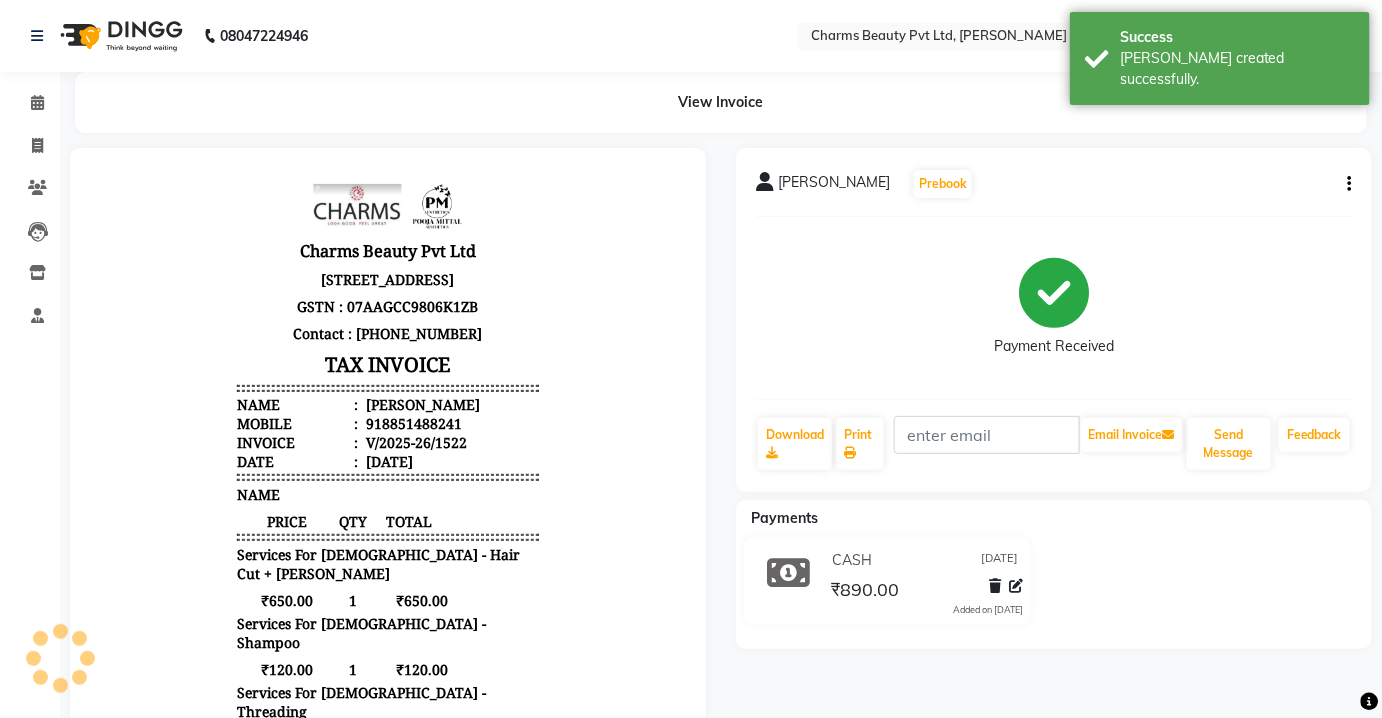 scroll, scrollTop: 0, scrollLeft: 0, axis: both 